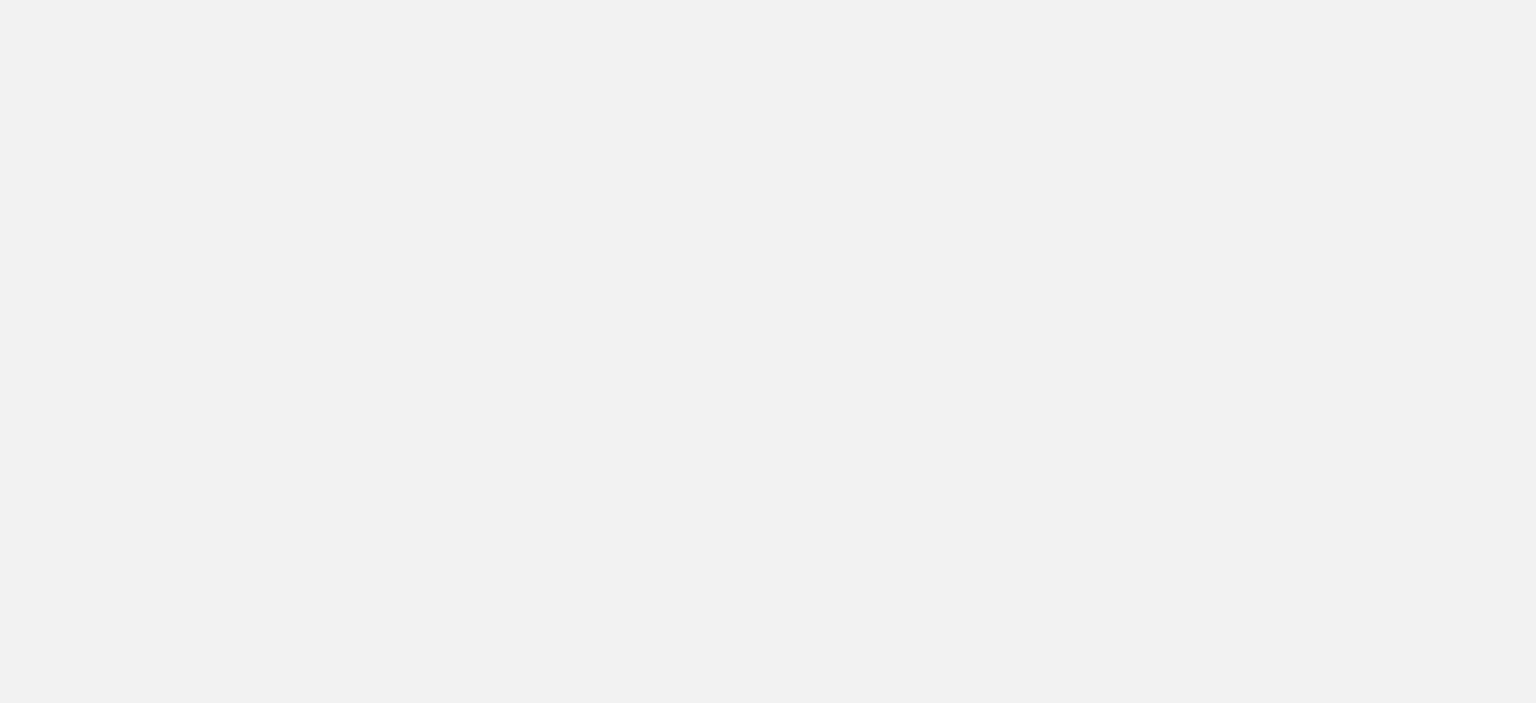 scroll, scrollTop: 0, scrollLeft: 0, axis: both 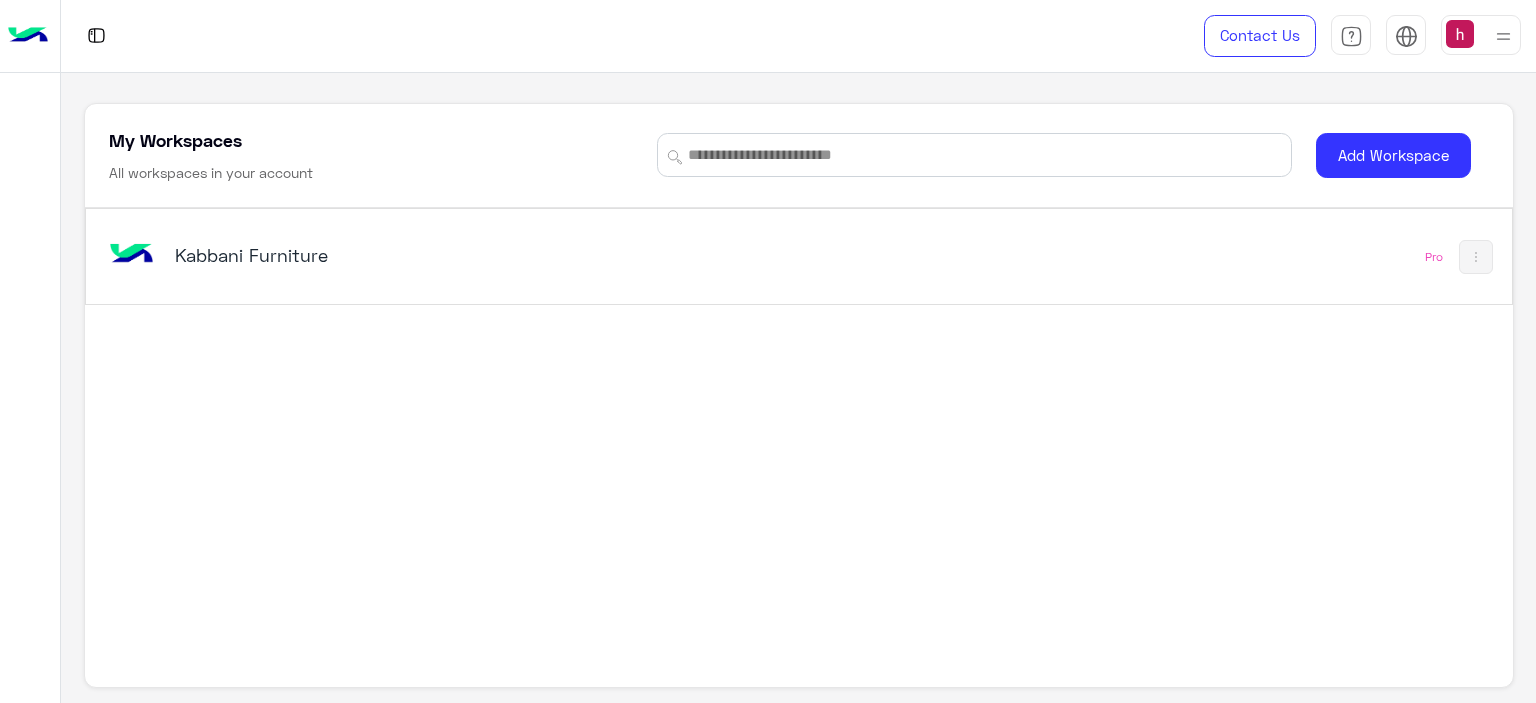 click on "Kabbani Furniture" at bounding box center (425, 257) 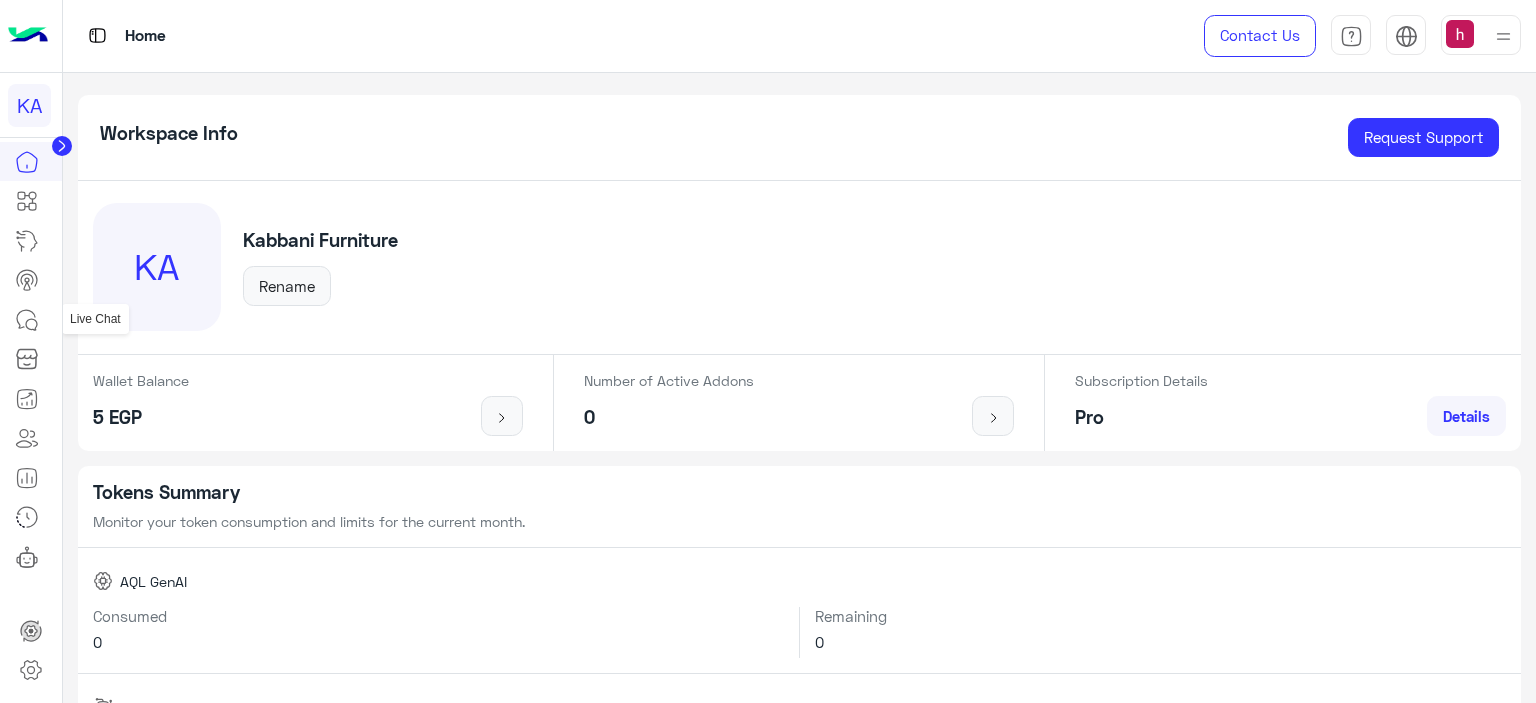 click 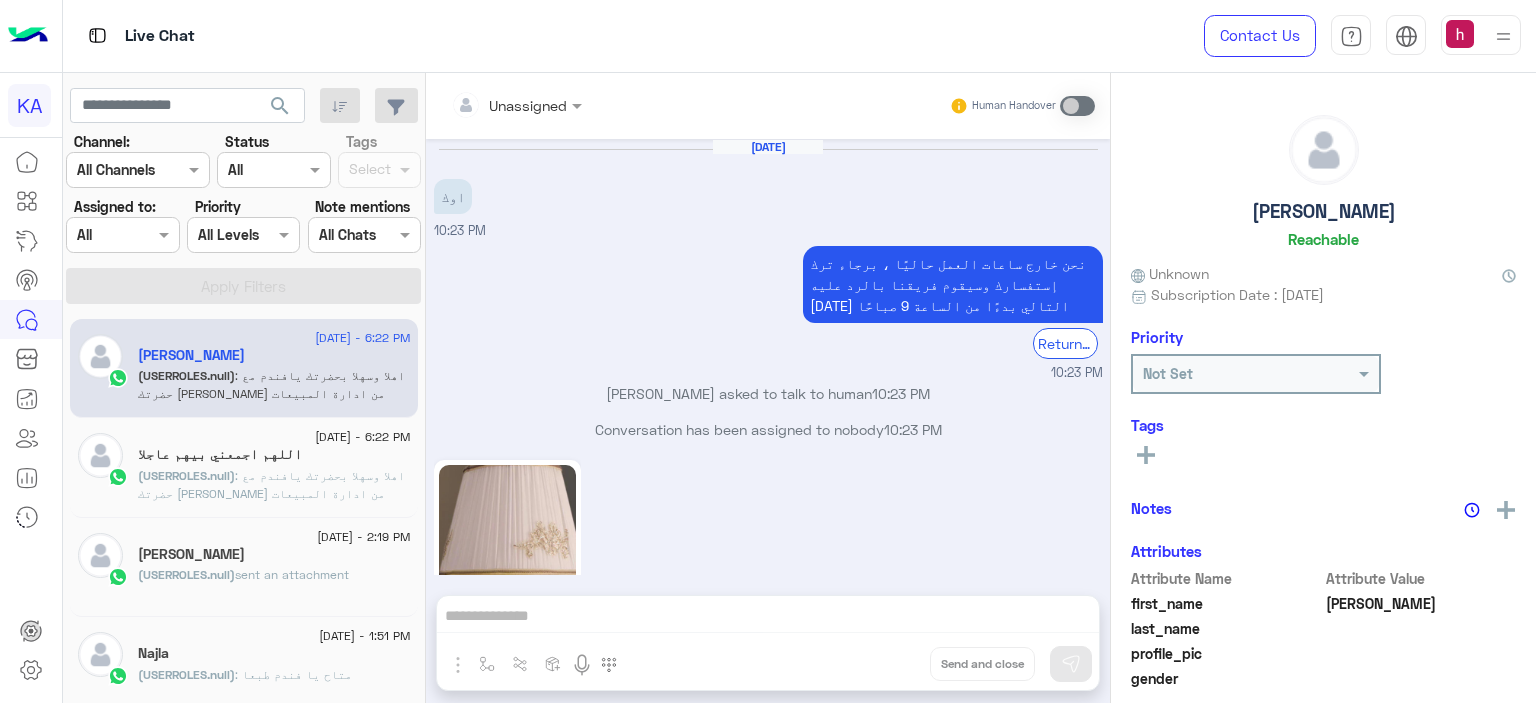scroll, scrollTop: 377, scrollLeft: 0, axis: vertical 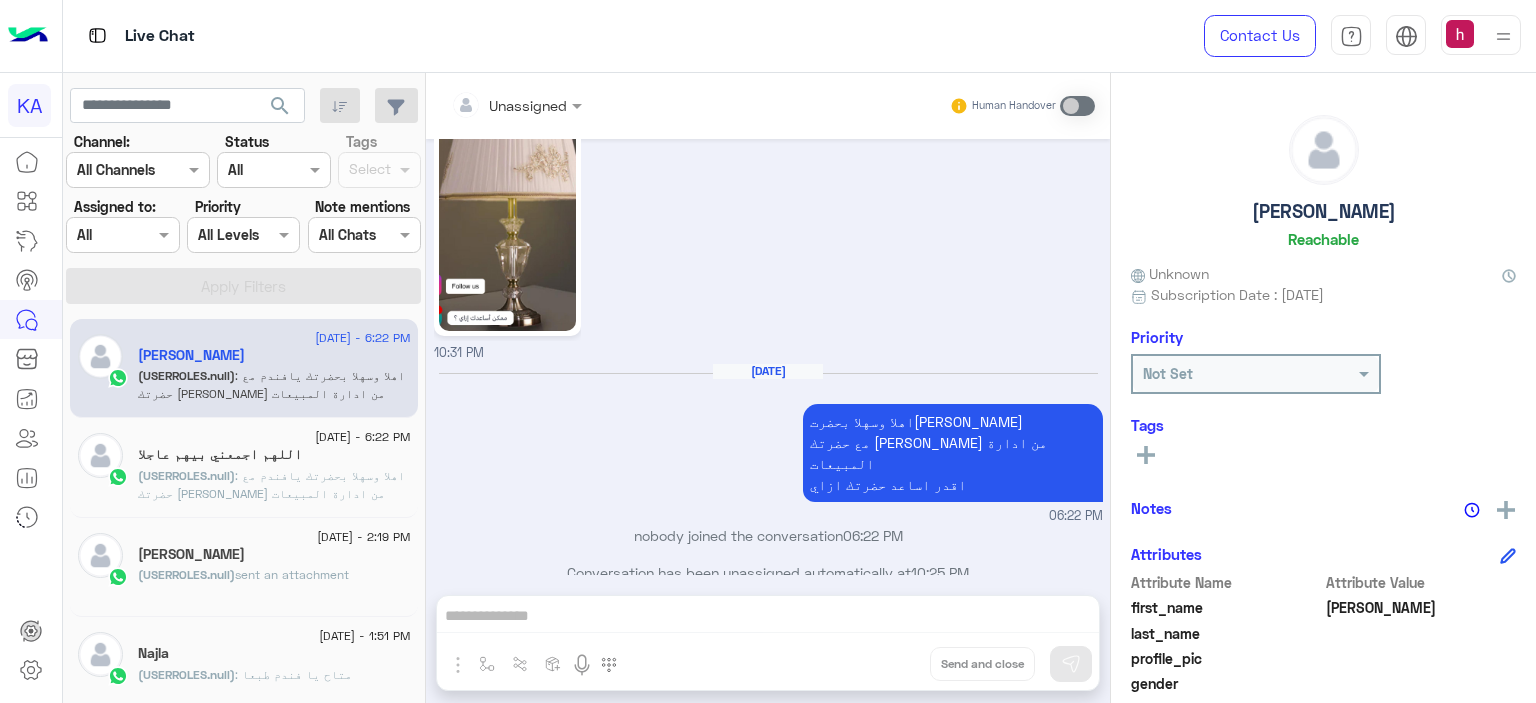 drag, startPoint x: 30, startPoint y: 0, endPoint x: 309, endPoint y: 27, distance: 280.3034 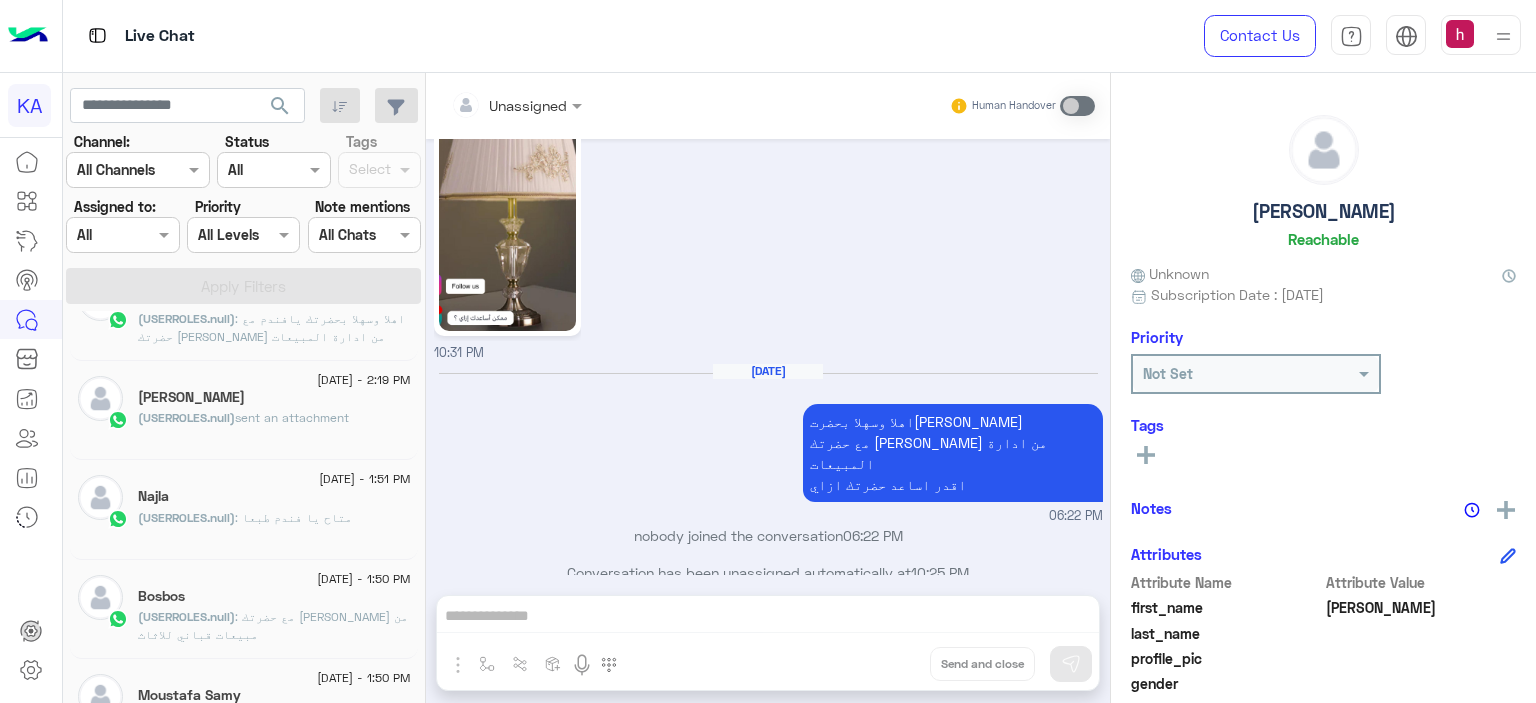 scroll, scrollTop: 0, scrollLeft: 0, axis: both 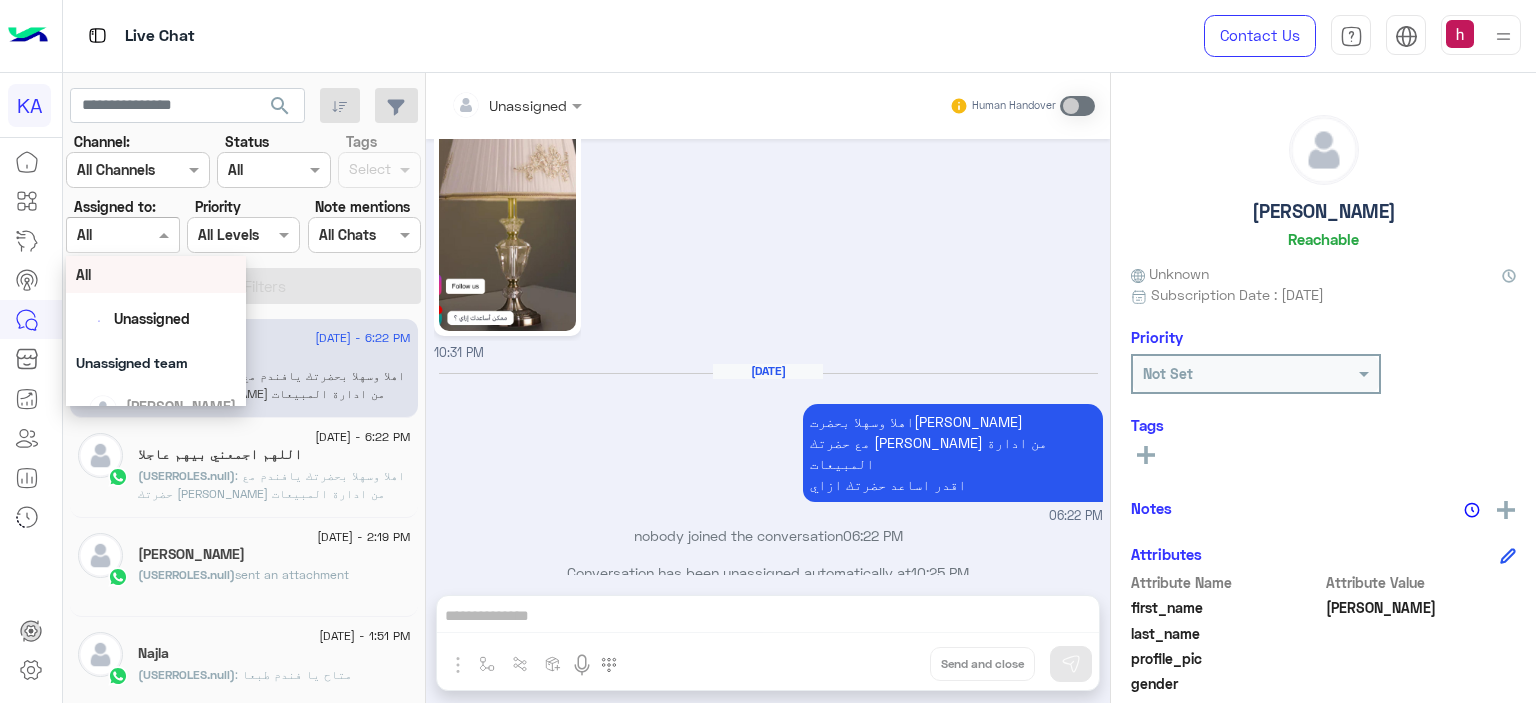 click at bounding box center (166, 234) 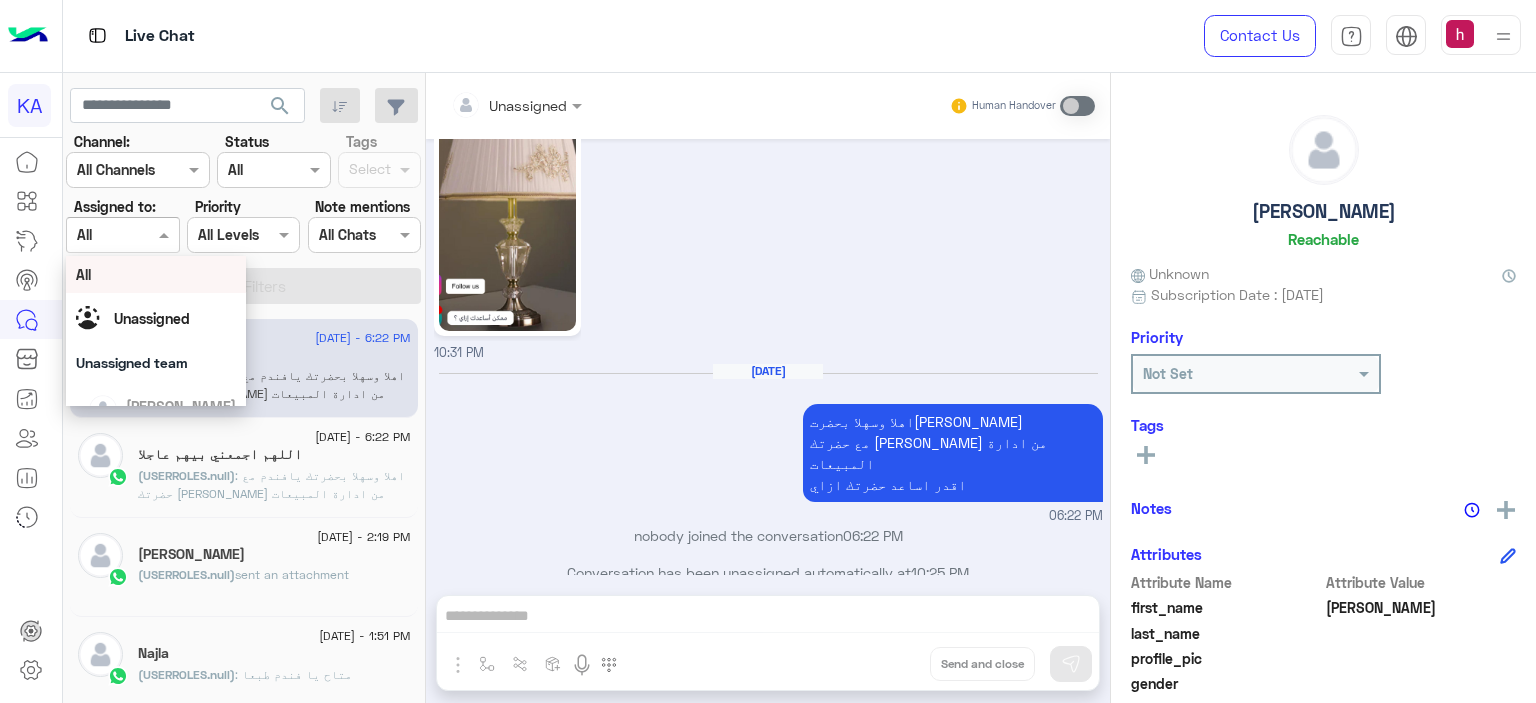 click at bounding box center [166, 234] 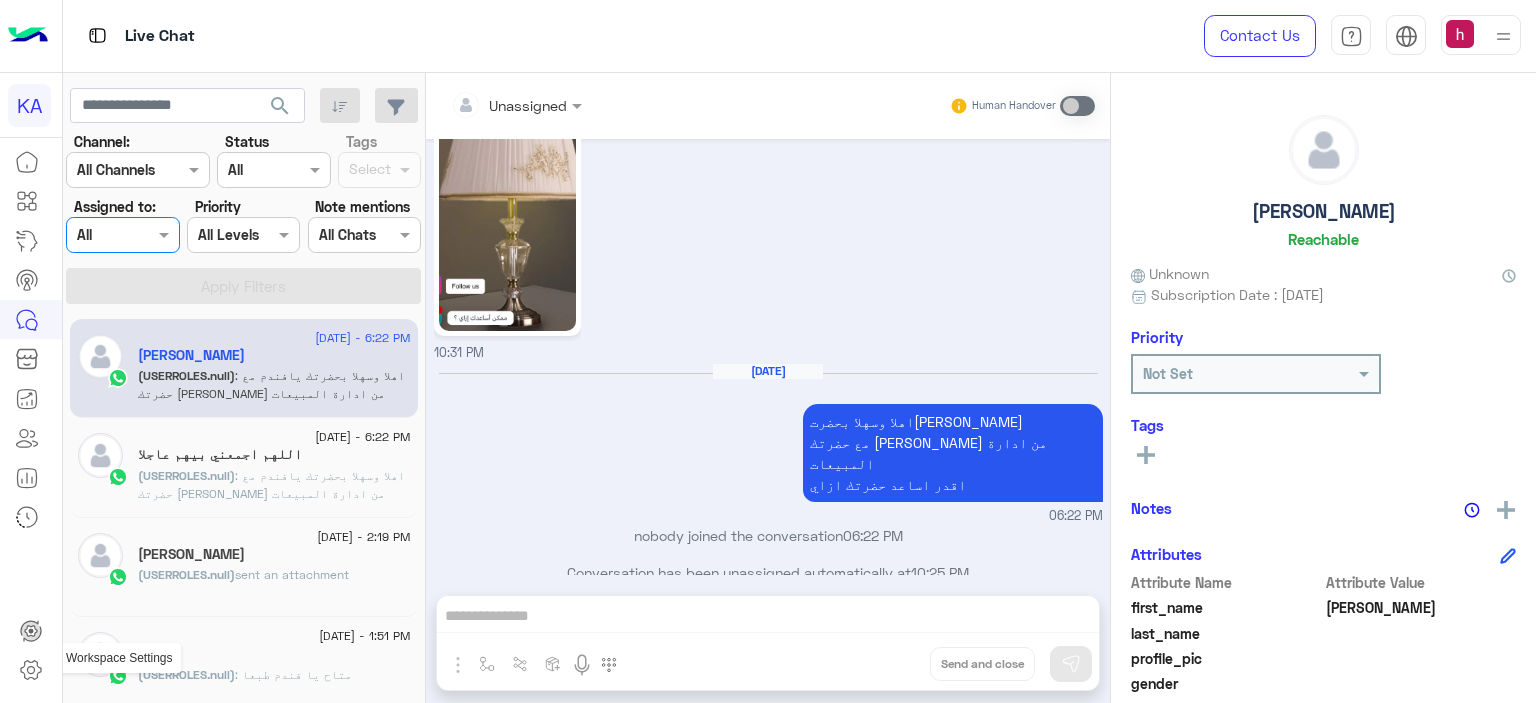 click 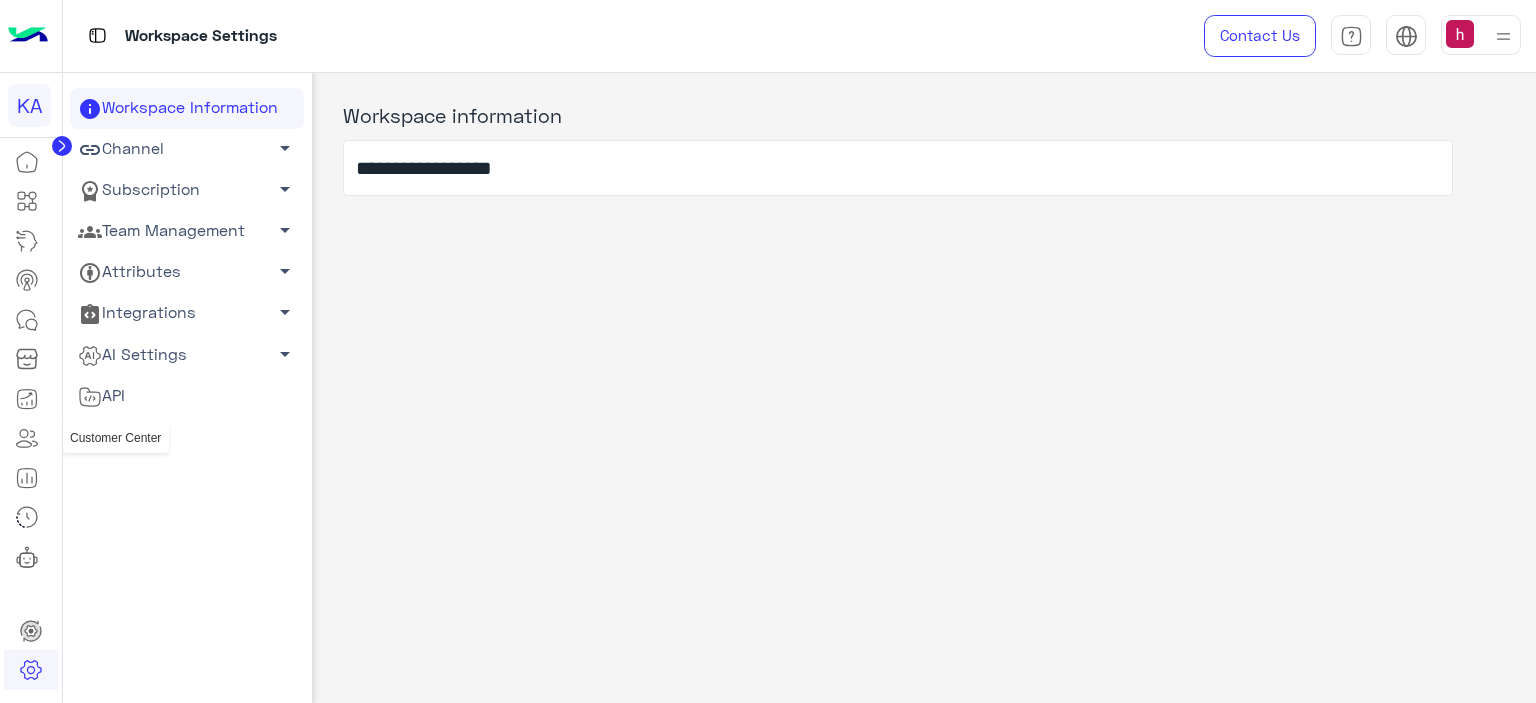 click 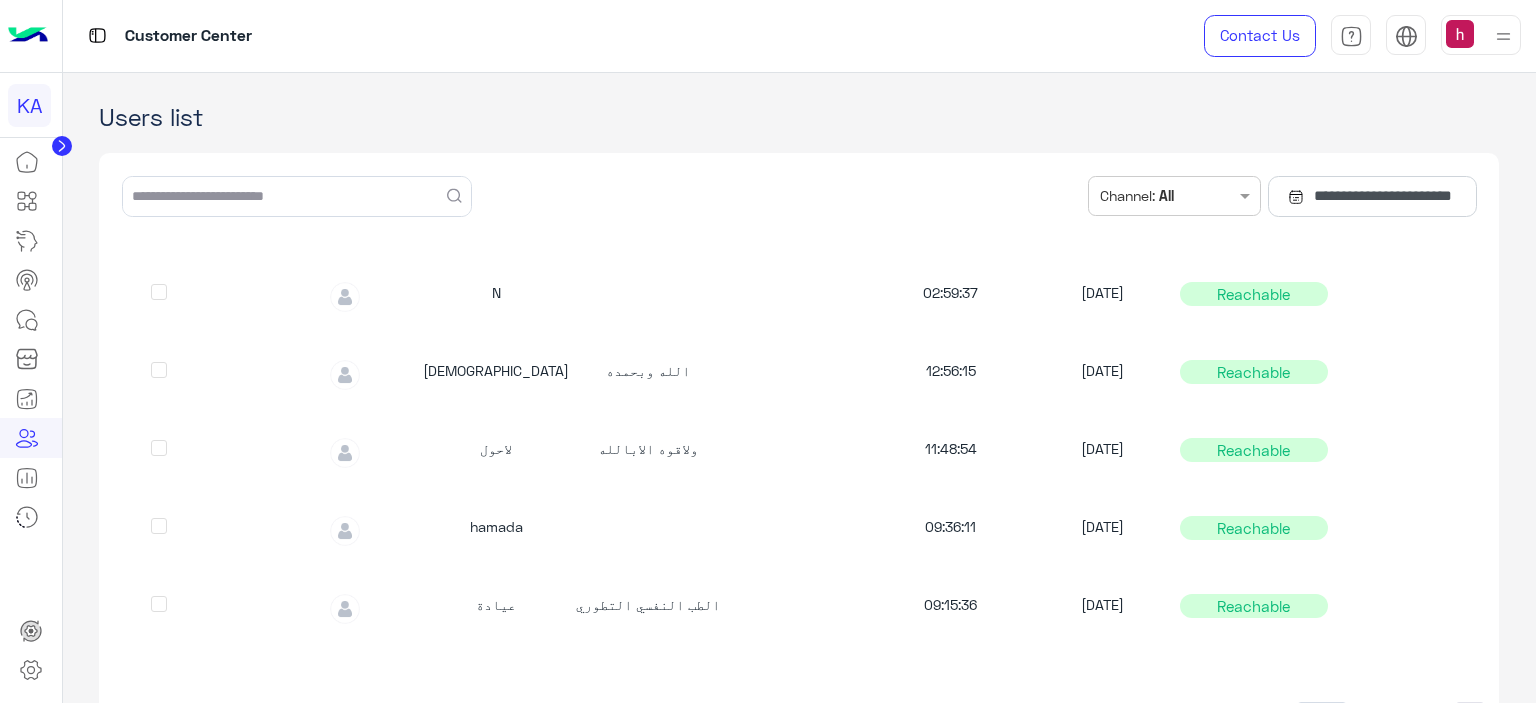 scroll, scrollTop: 300, scrollLeft: 0, axis: vertical 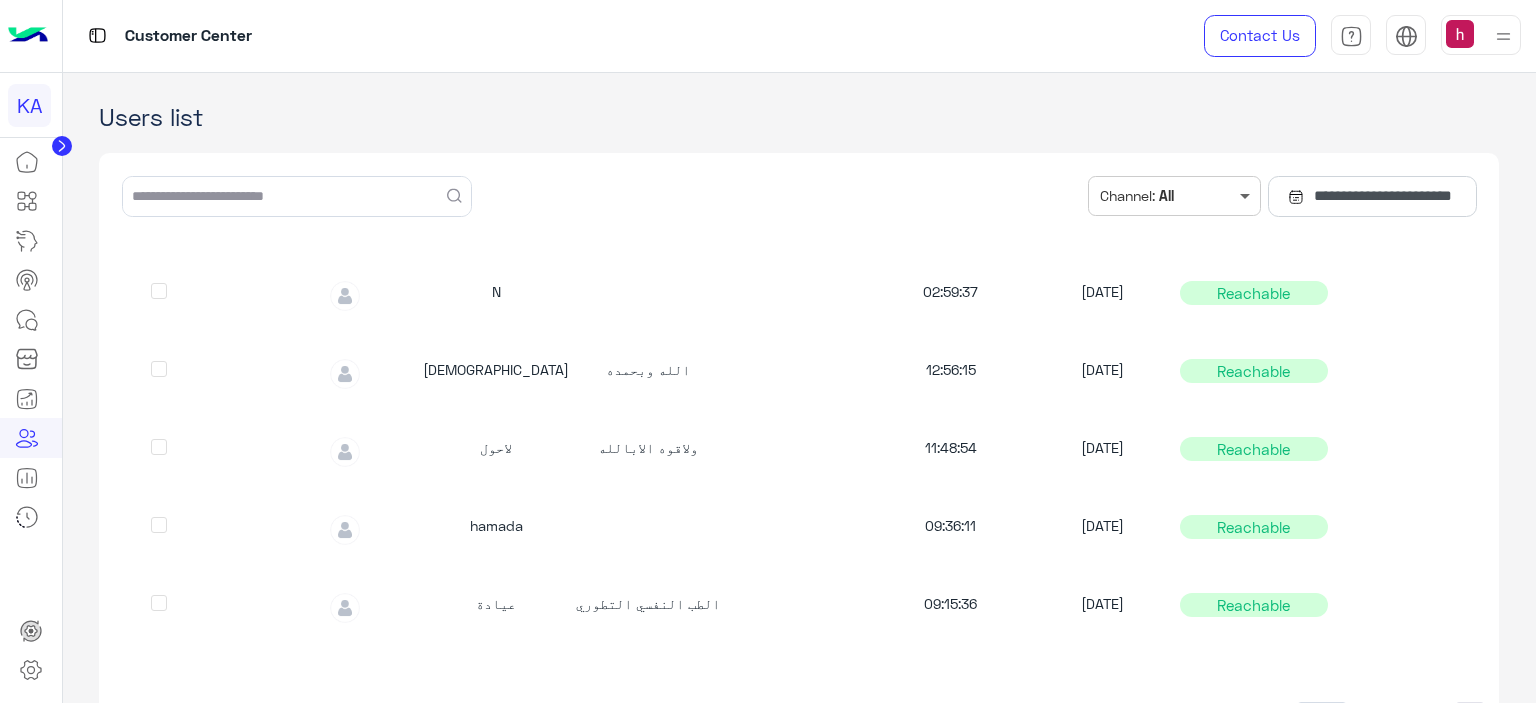 click 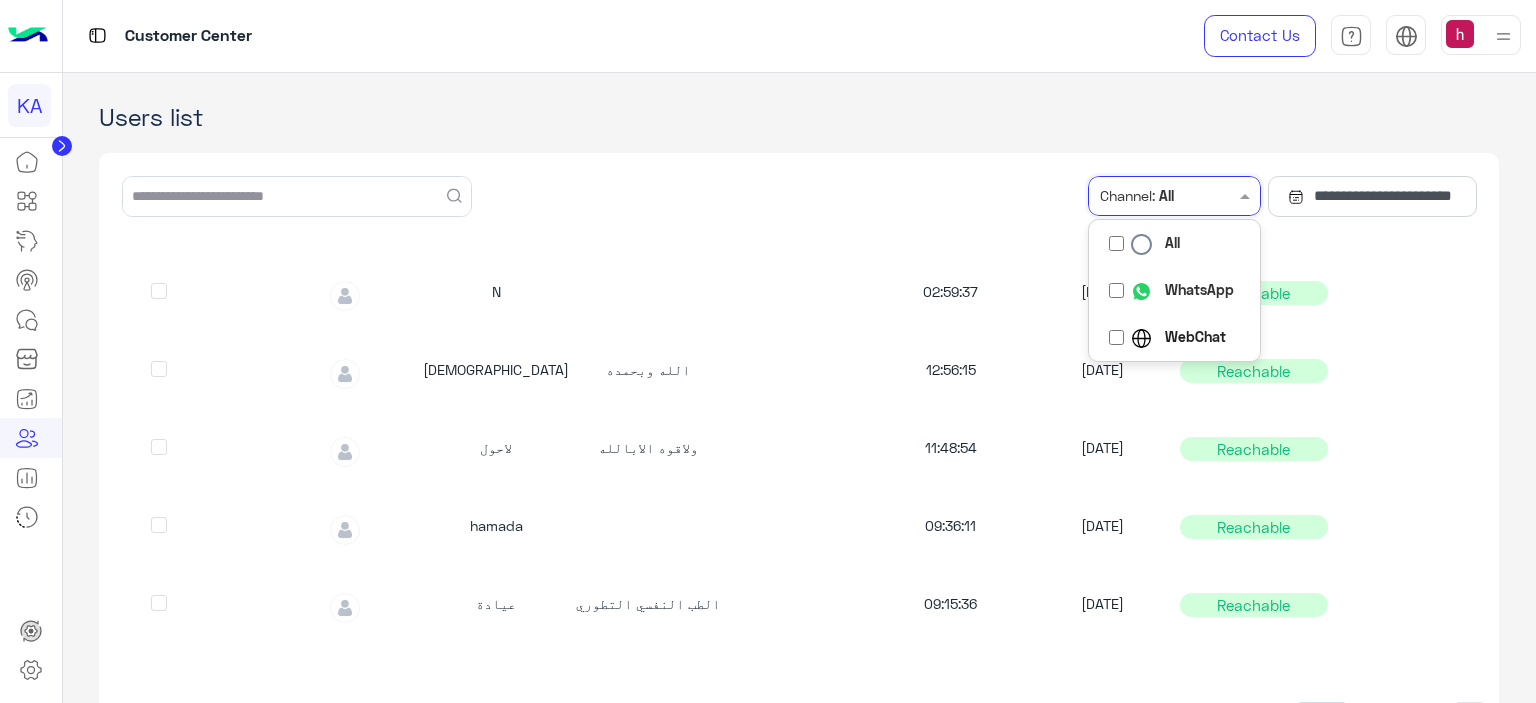 click on "WhatsApp" at bounding box center (1167, 290) 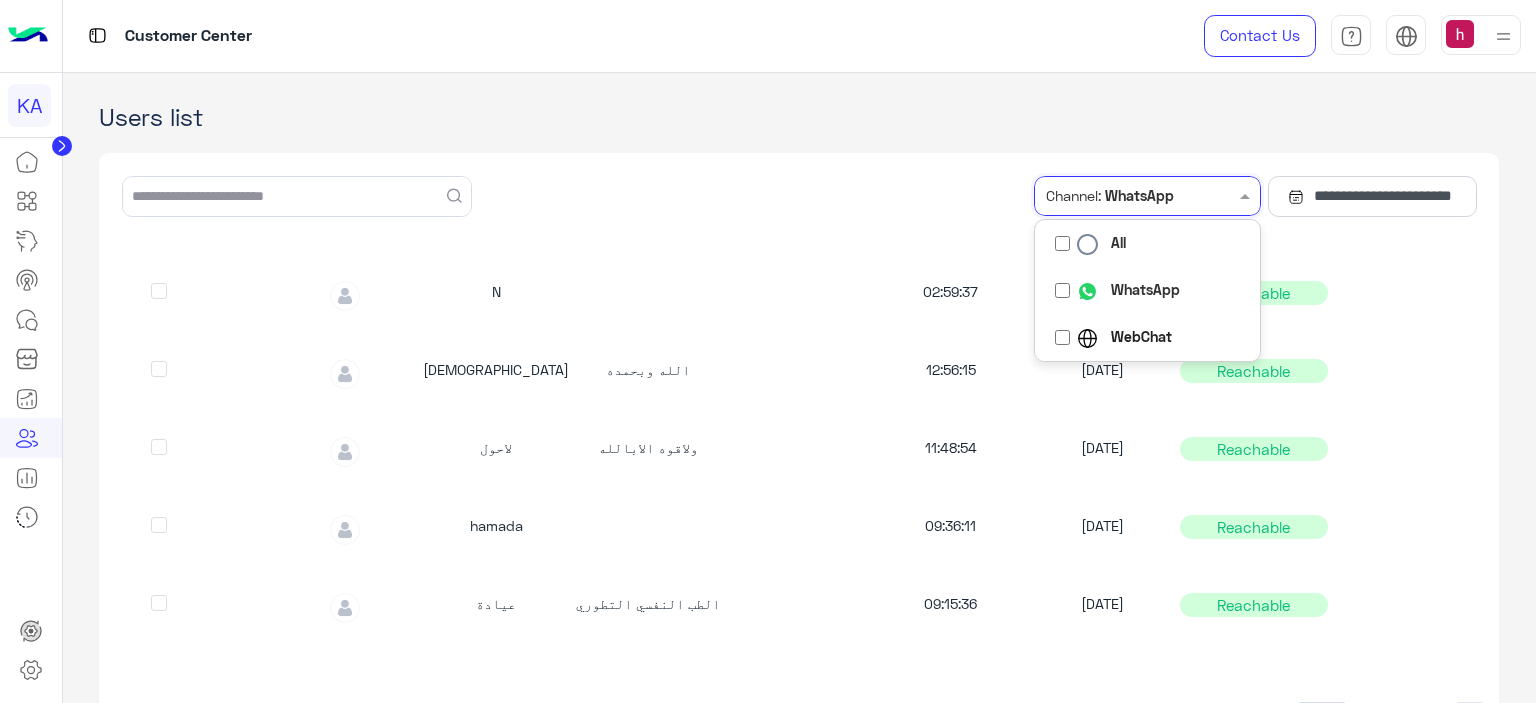 click on "**********" 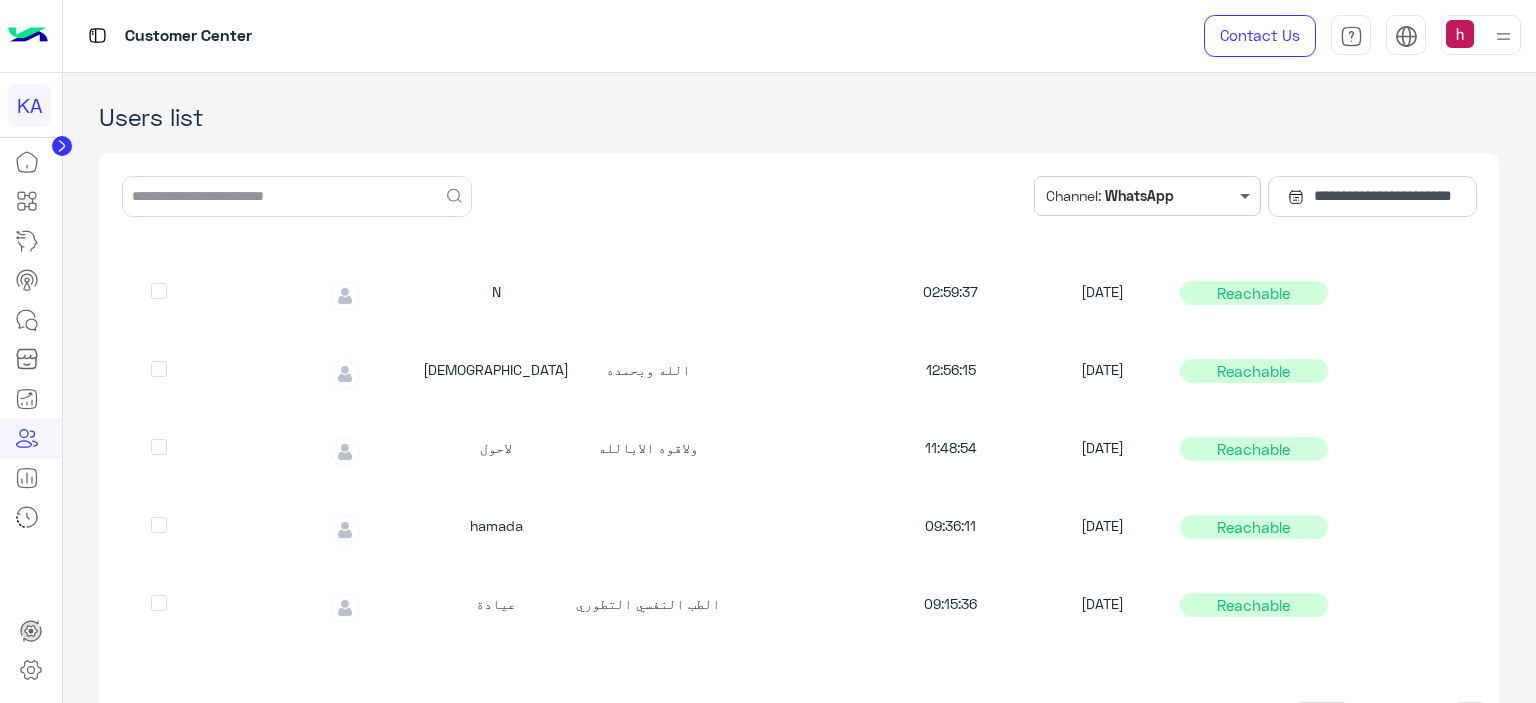 click 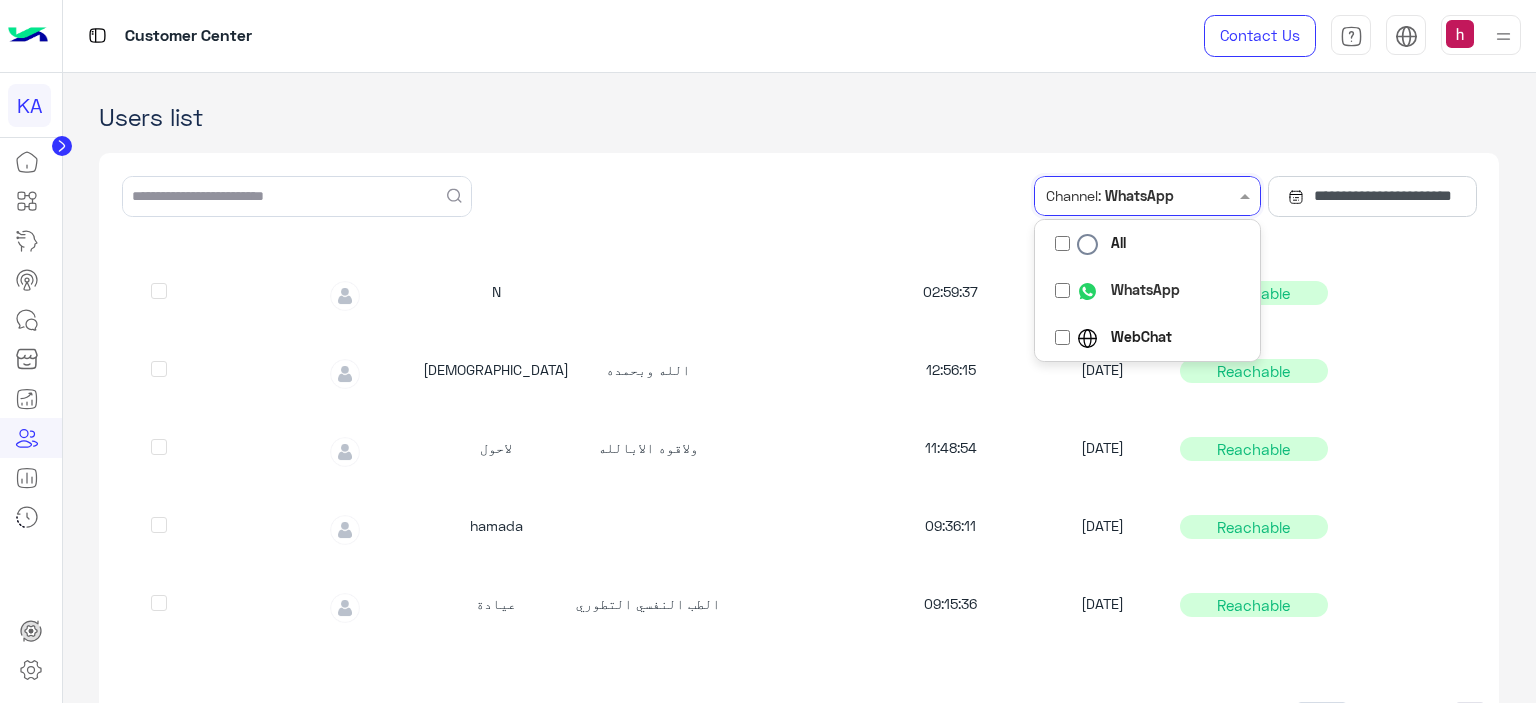 click 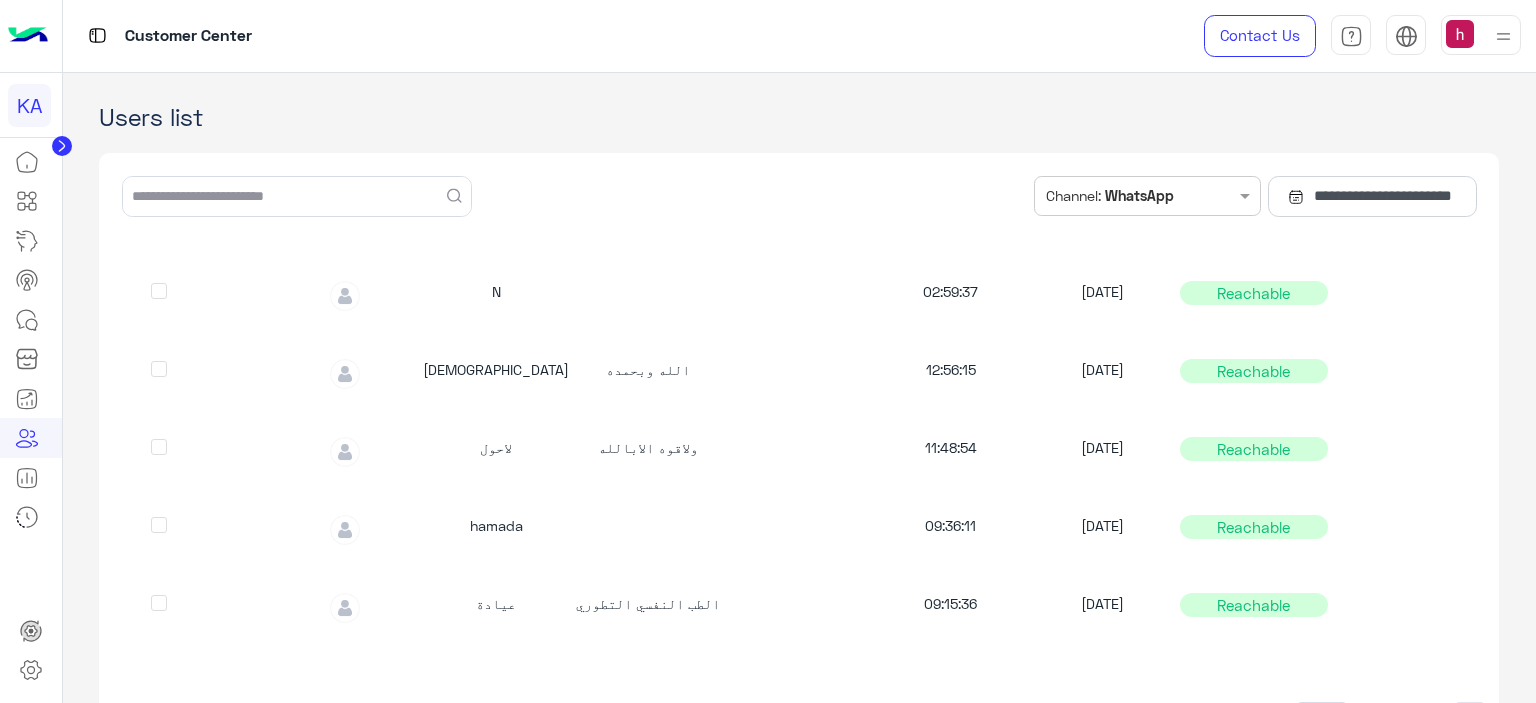 click 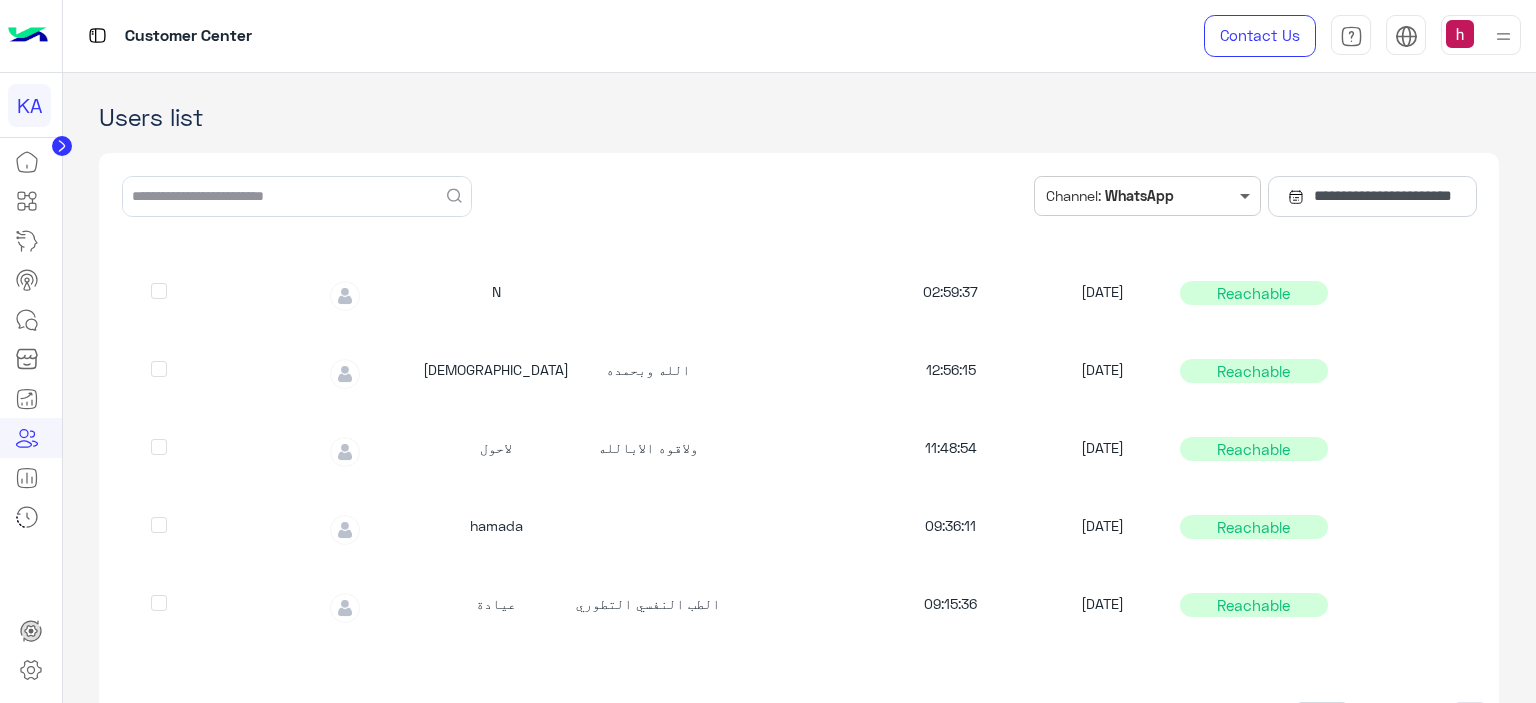 click 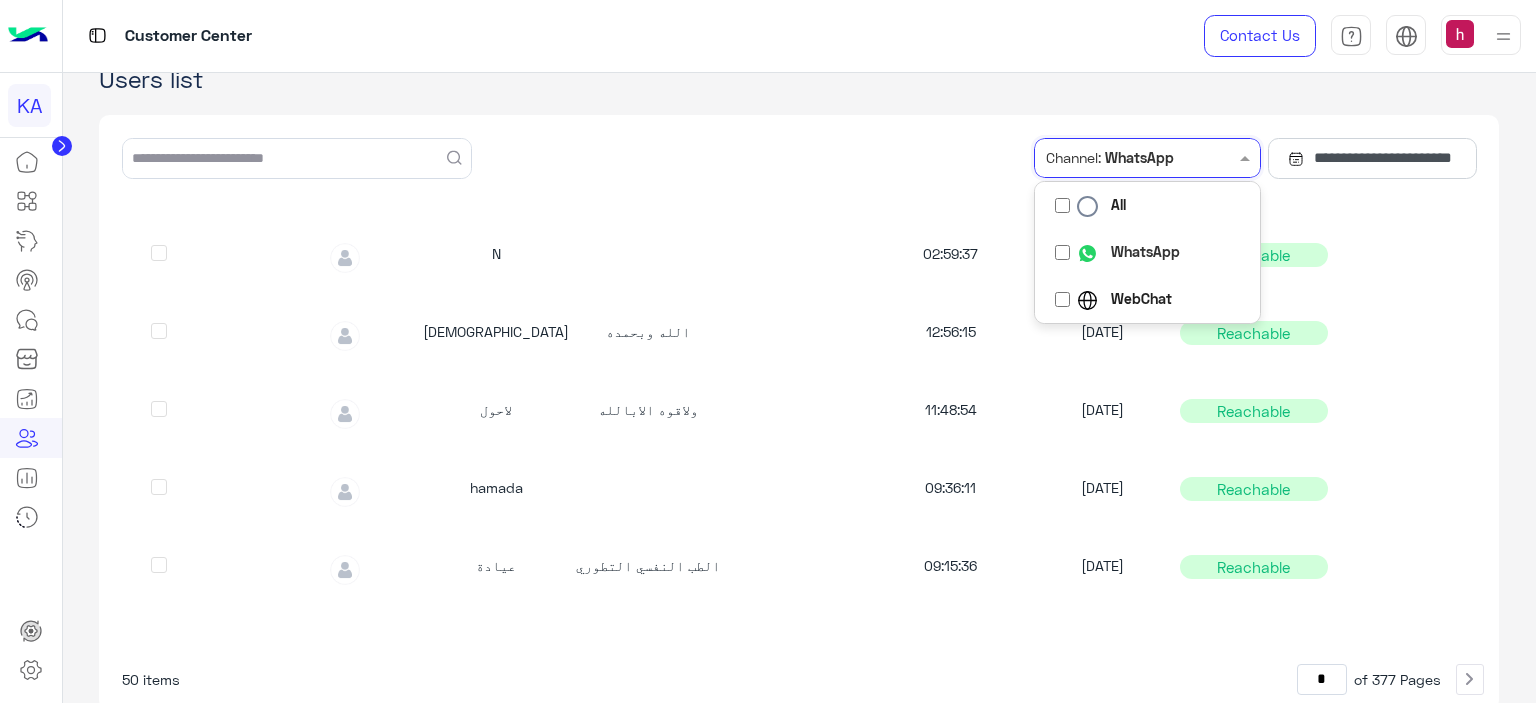 scroll, scrollTop: 58, scrollLeft: 0, axis: vertical 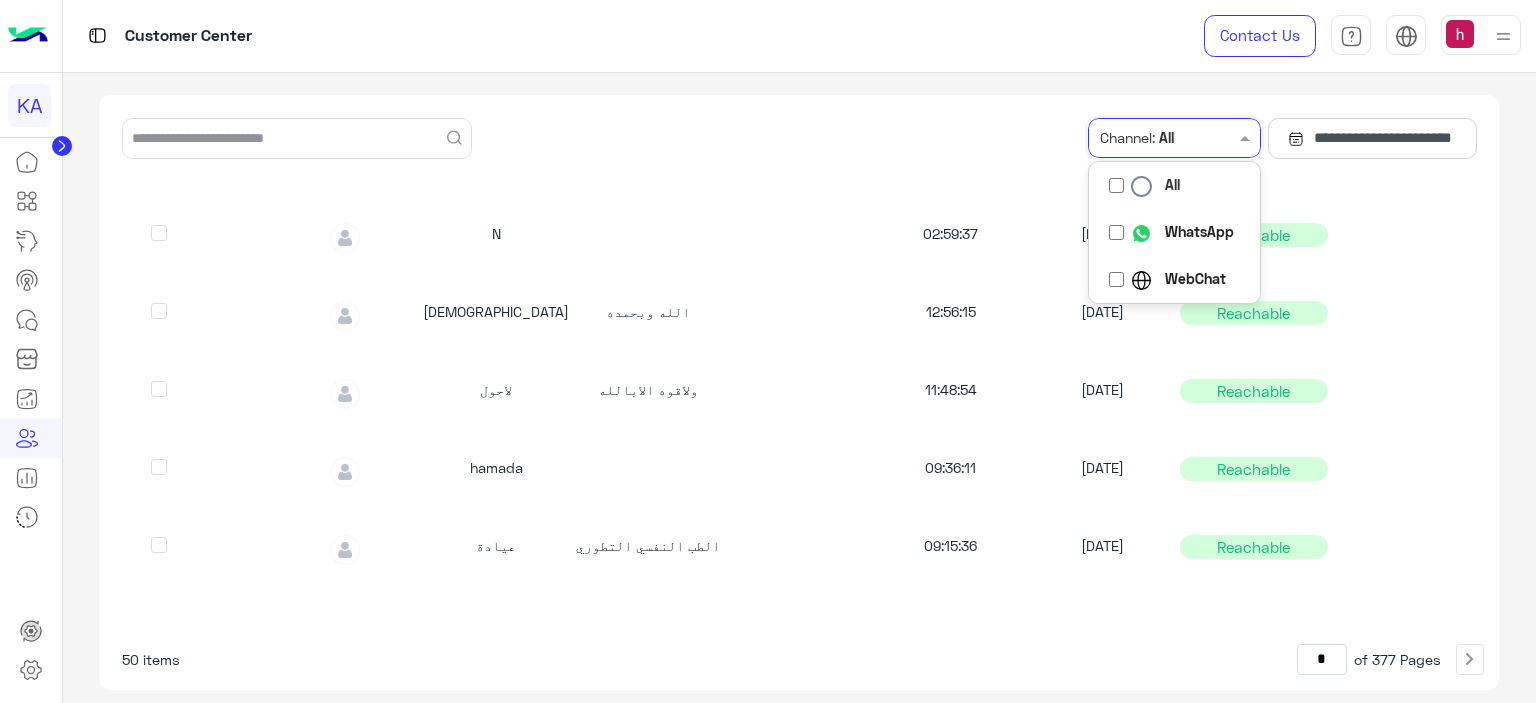 click on "**********" 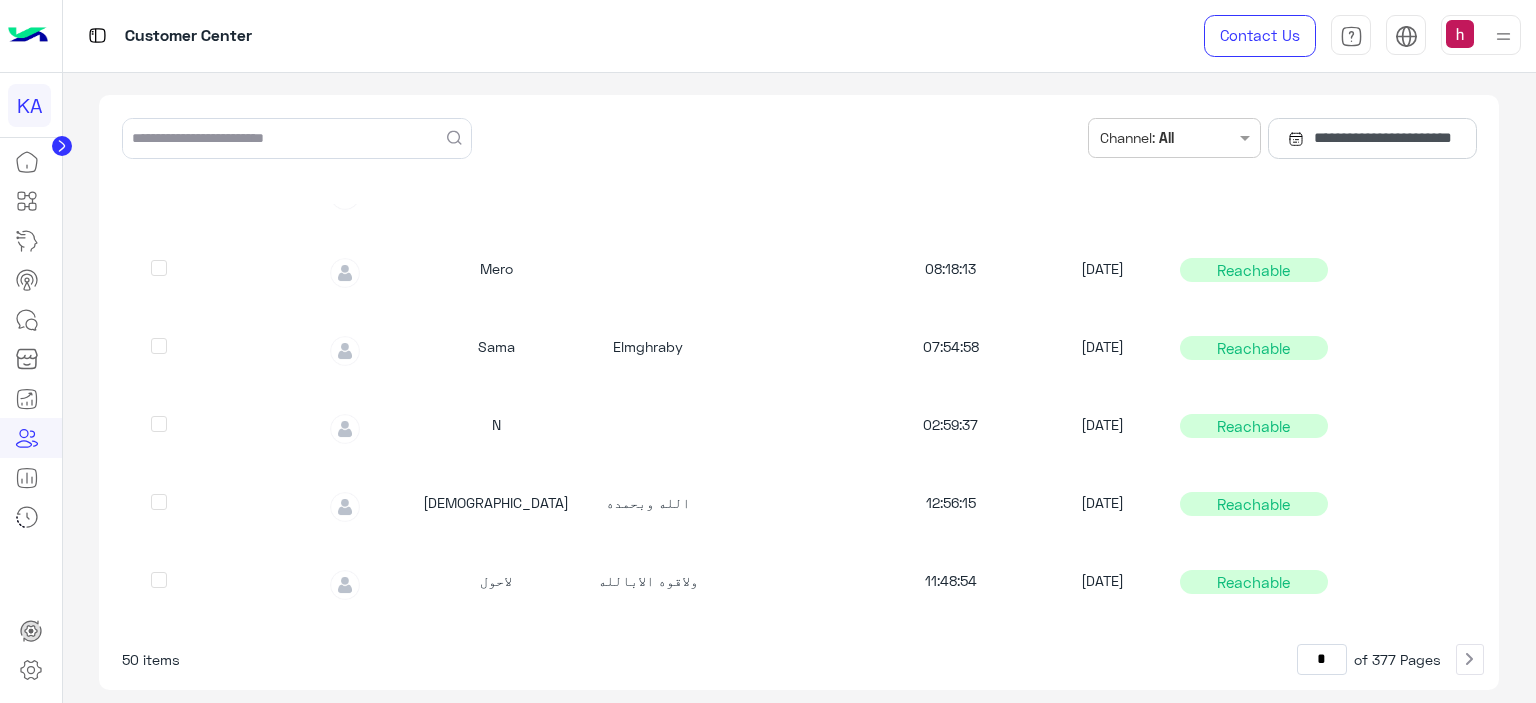 scroll, scrollTop: 0, scrollLeft: 0, axis: both 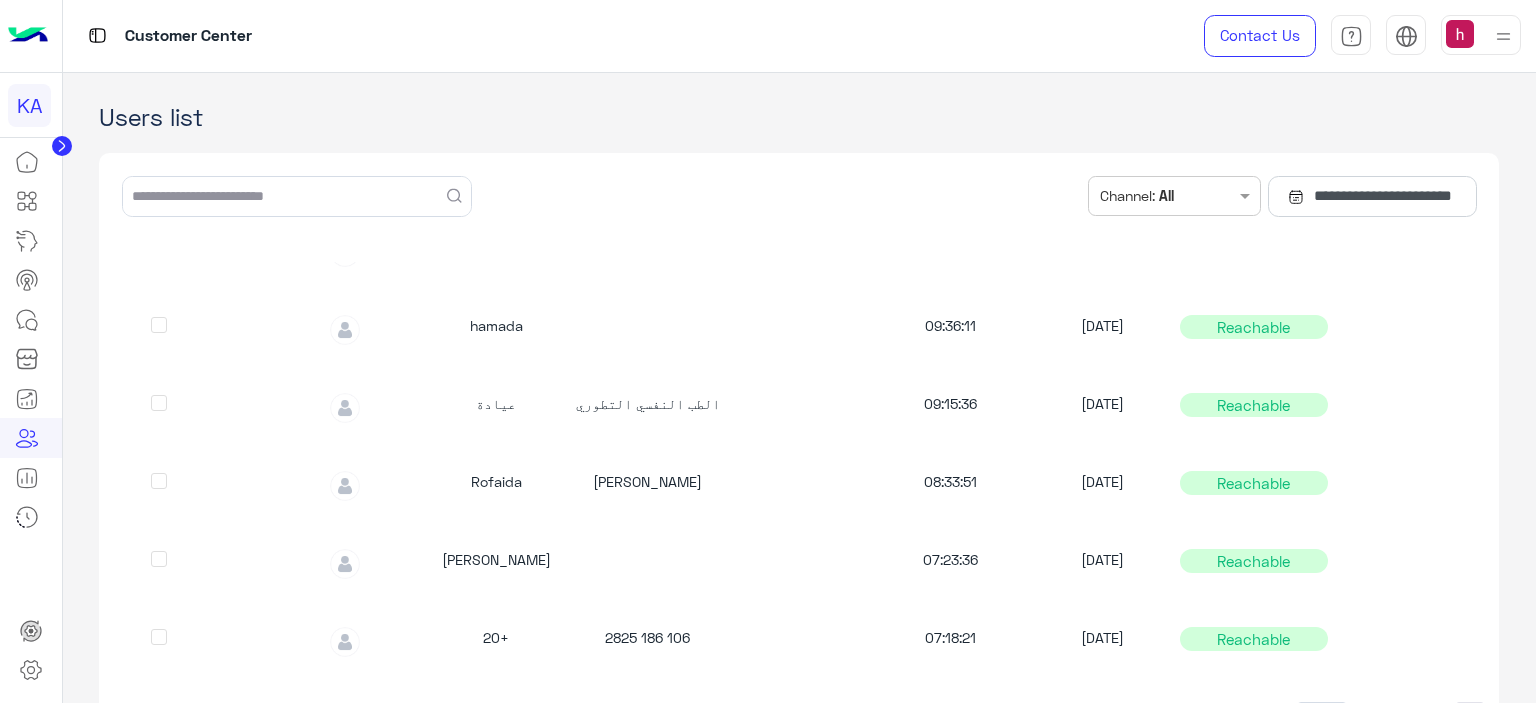 click 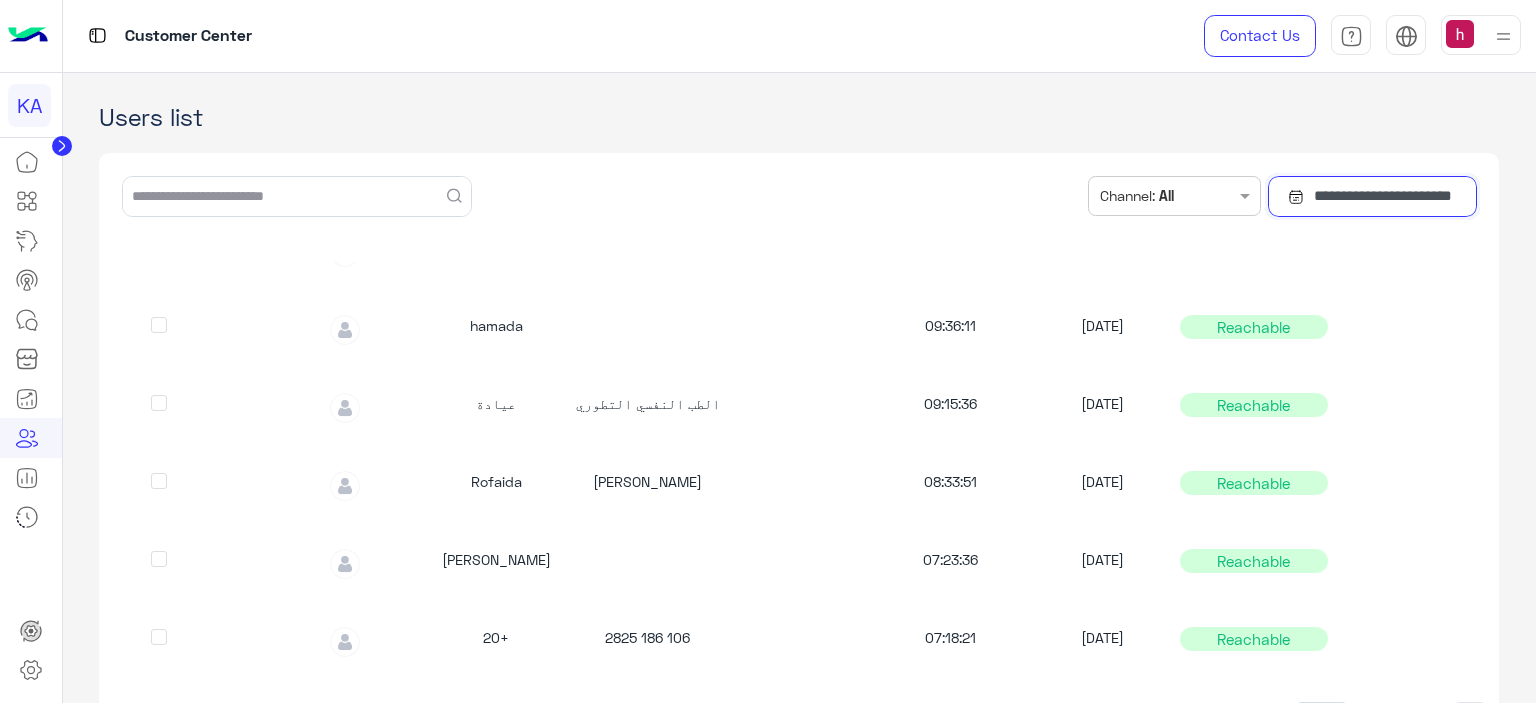 click on "**********" 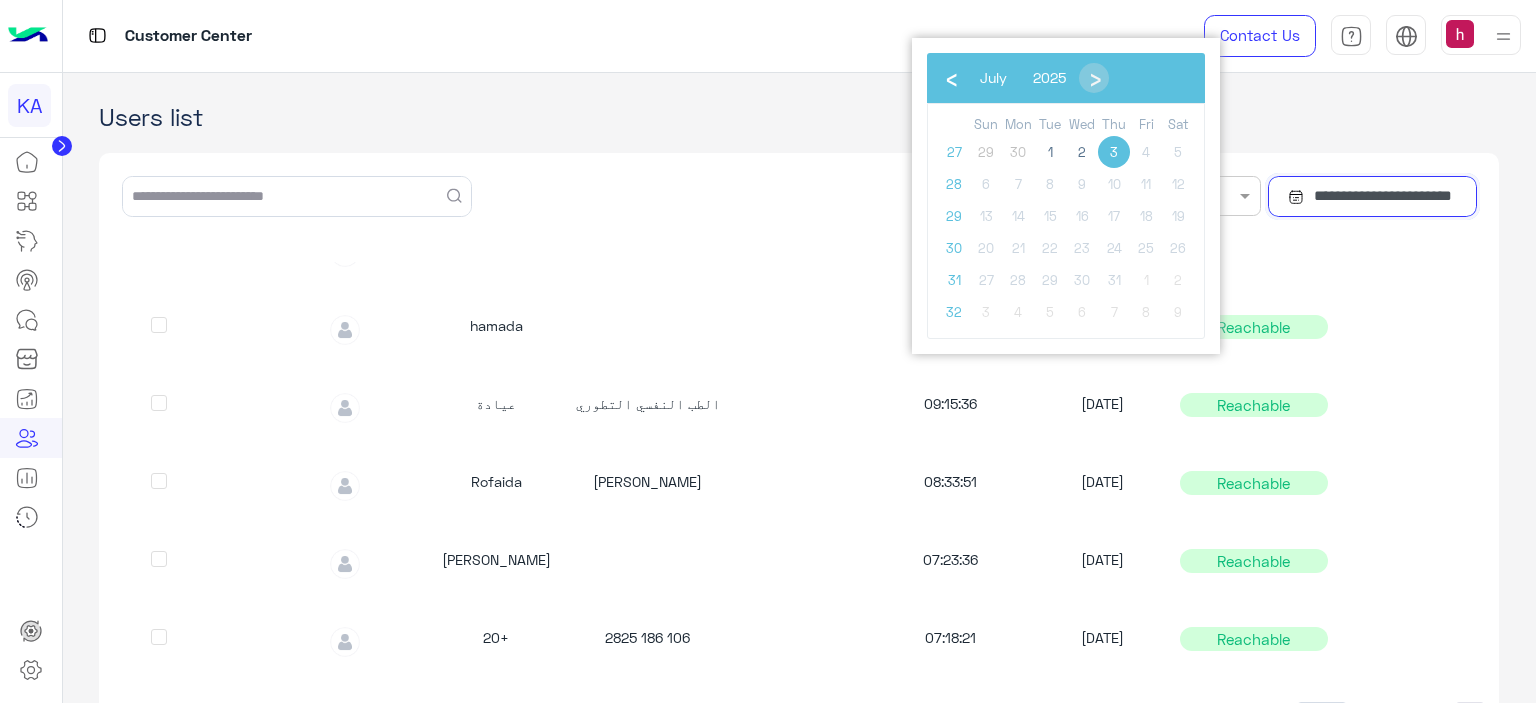 click on "**********" 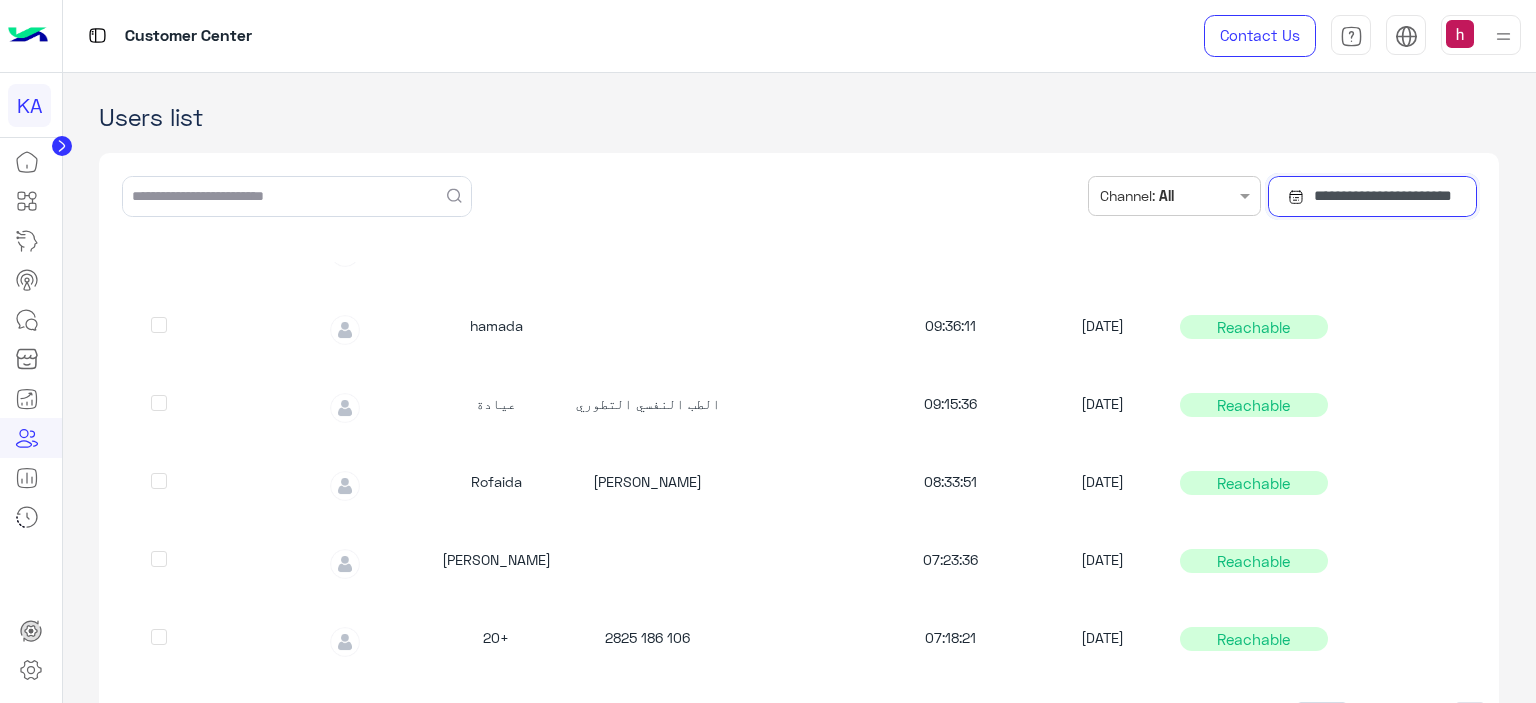 click on "**********" 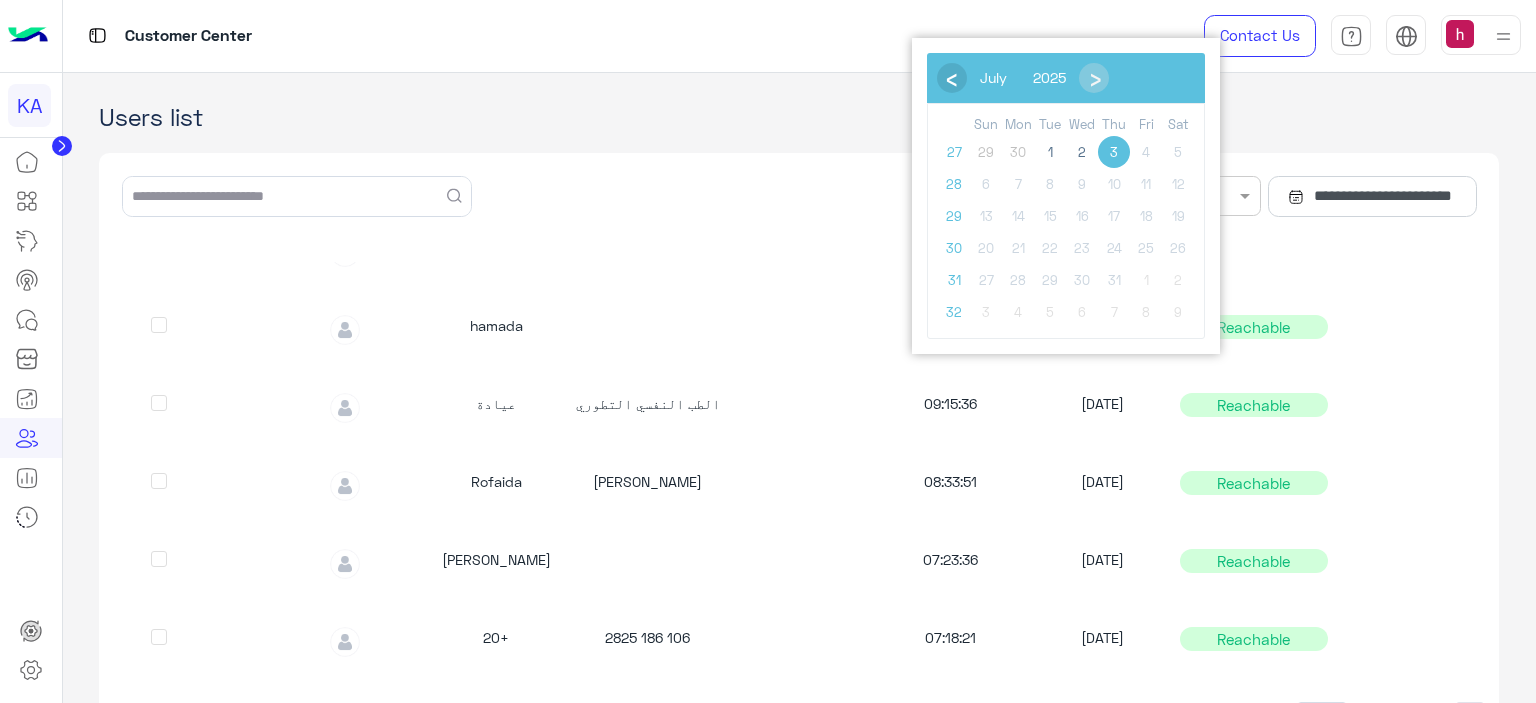 click on "‹" 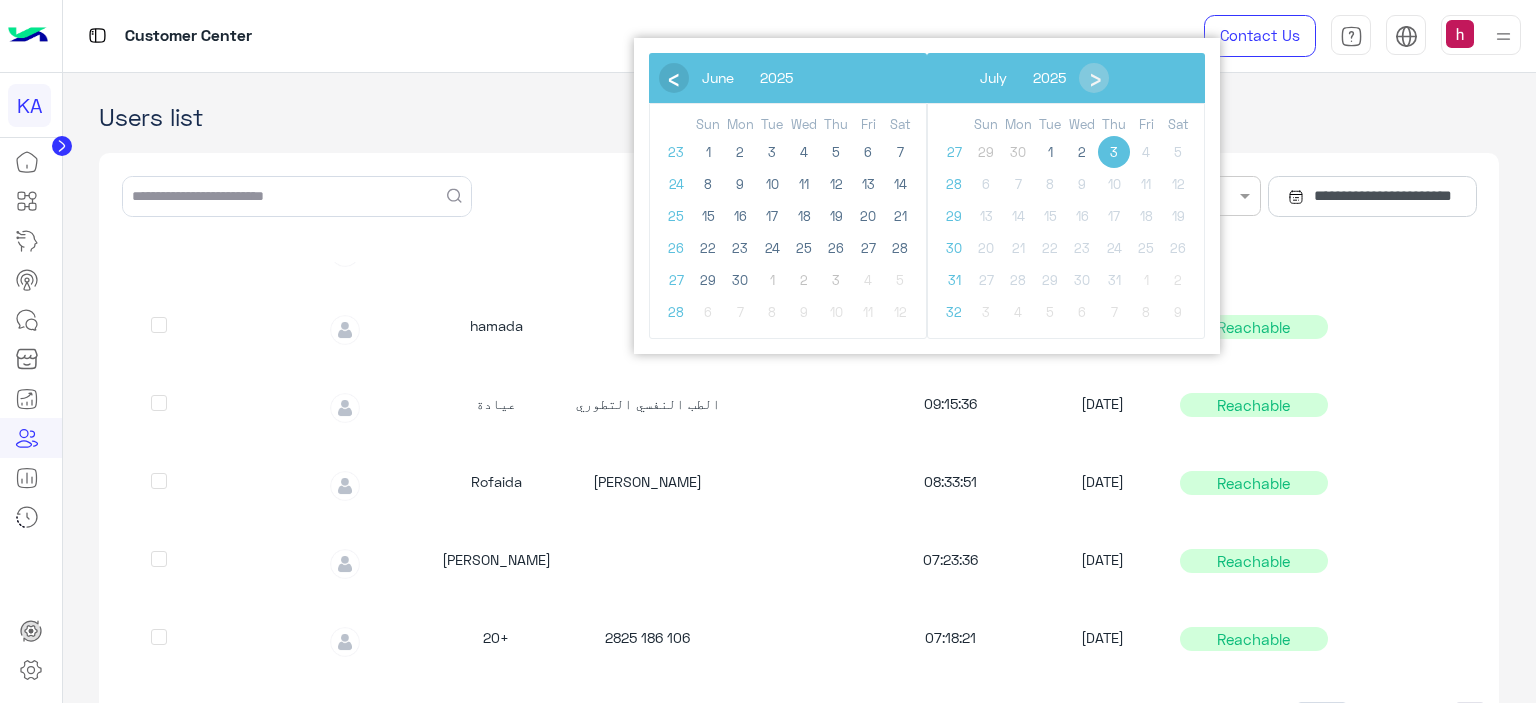 click on "‹" 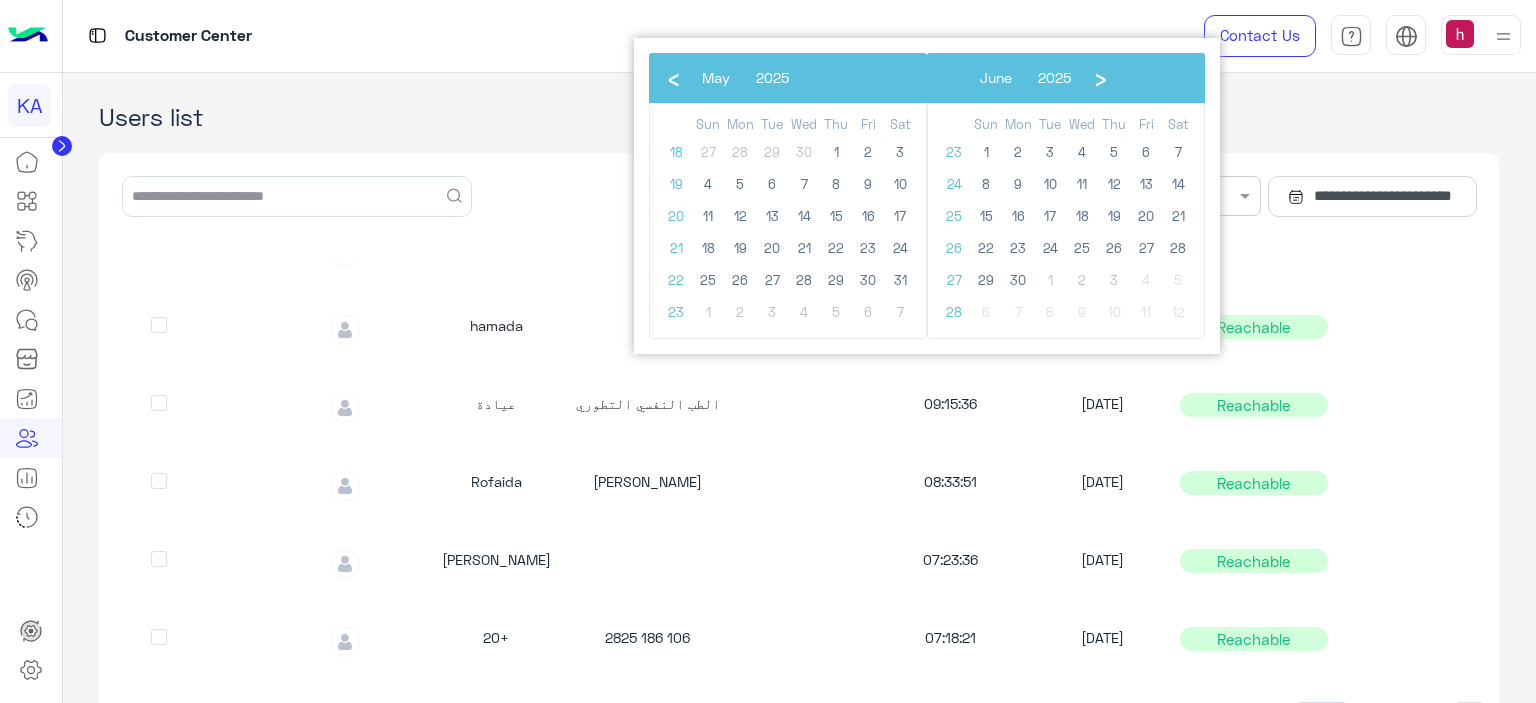 click on "‹" 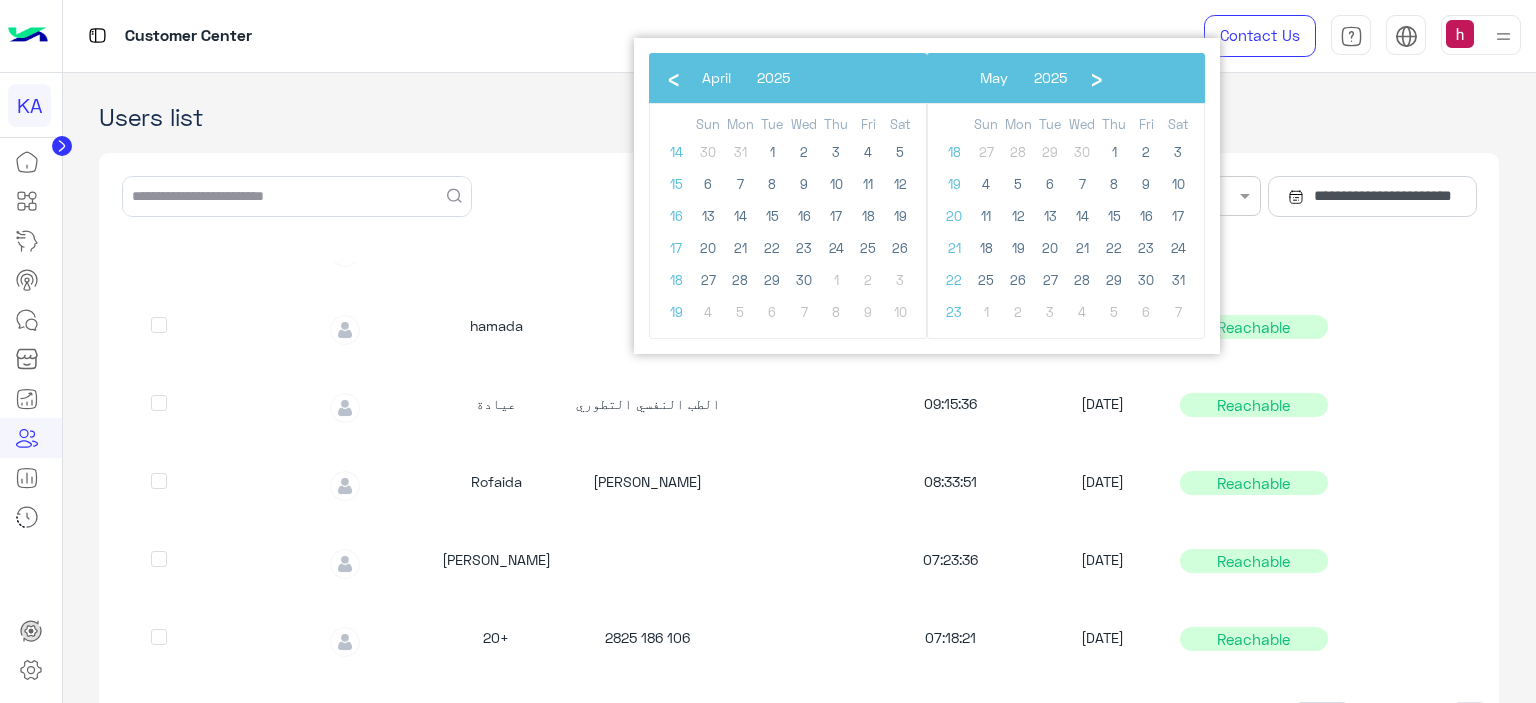 click on "‹" 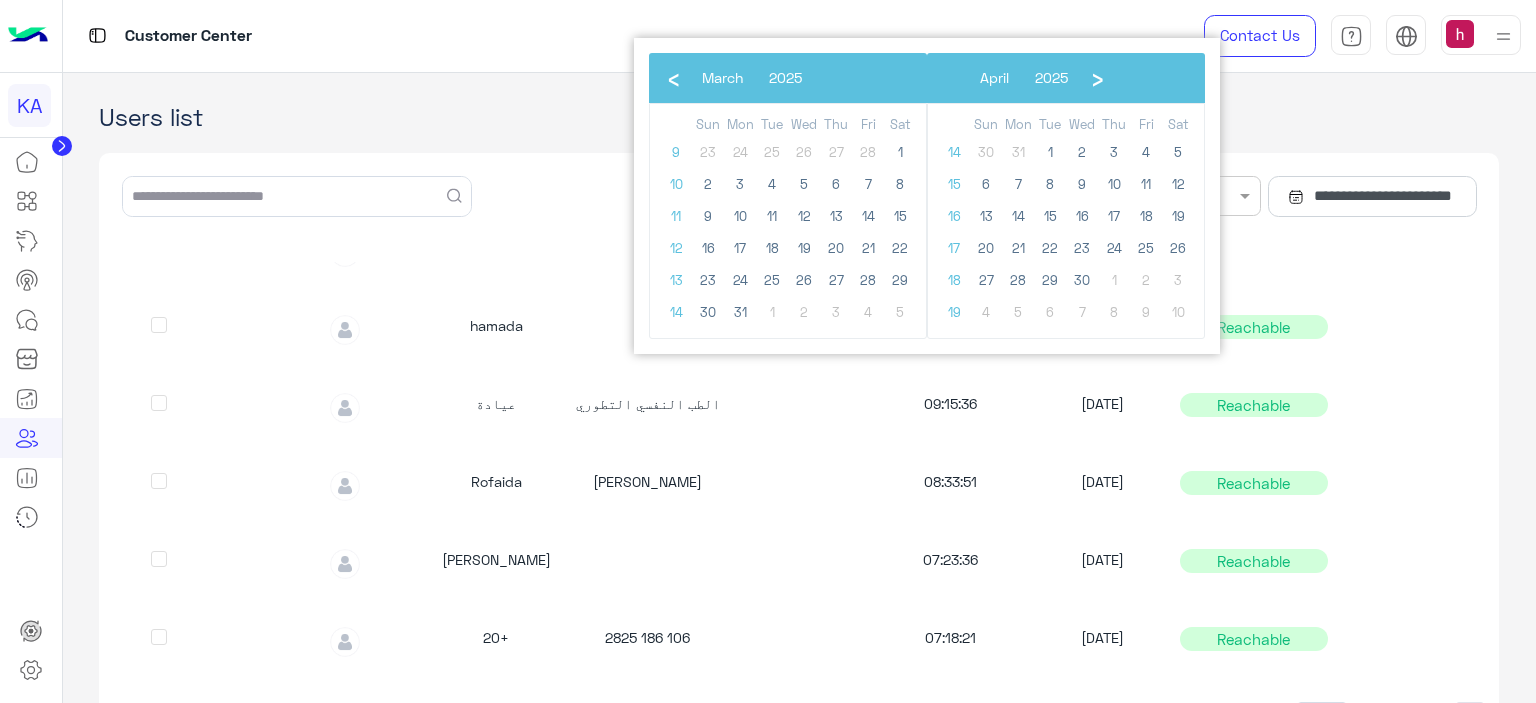click on "‹" 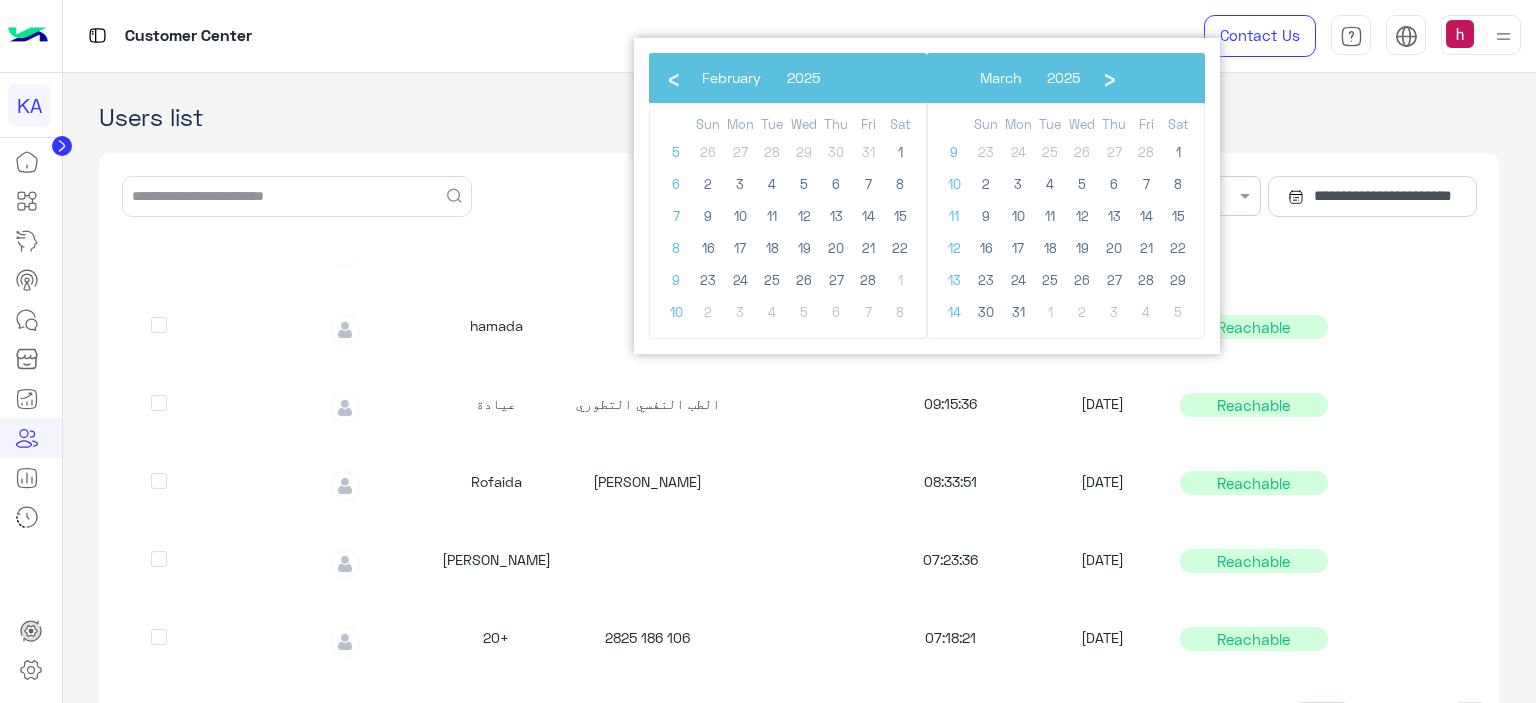 click on "‹" 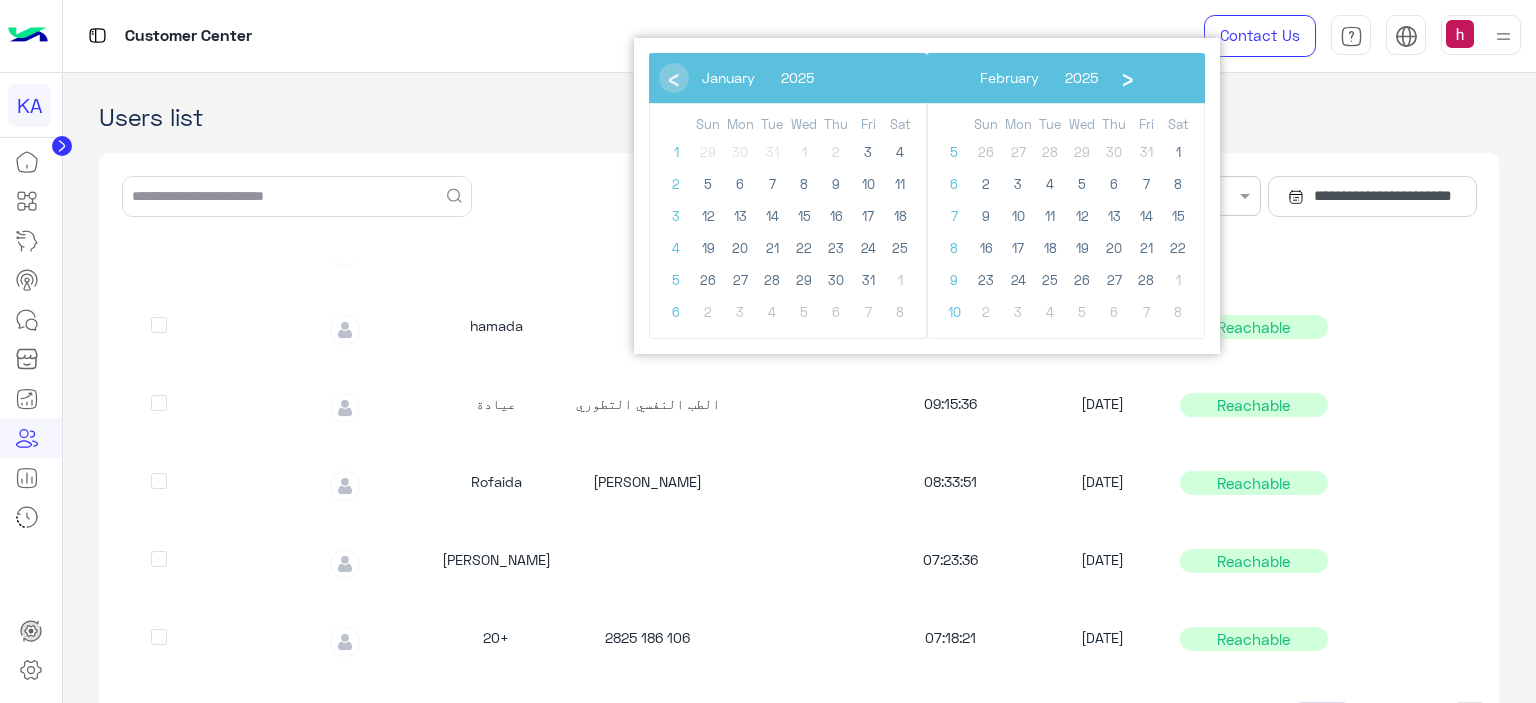 click on "1" 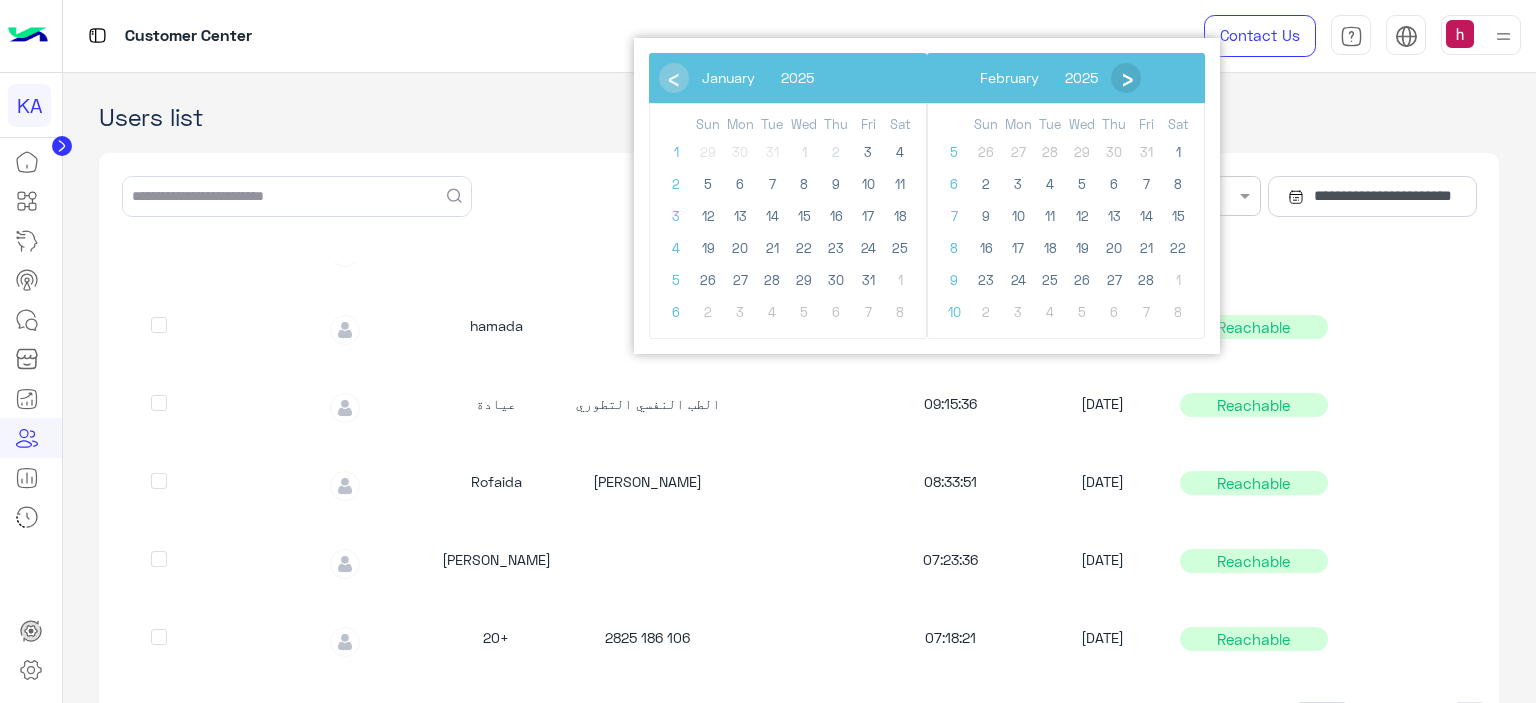 click on "›" 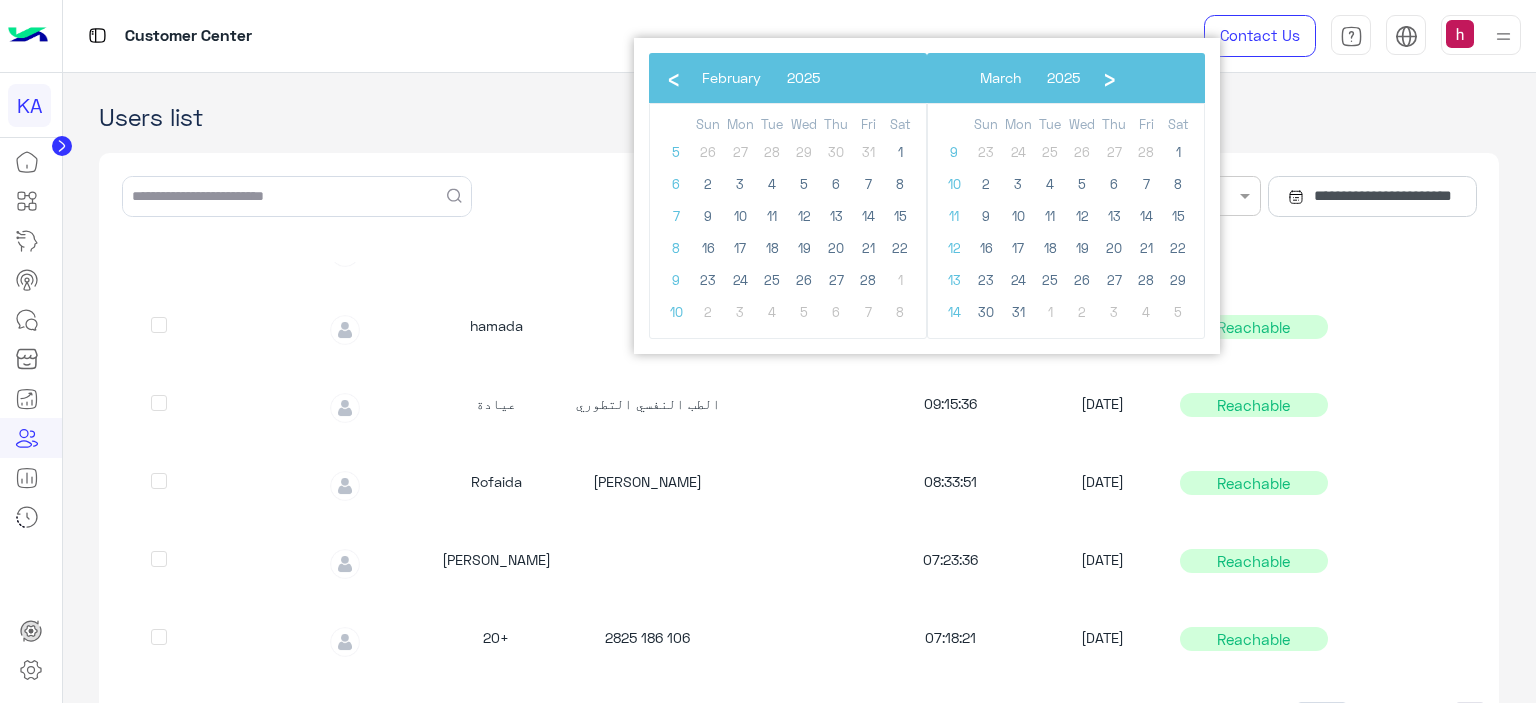 click on "›" 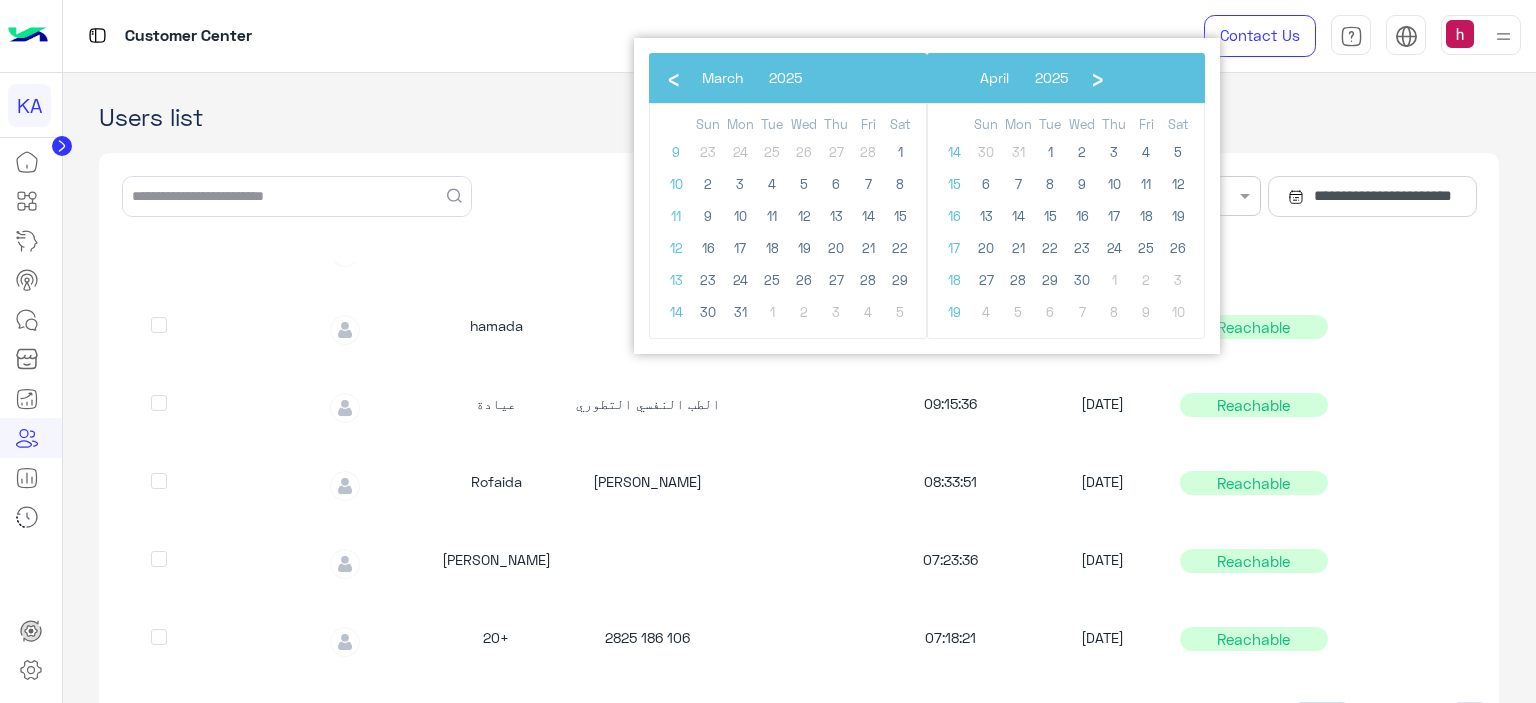 click on "›" 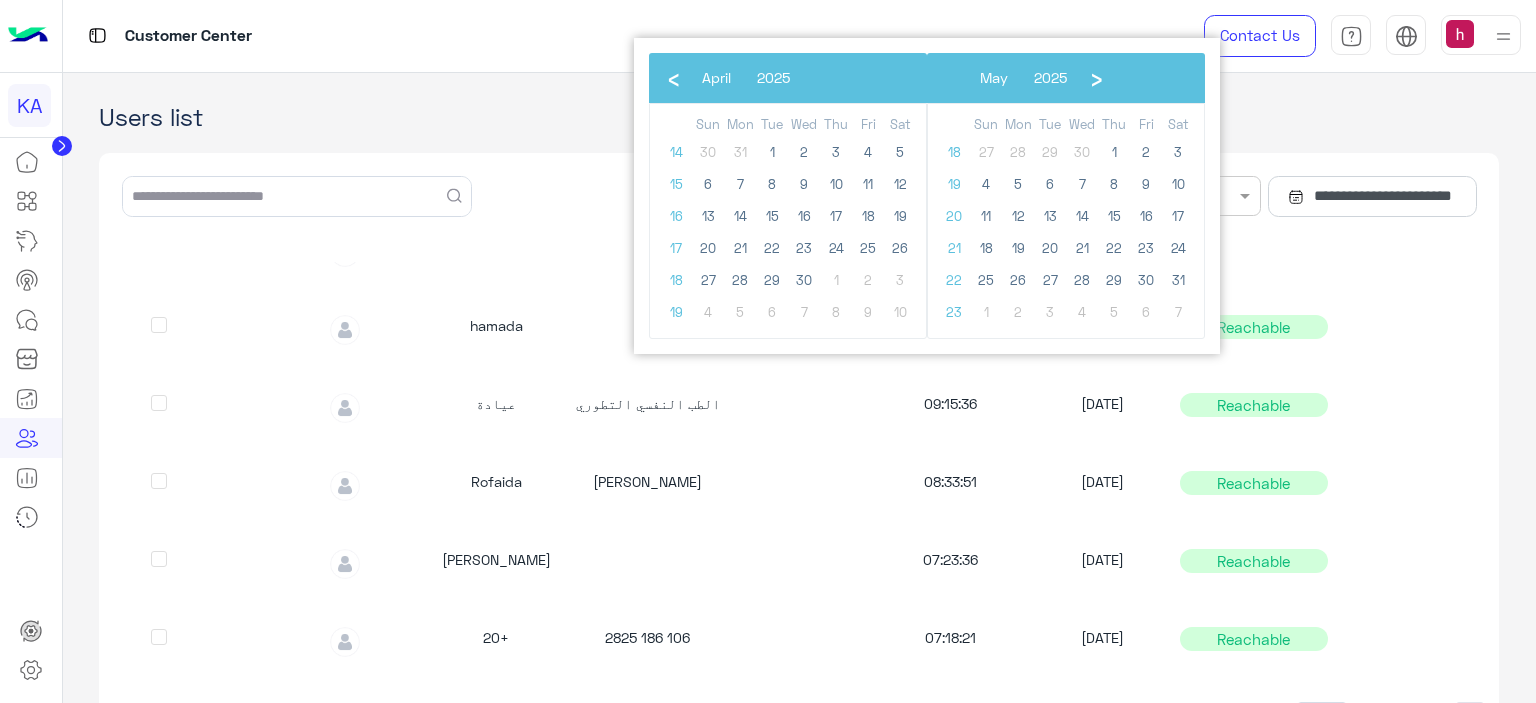click on "›" 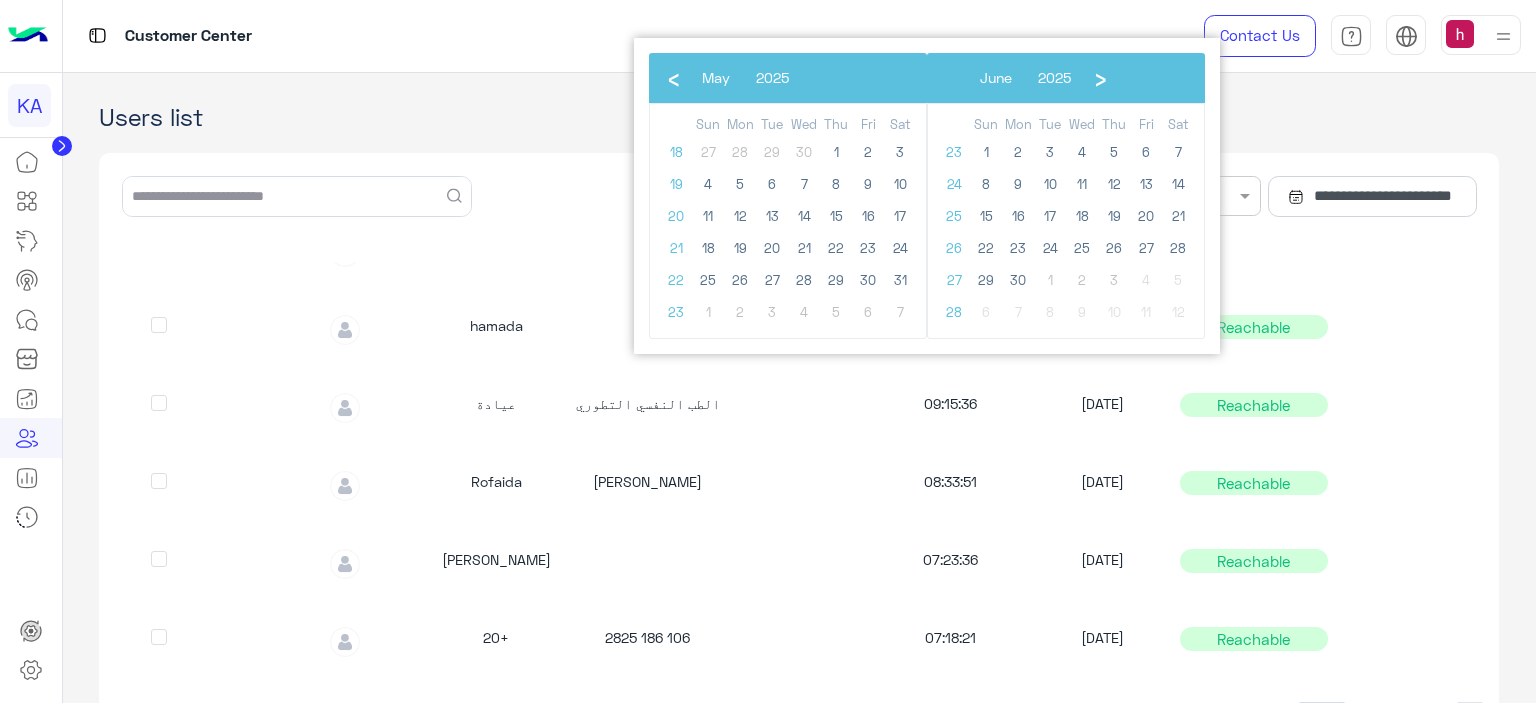click on "›" 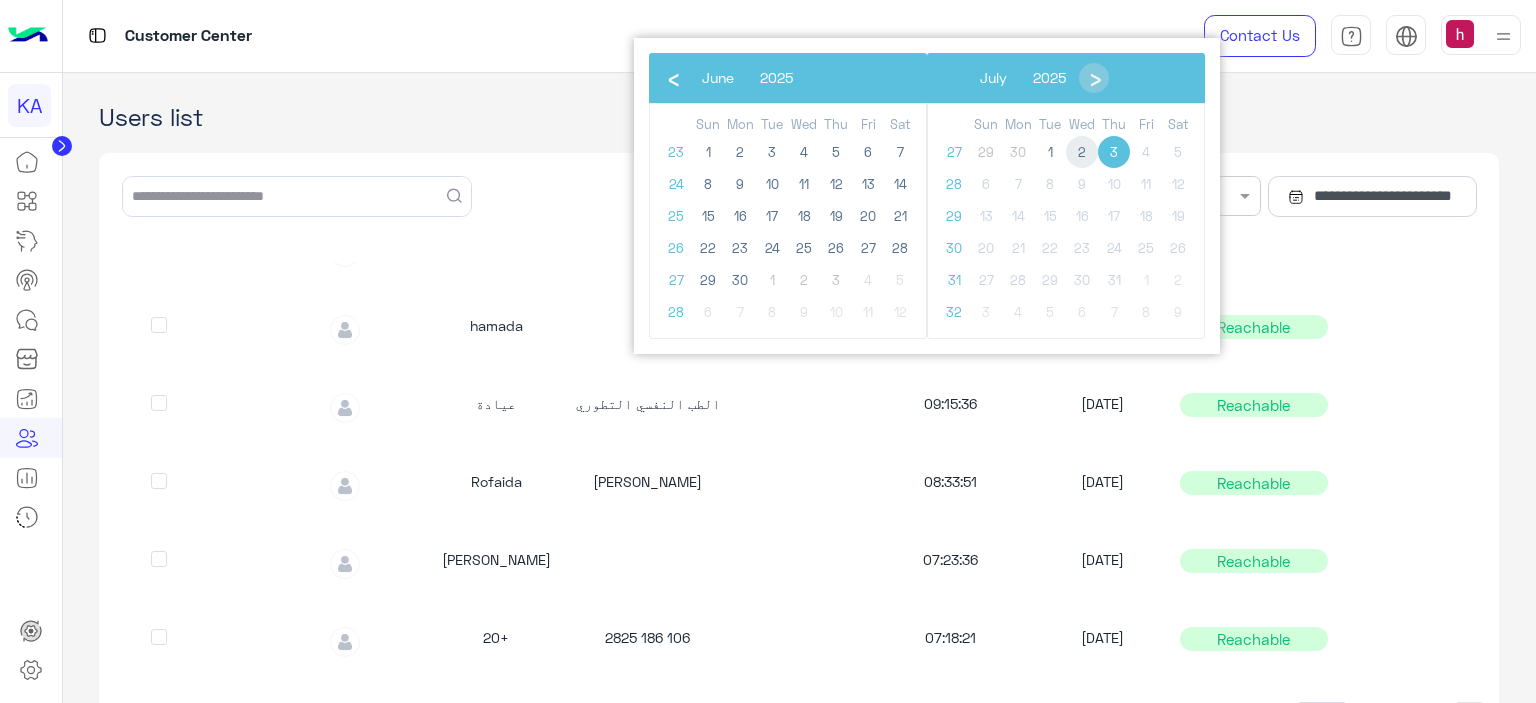 click on "2" 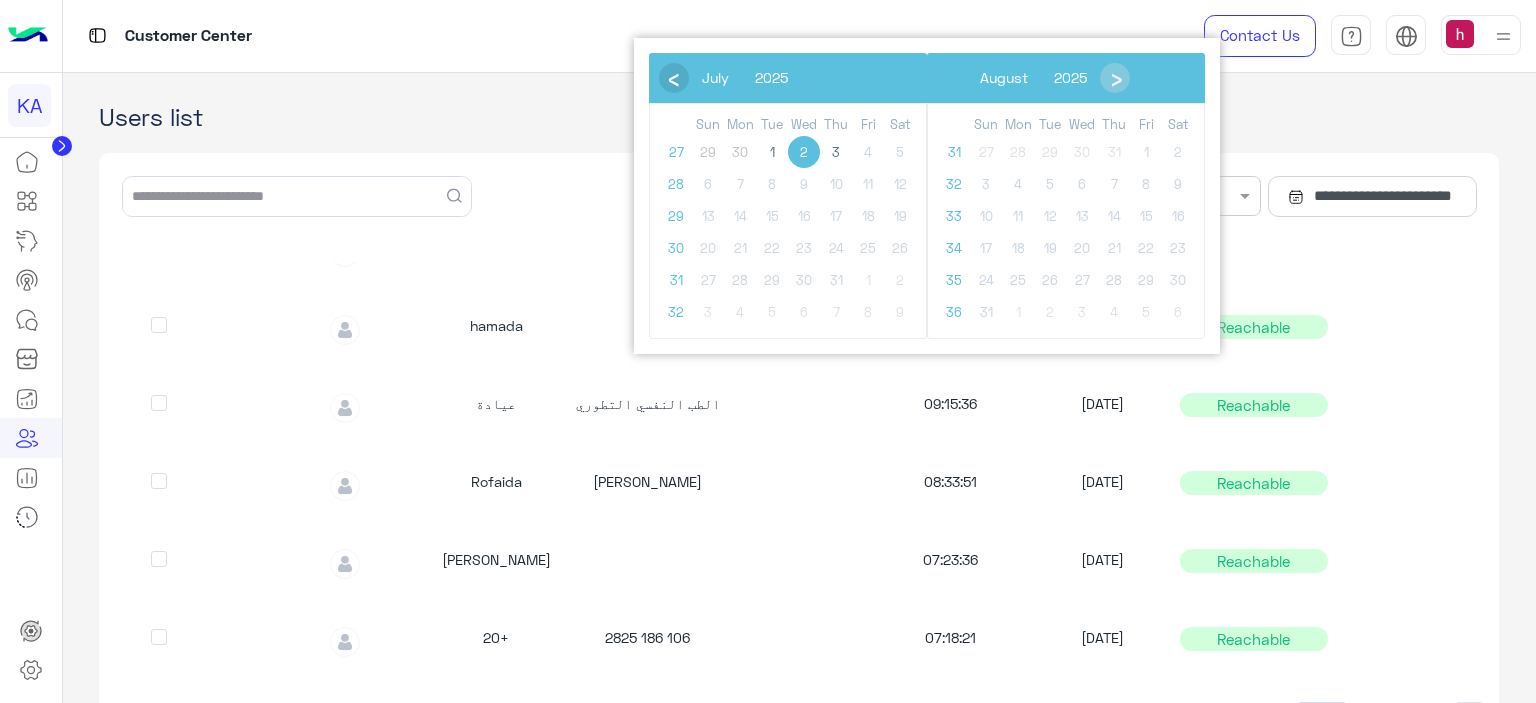 click on "‹" 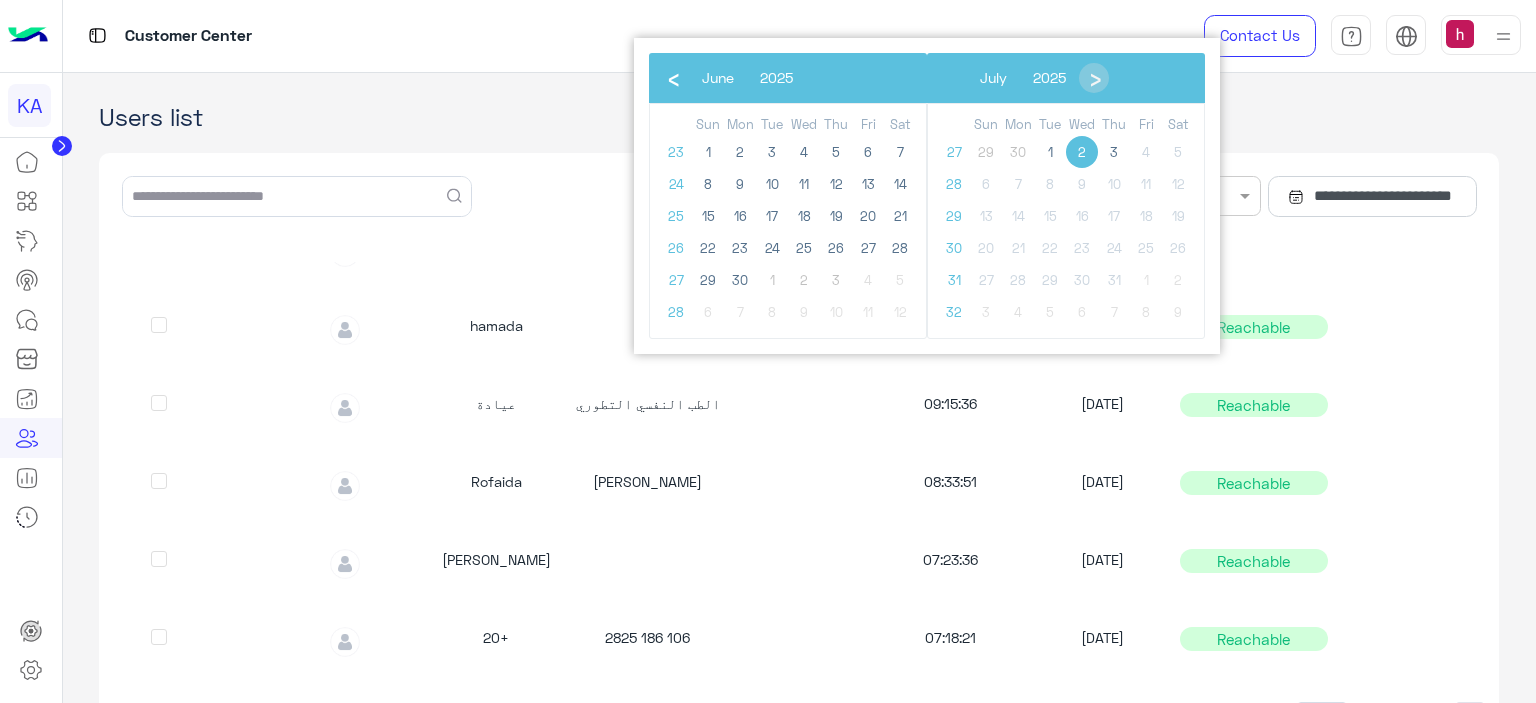 click on "‹" 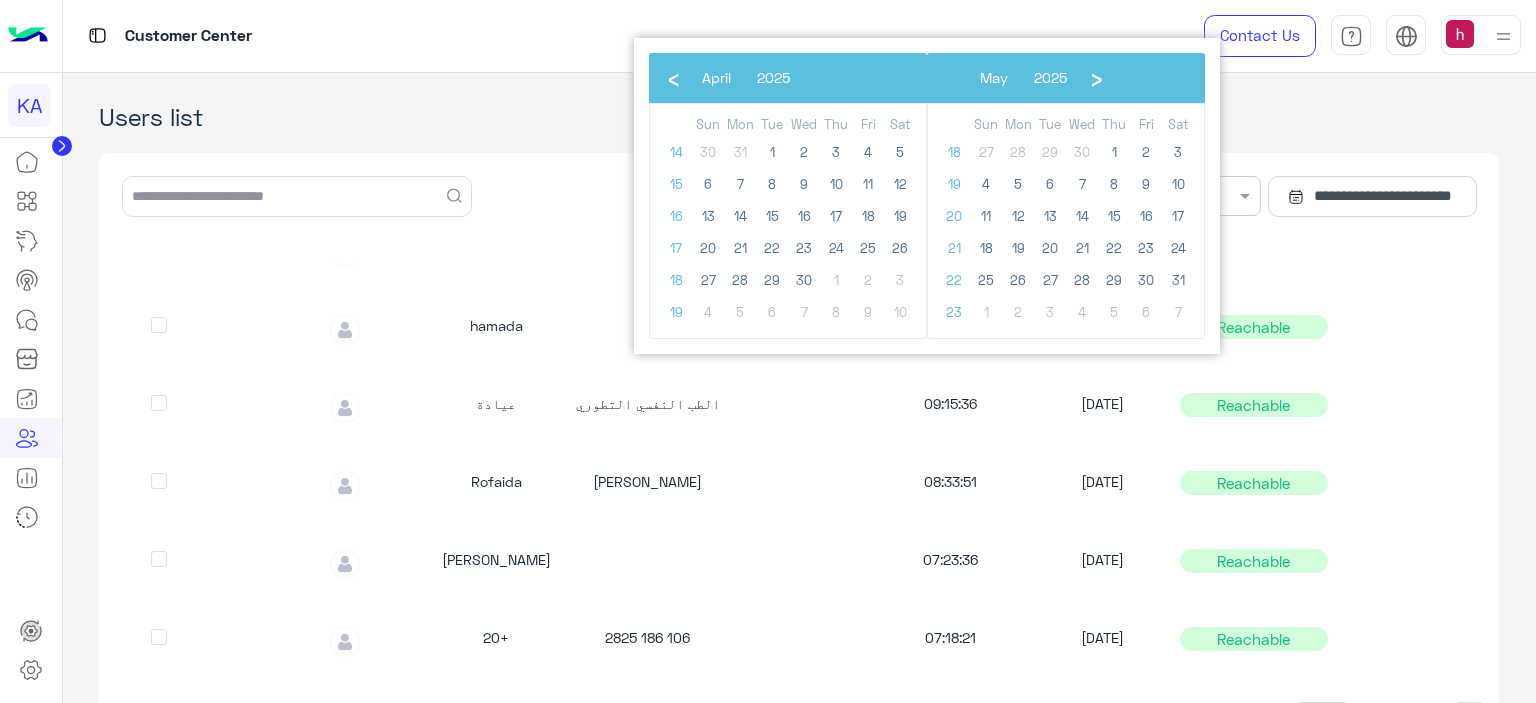 click on "‹" 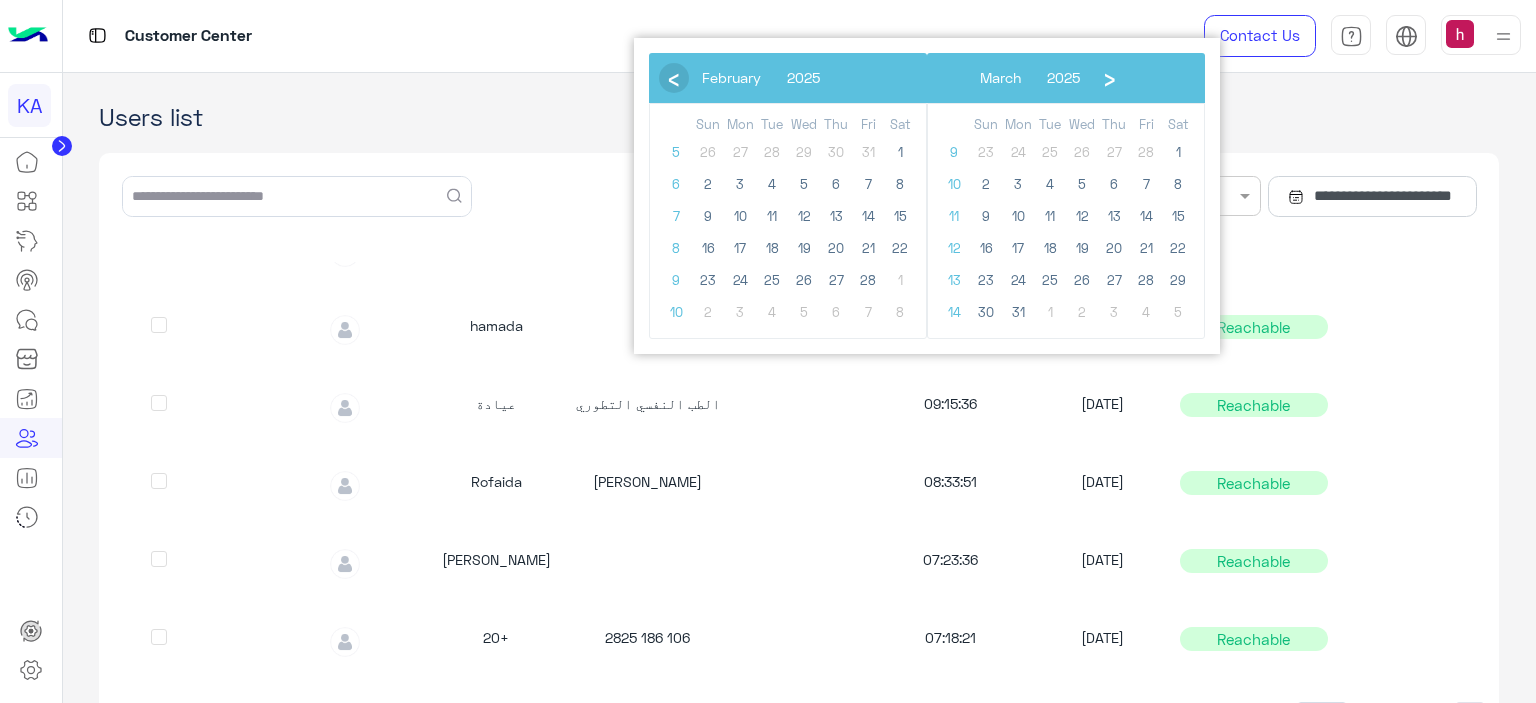 click on "‹" 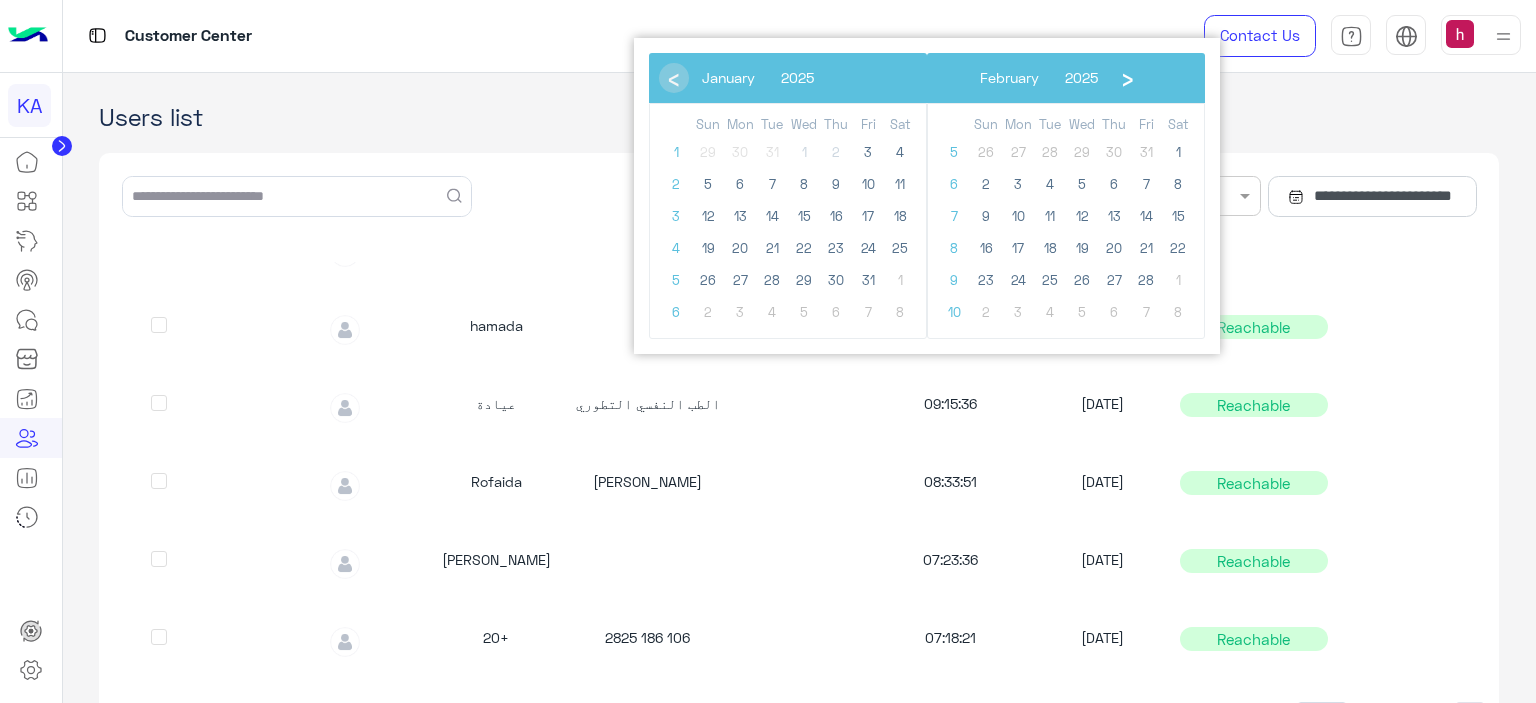 click on "‹  ​  January  ​  2025  ​  ›" 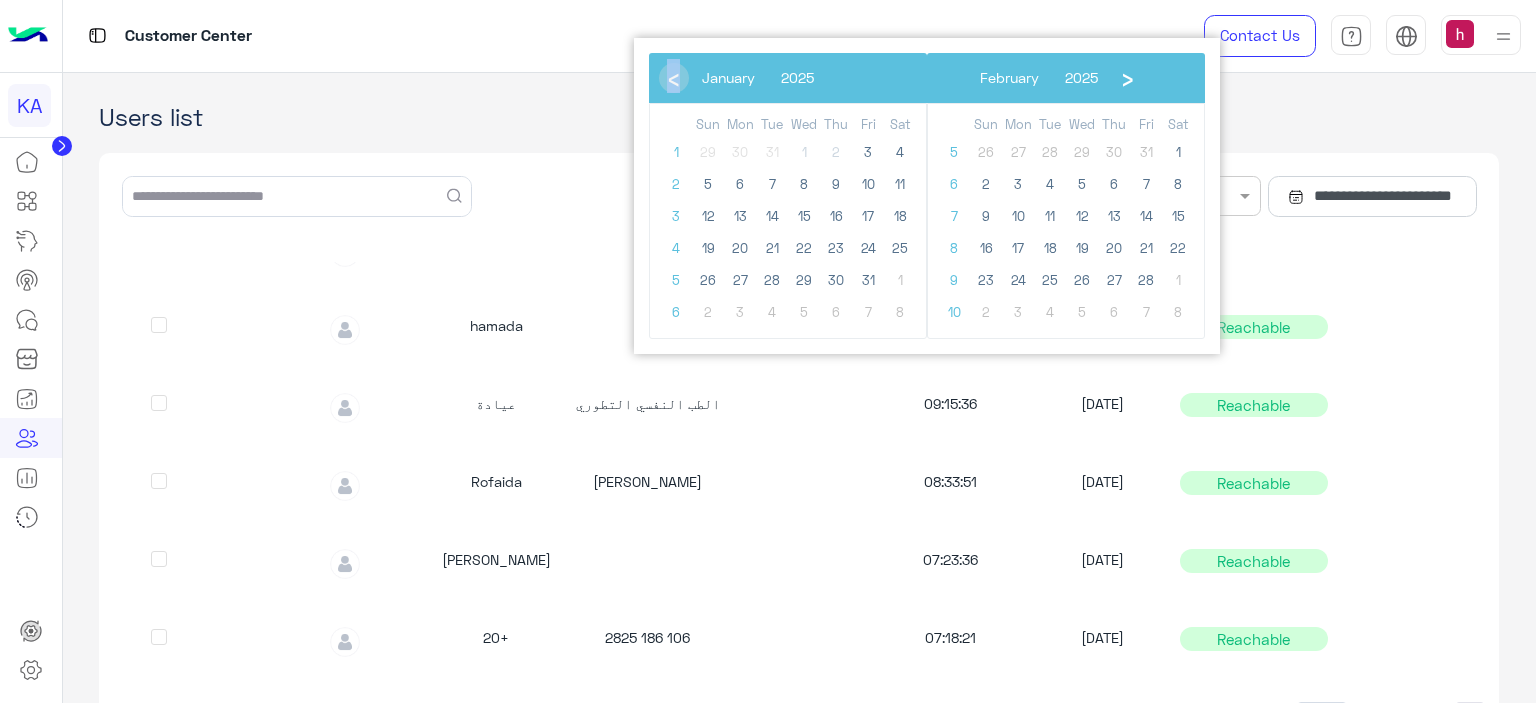 click on "‹  ​  January  ​  2025  ​  ›" 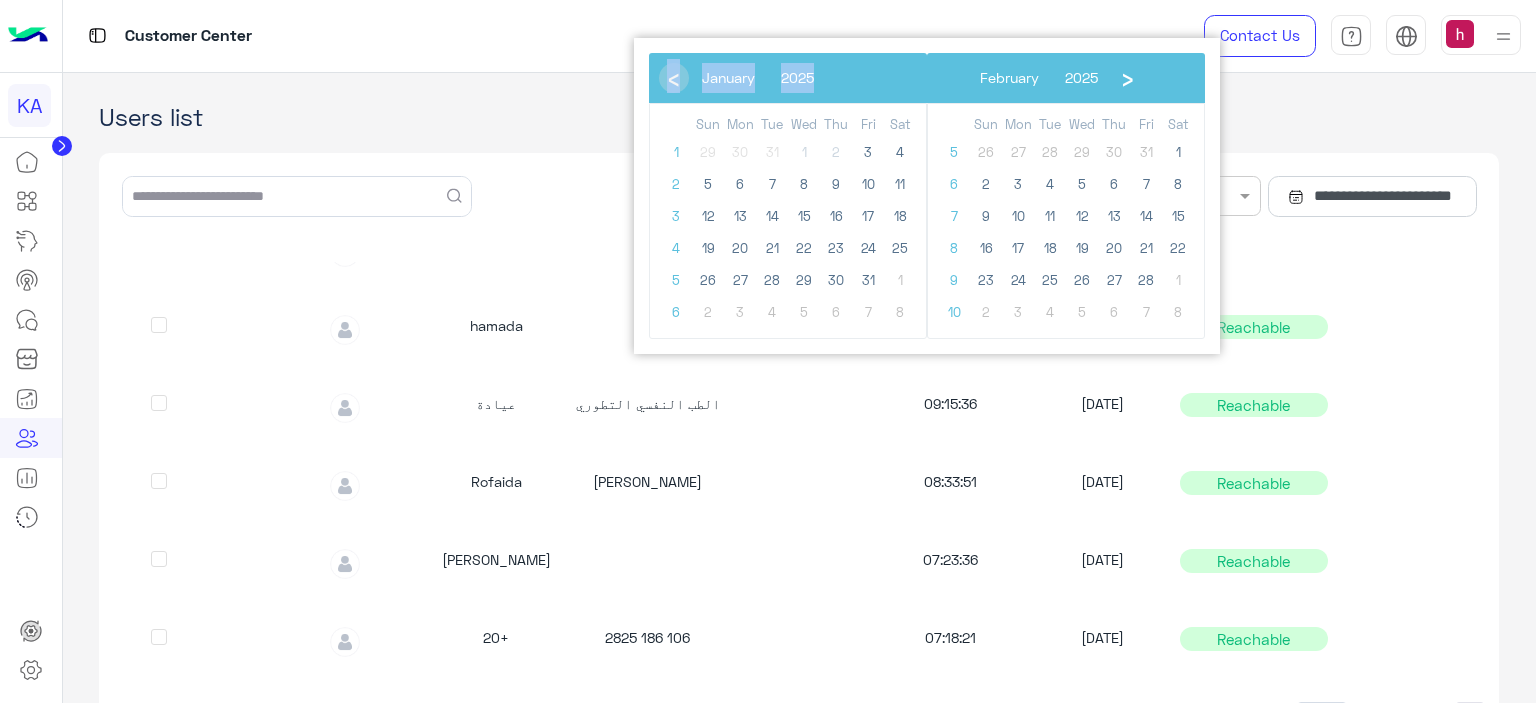 click on "‹  ​  January  ​  2025  ​  ›" 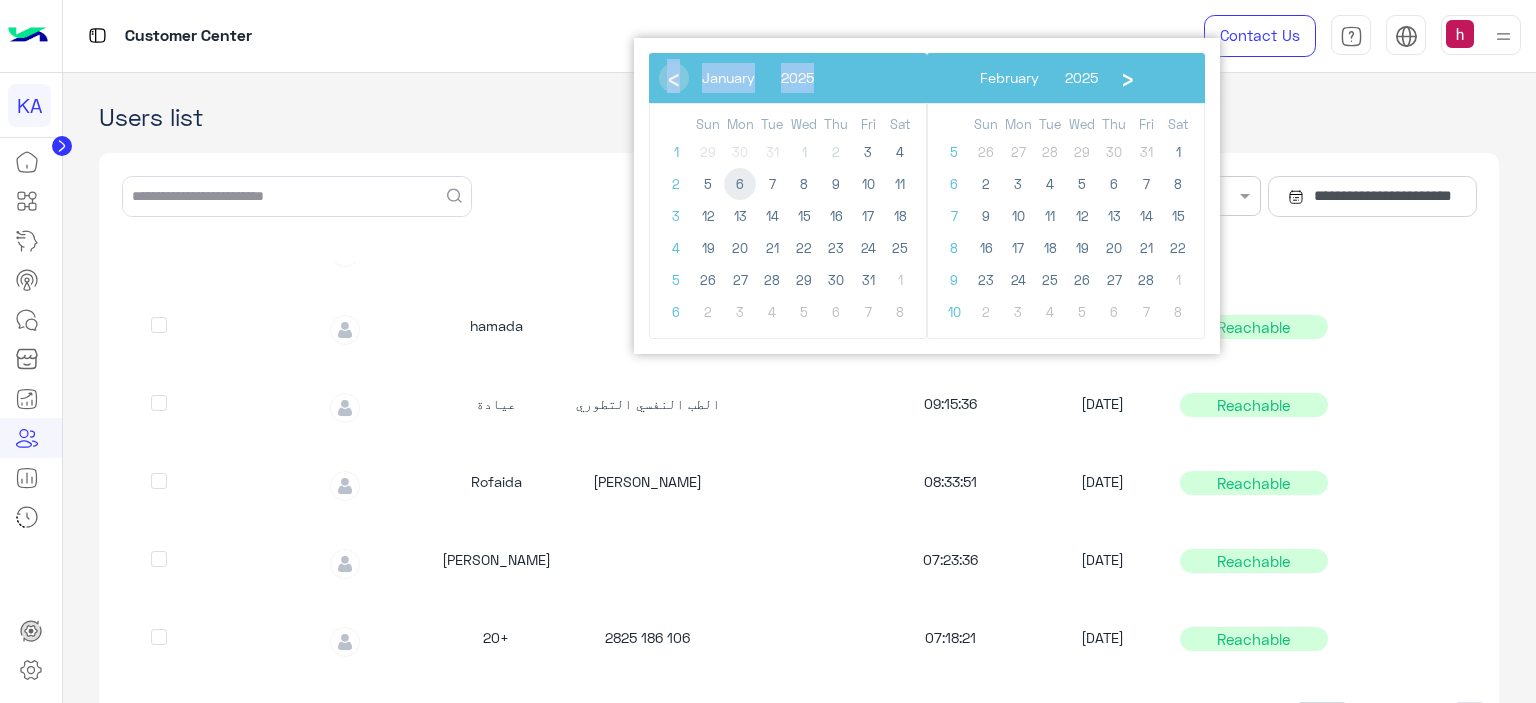 click on "6" 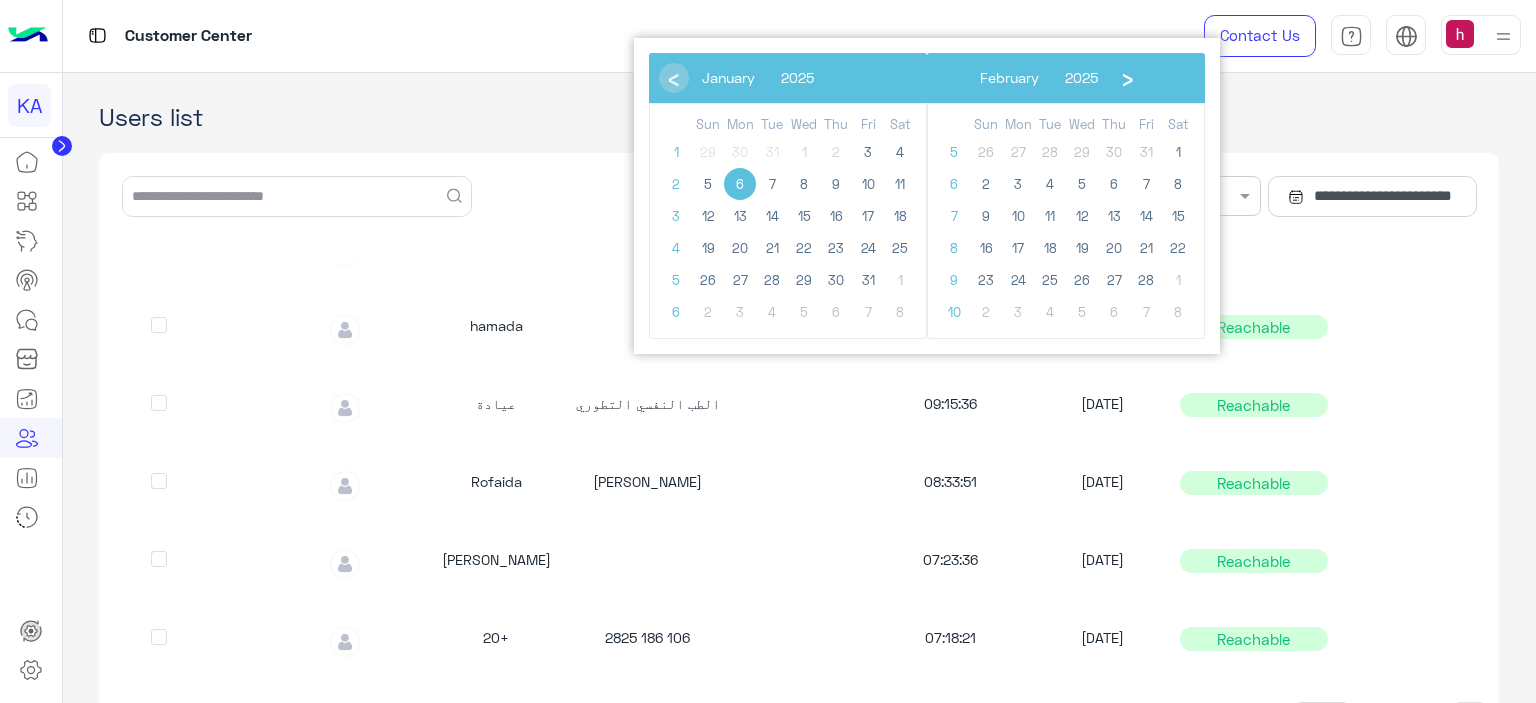 click on "2" 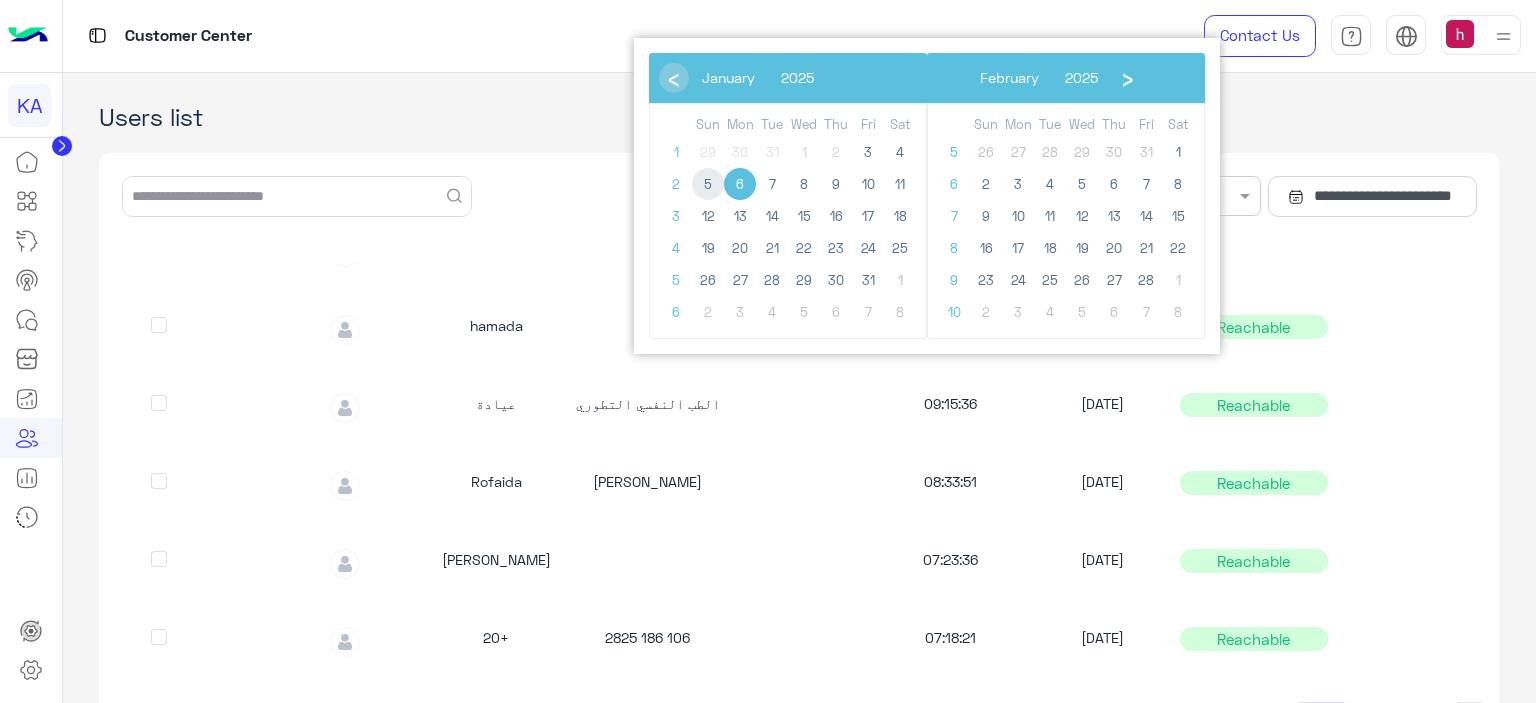click on "5" 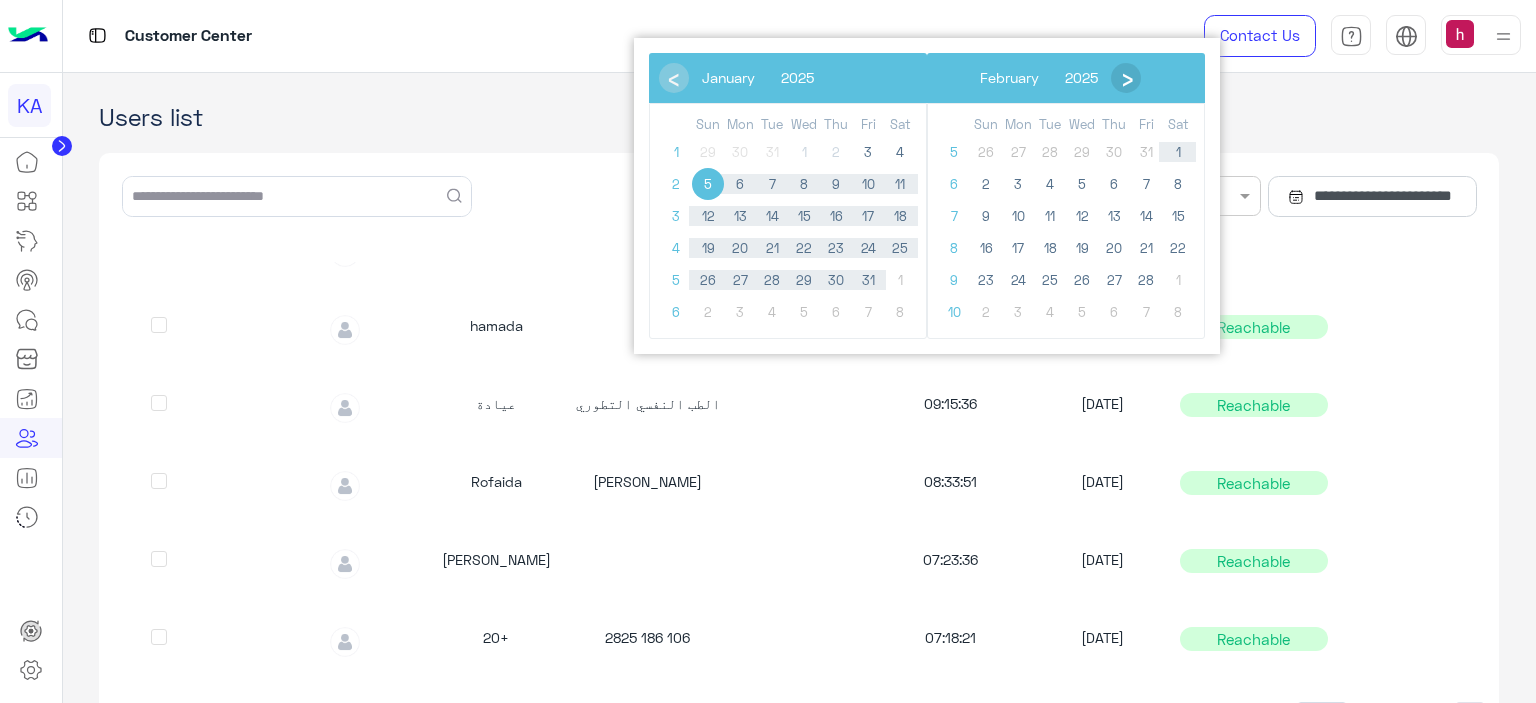click on "›" 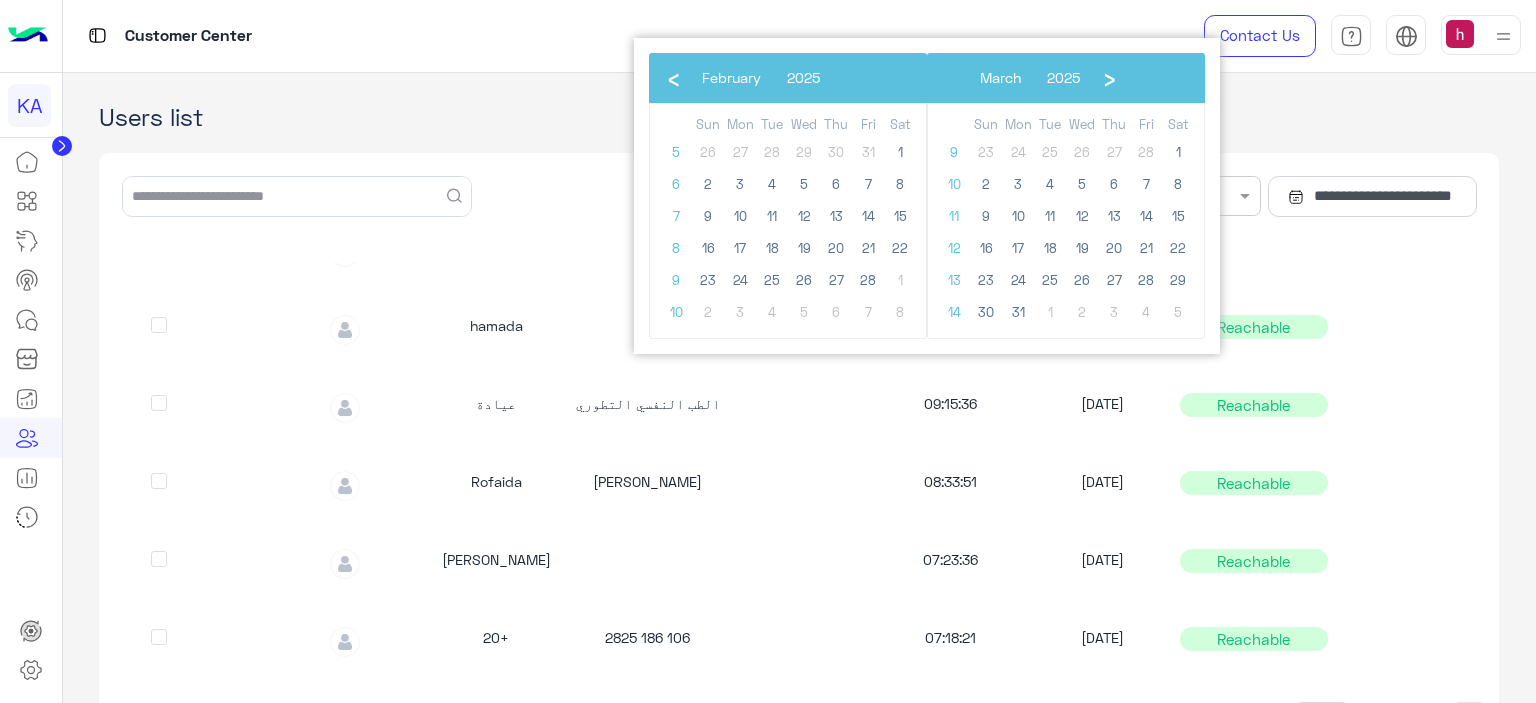 click on "›" 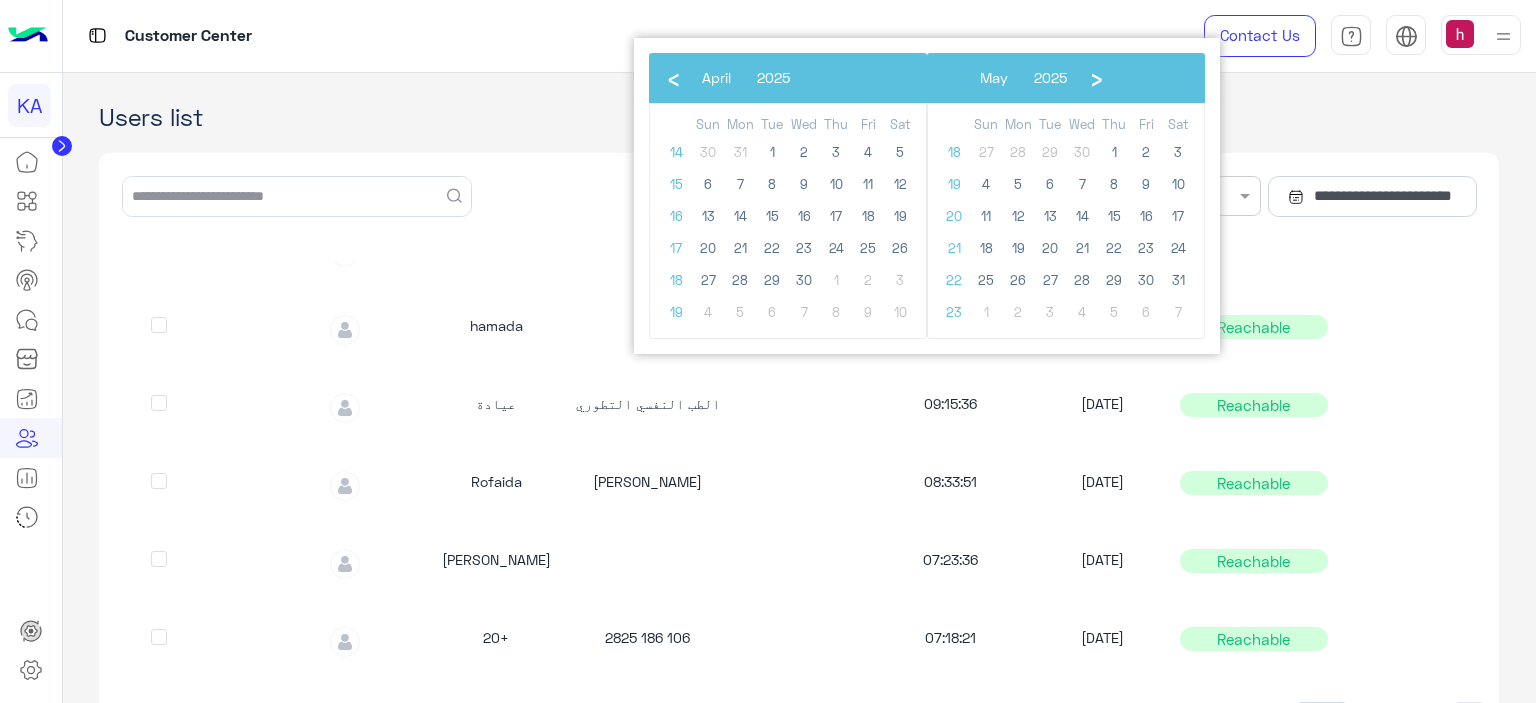 click on "›" 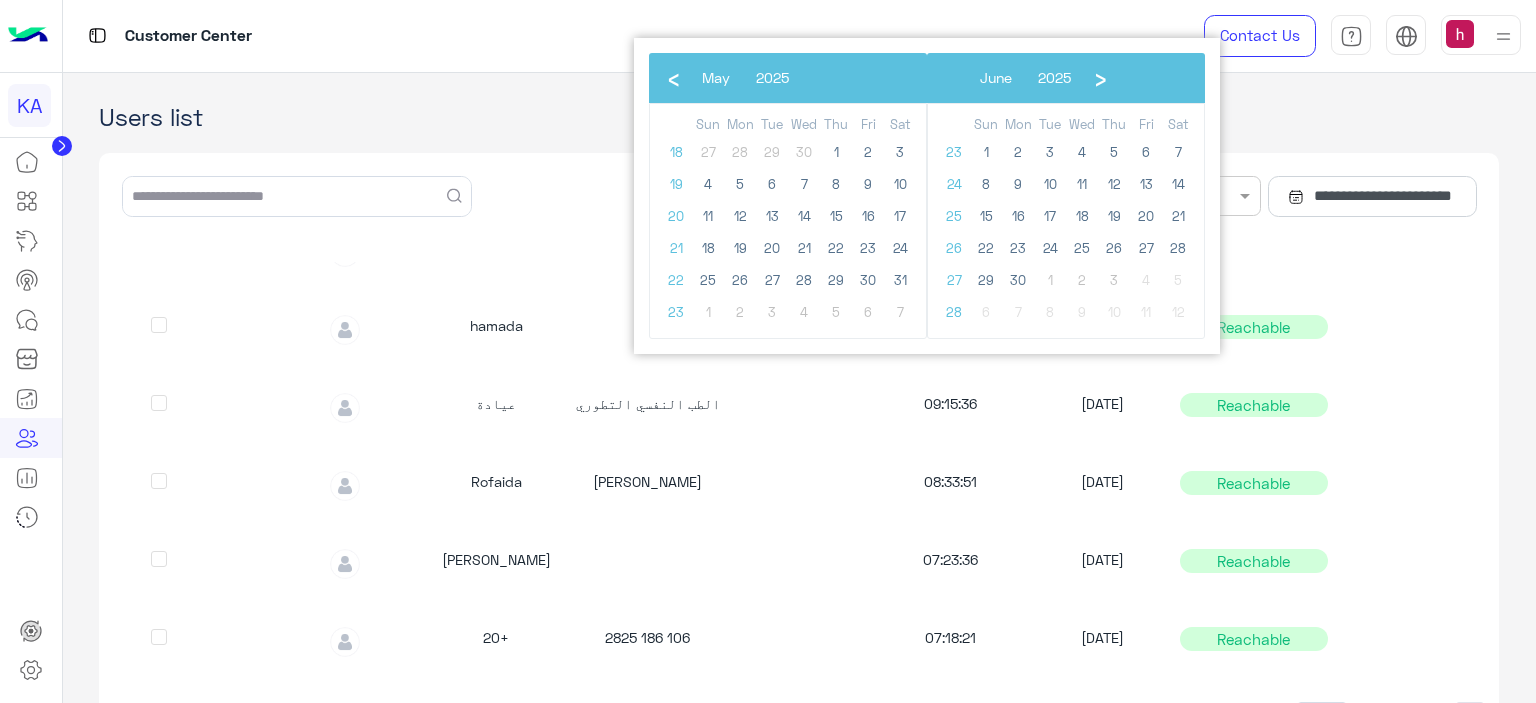 click on "›" 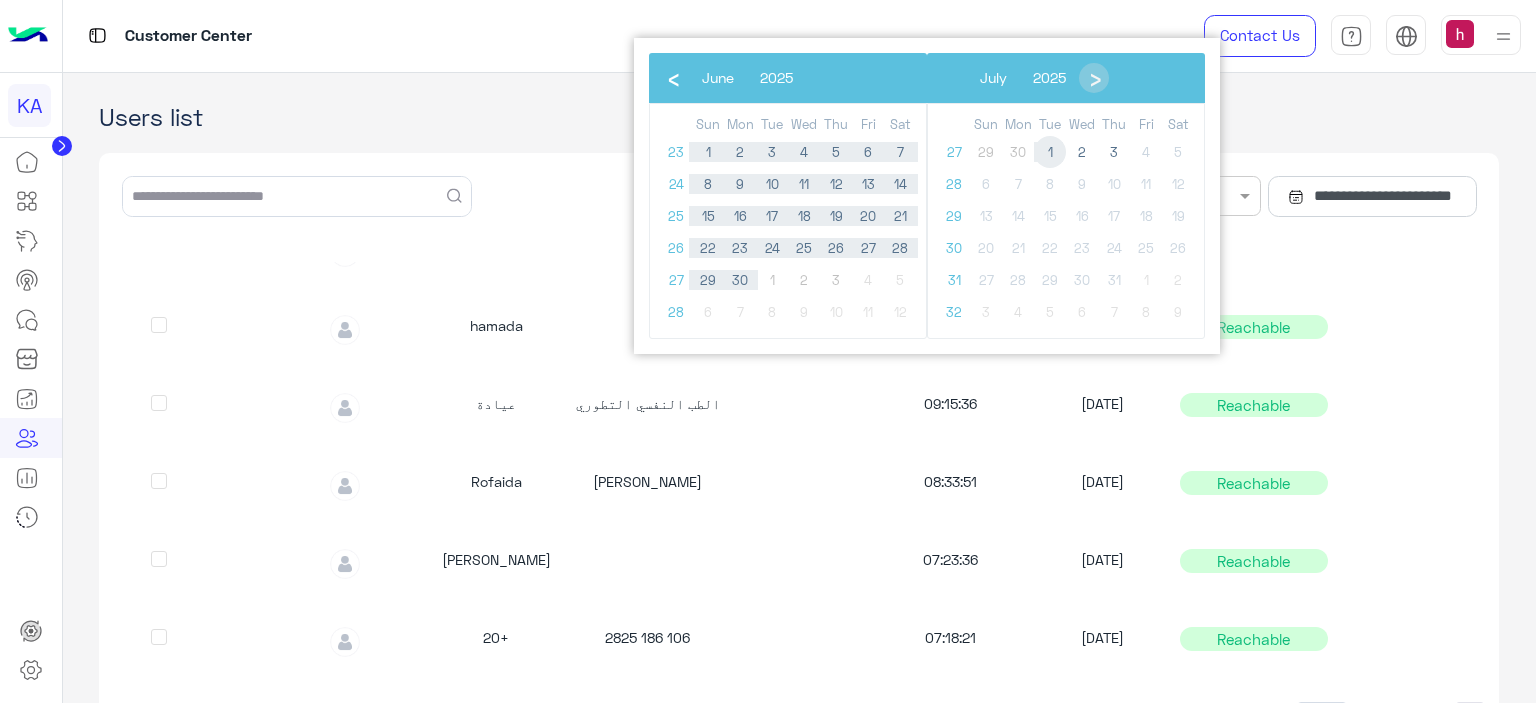 drag, startPoint x: 1035, startPoint y: 161, endPoint x: 1044, endPoint y: 155, distance: 10.816654 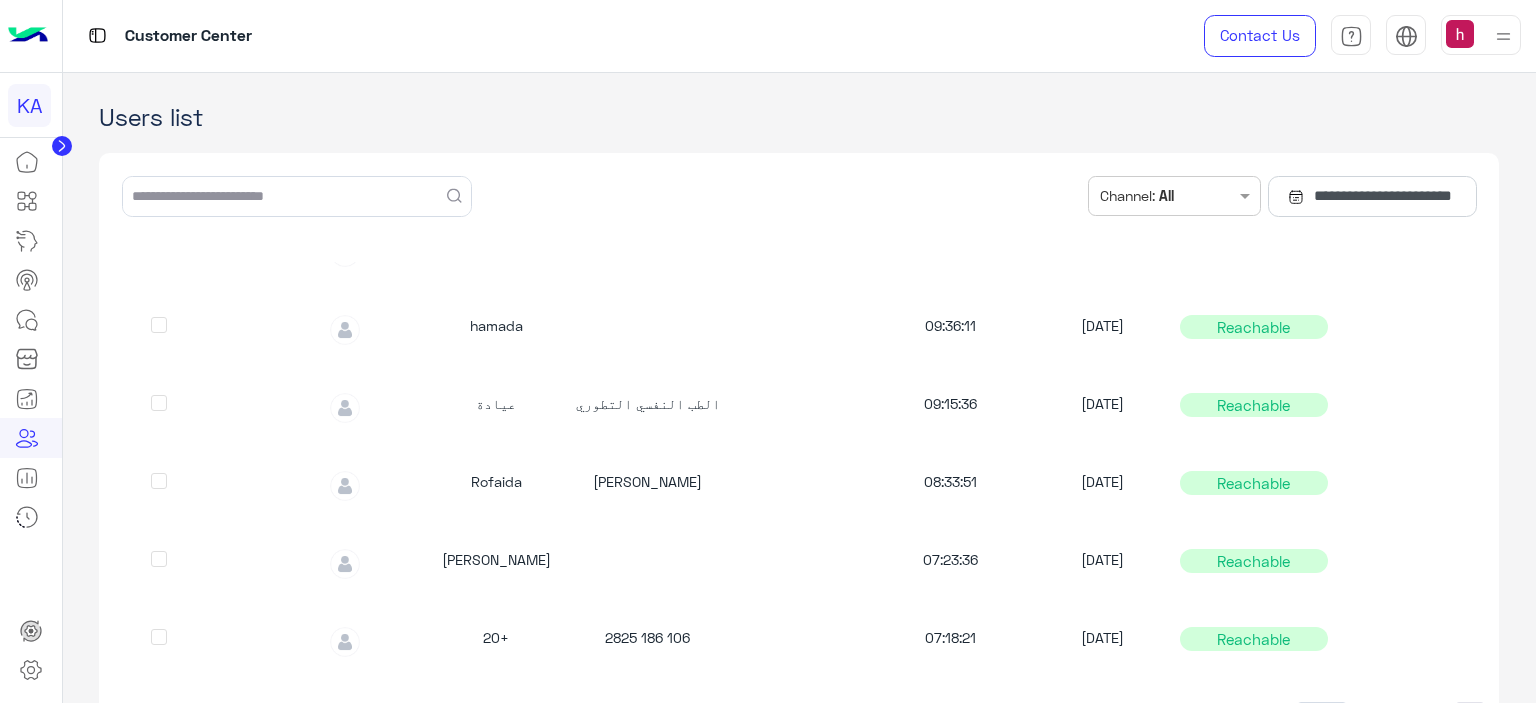 scroll, scrollTop: 110, scrollLeft: 0, axis: vertical 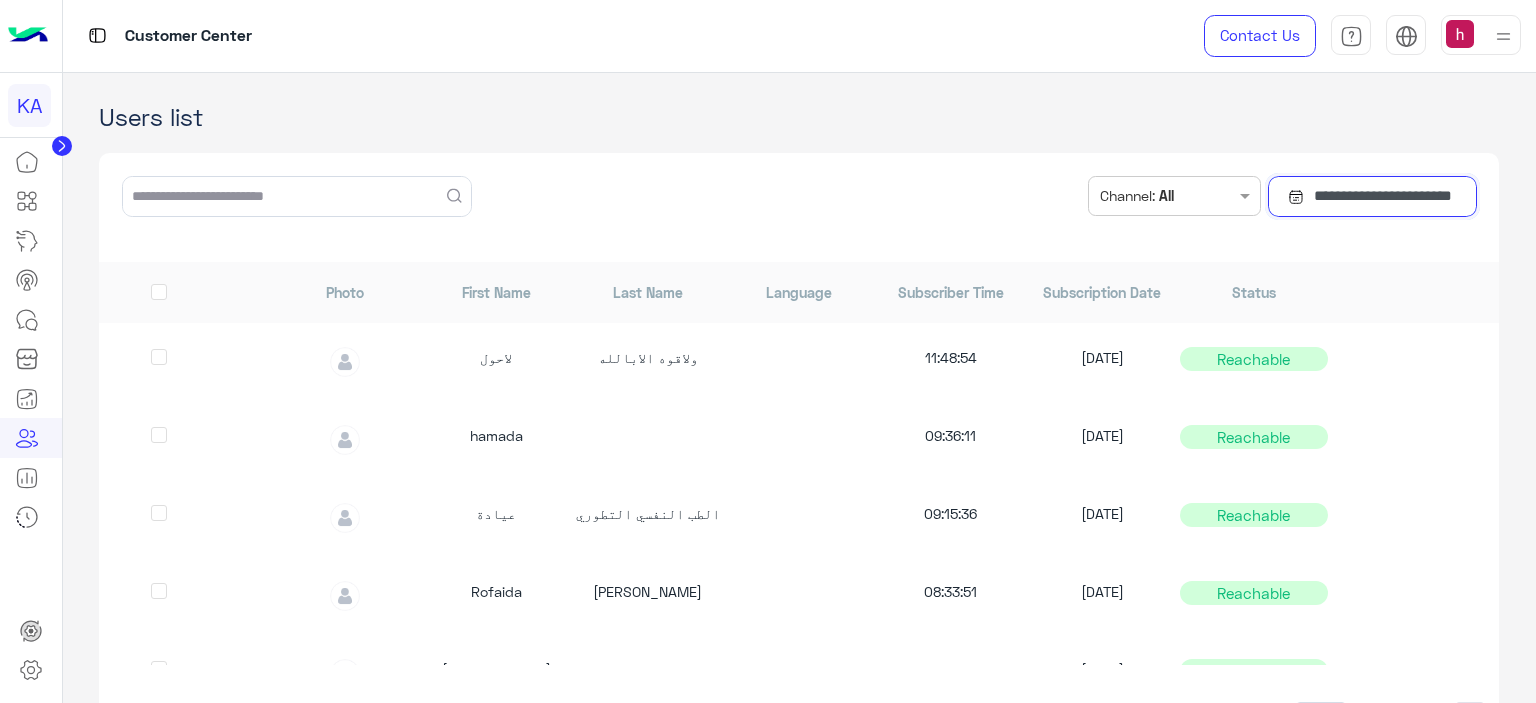 click on "**********" 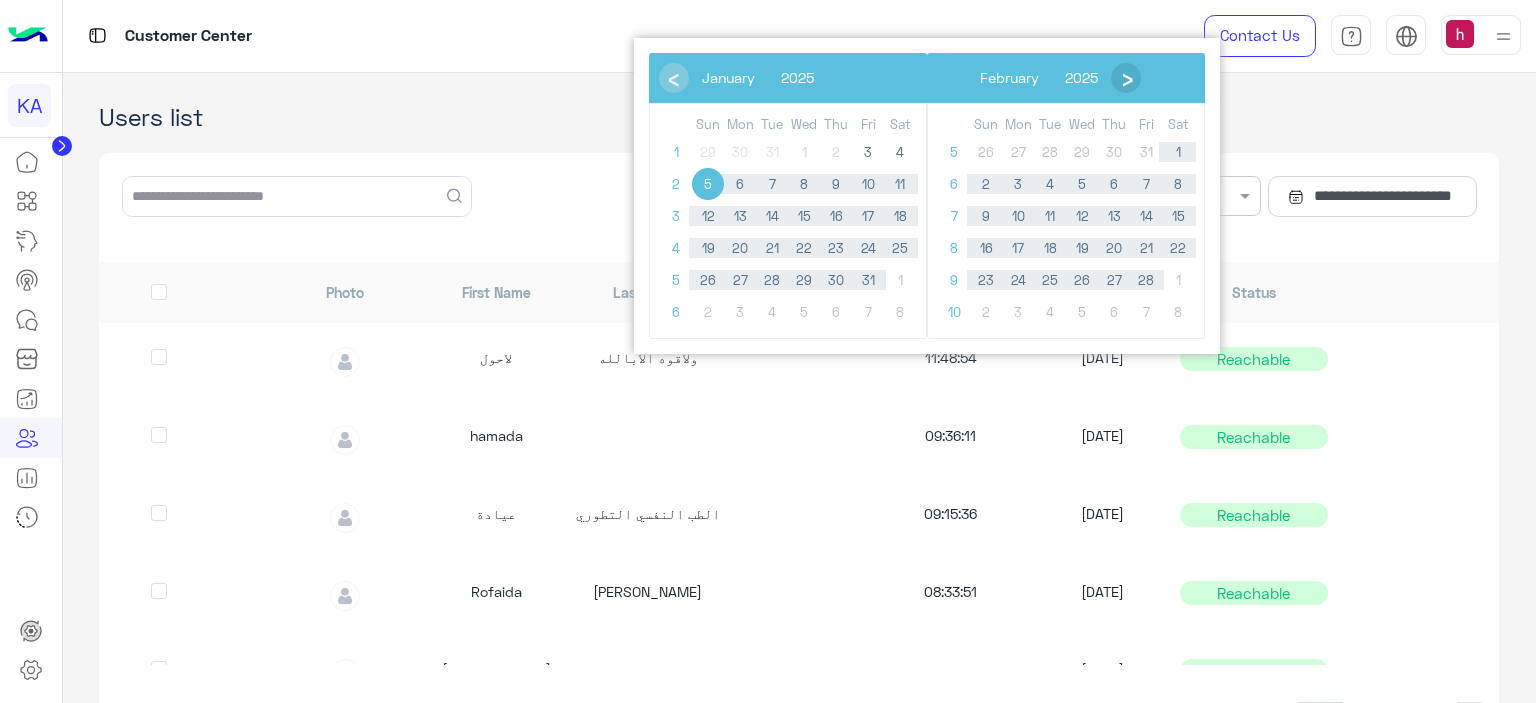 click on "›" 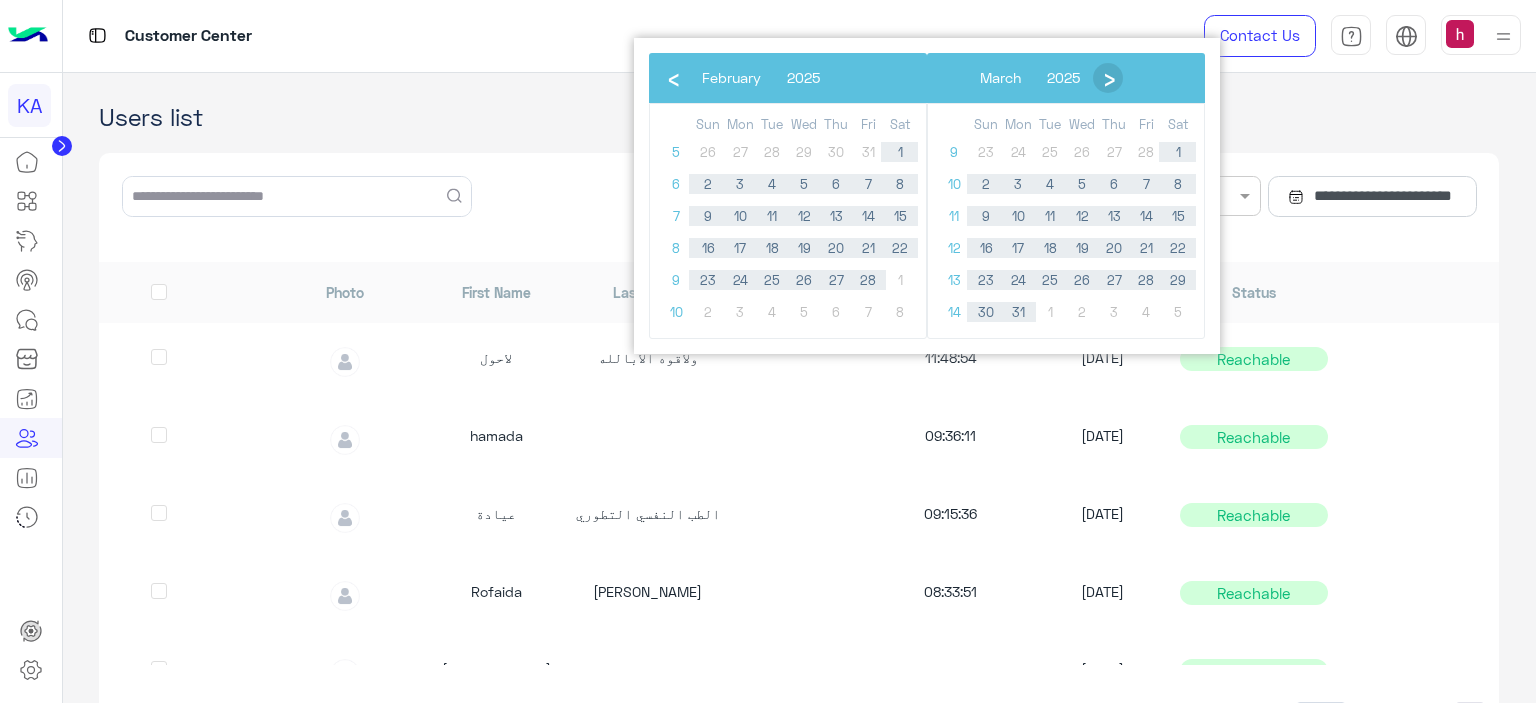 click on "›" 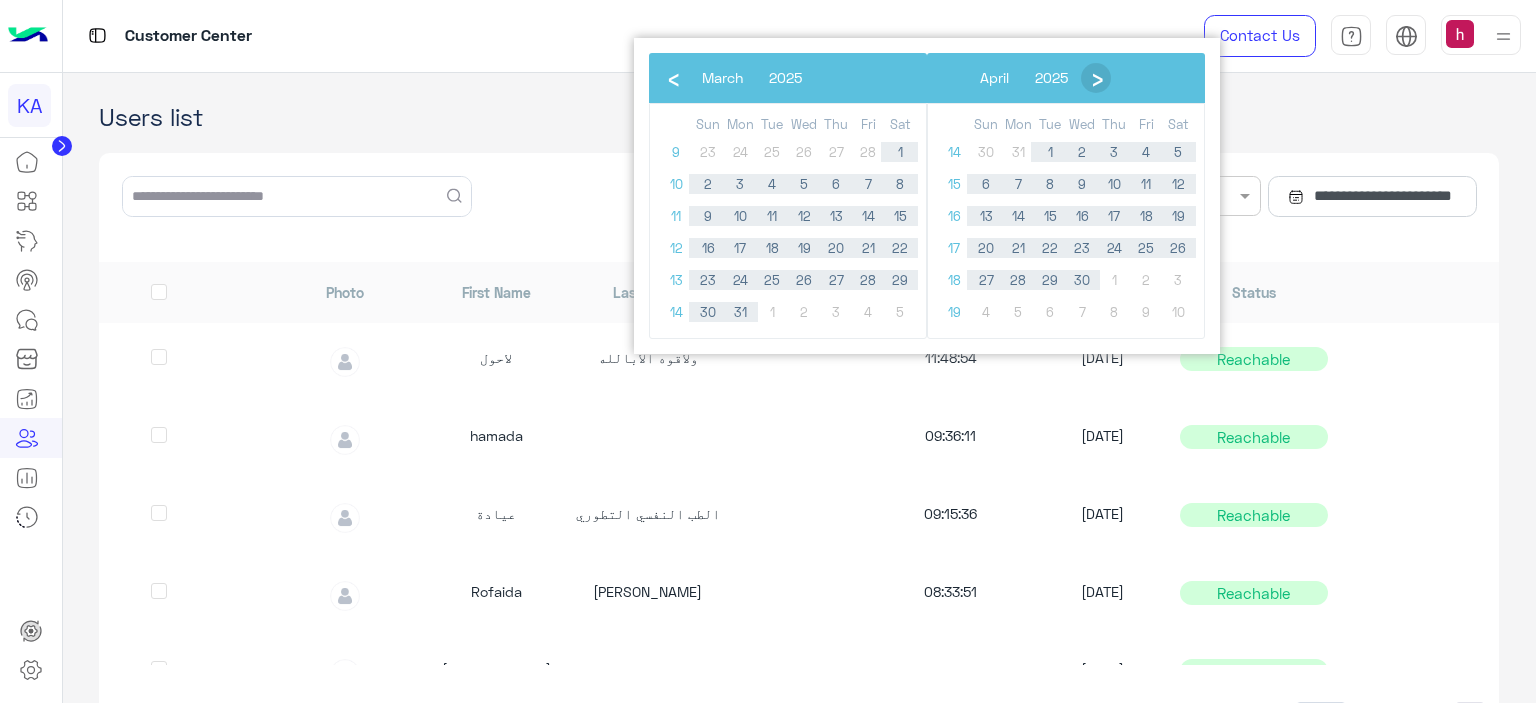 click on "›" 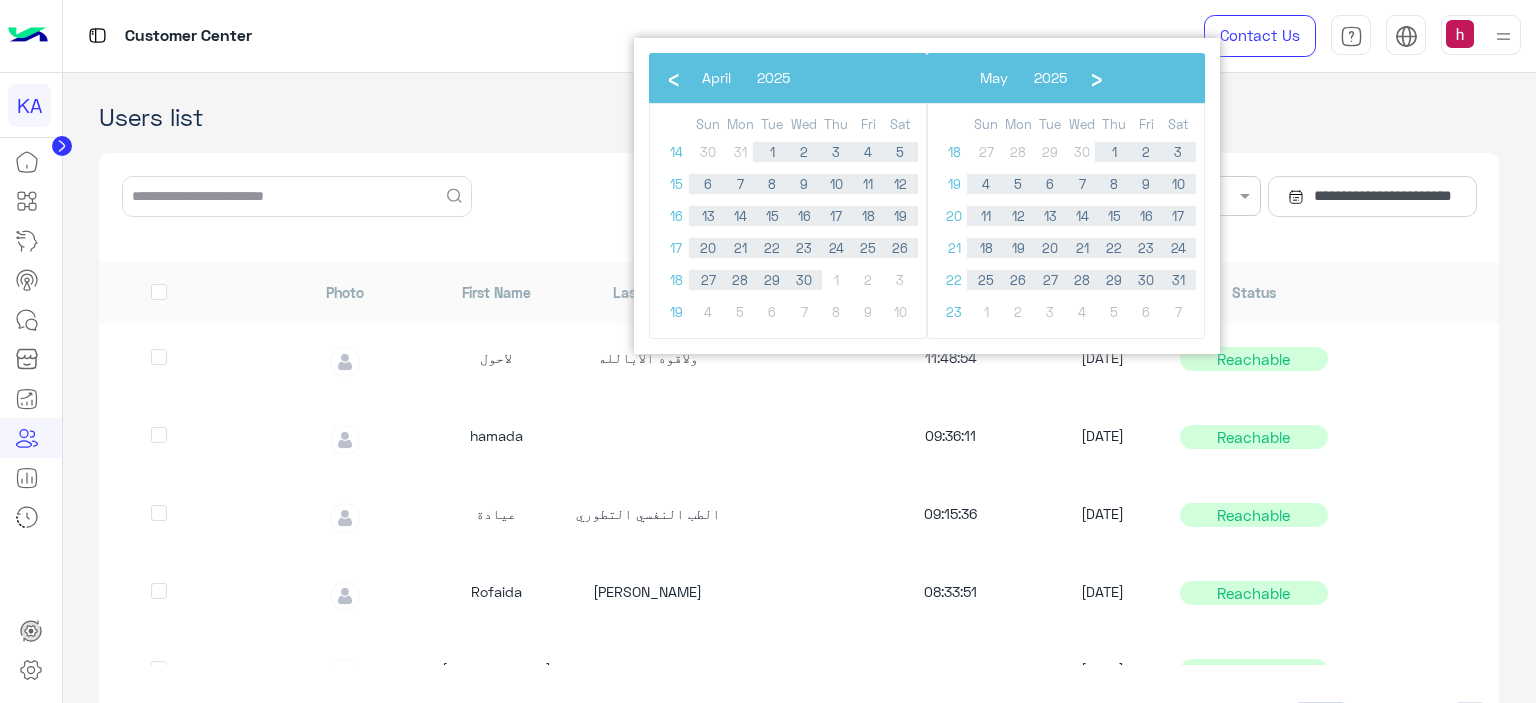 click on "›" 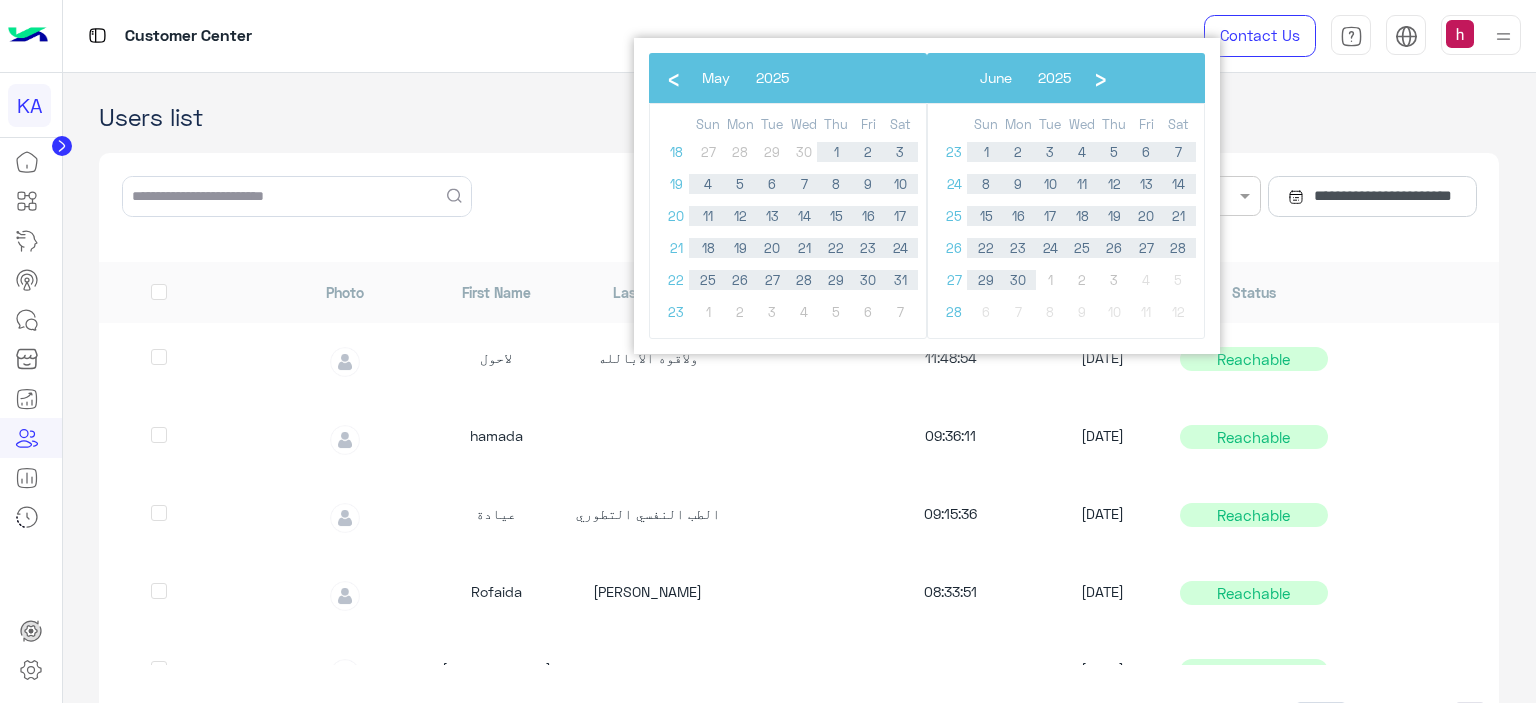 click on "Photo First Name Last Name Language  Subscriber Time Subscription Date Status" 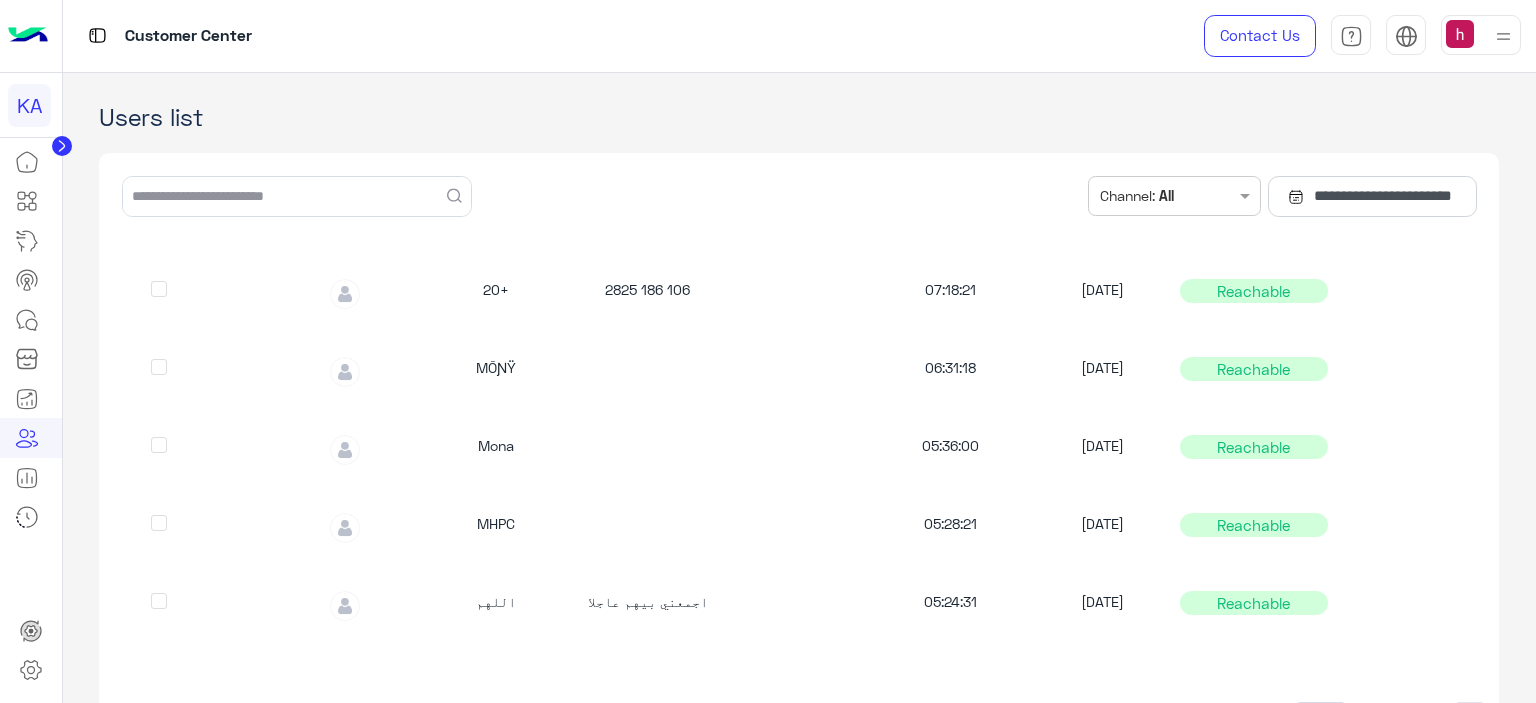 scroll, scrollTop: 0, scrollLeft: 0, axis: both 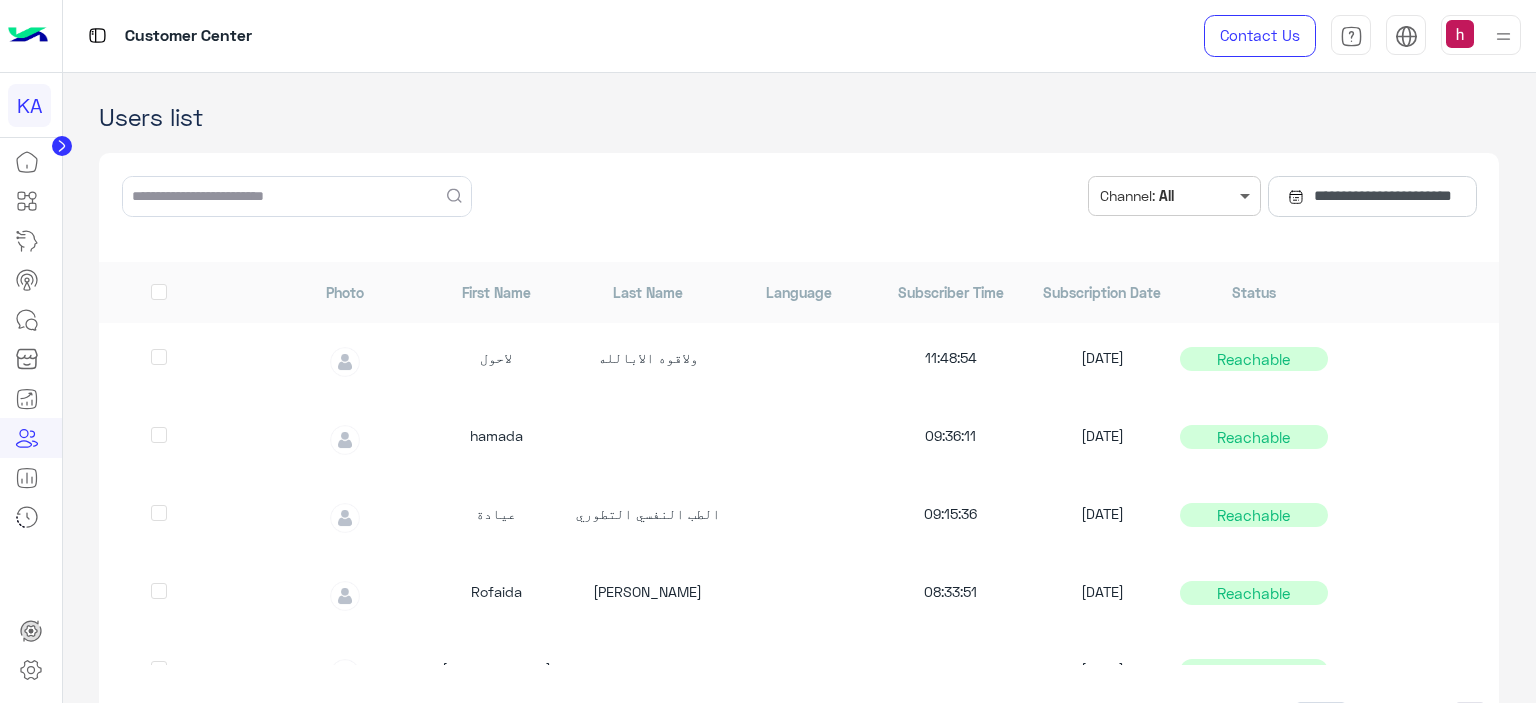 click 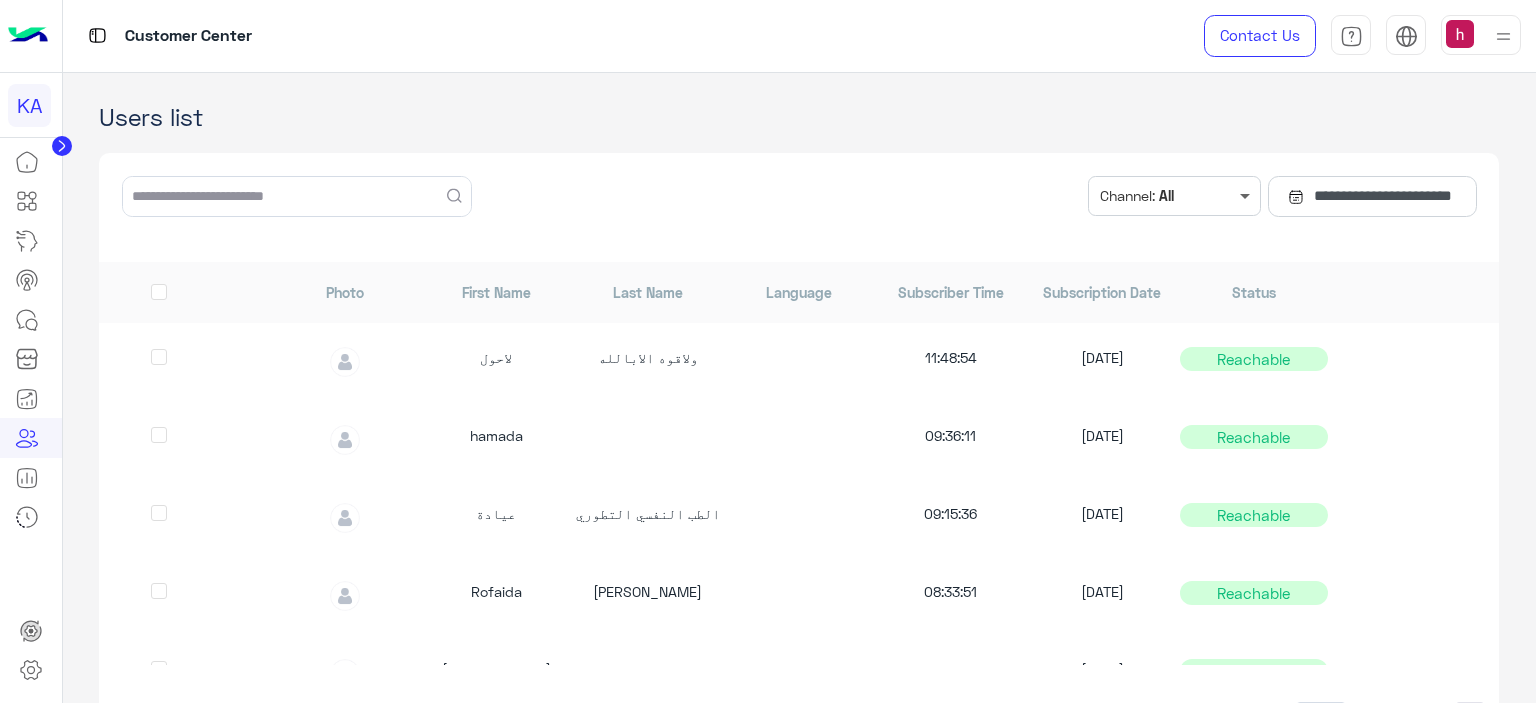 click 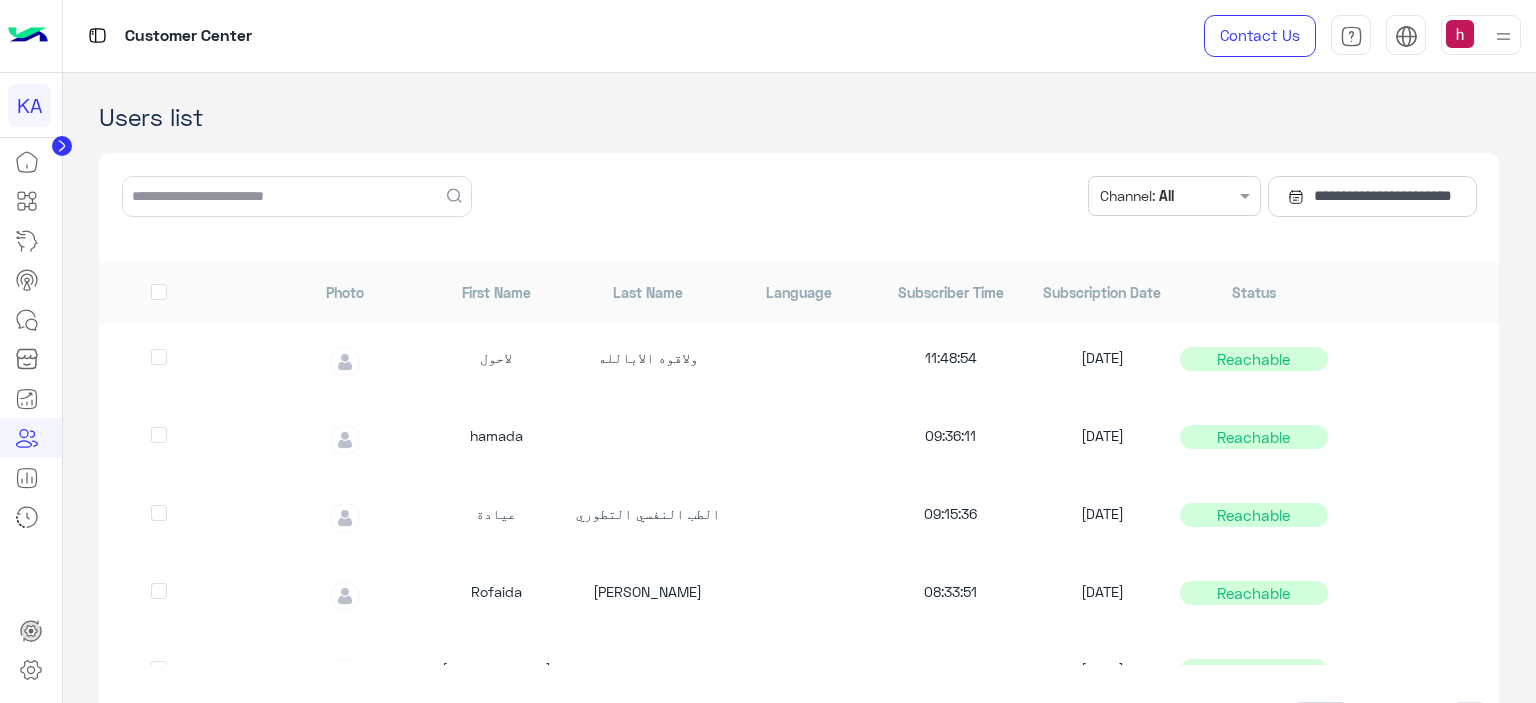 click 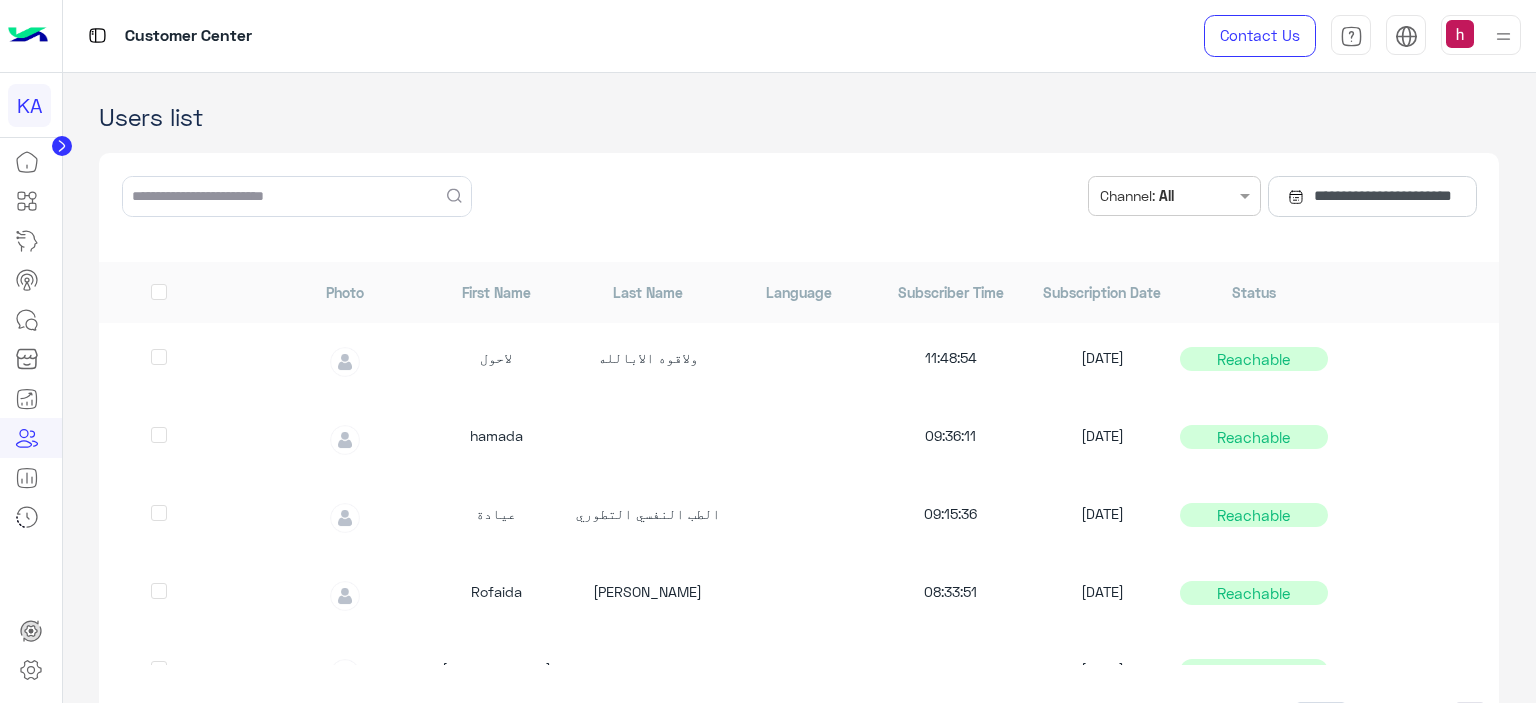 click 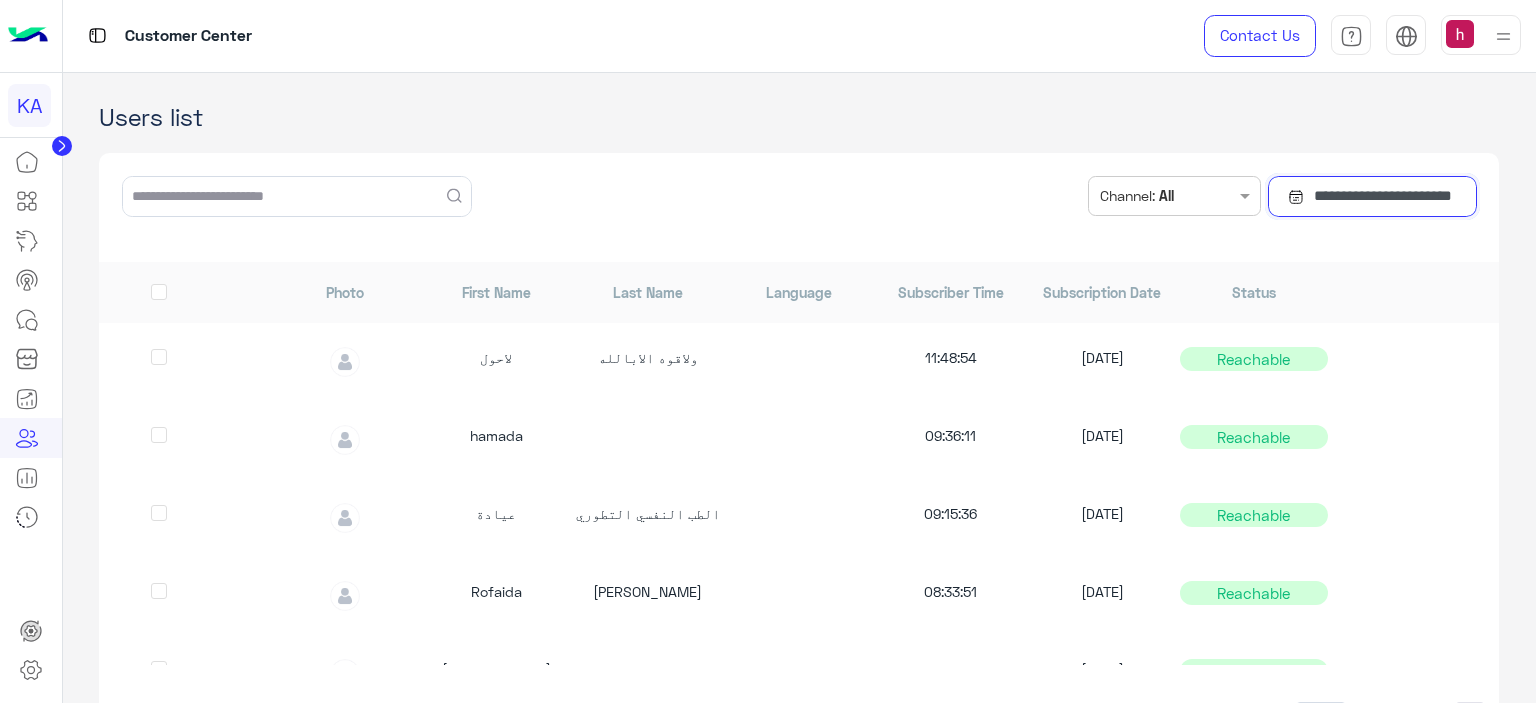 click on "**********" 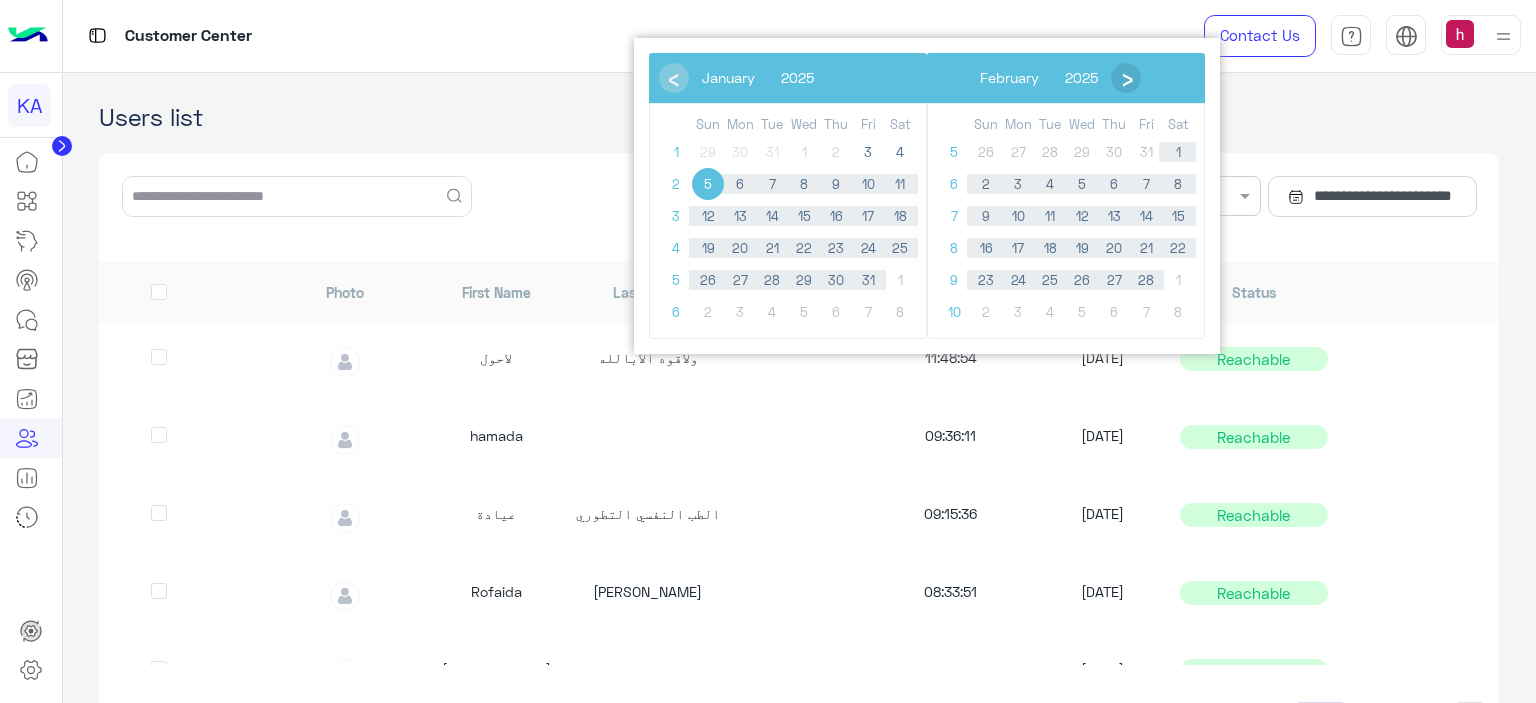 click on "›" 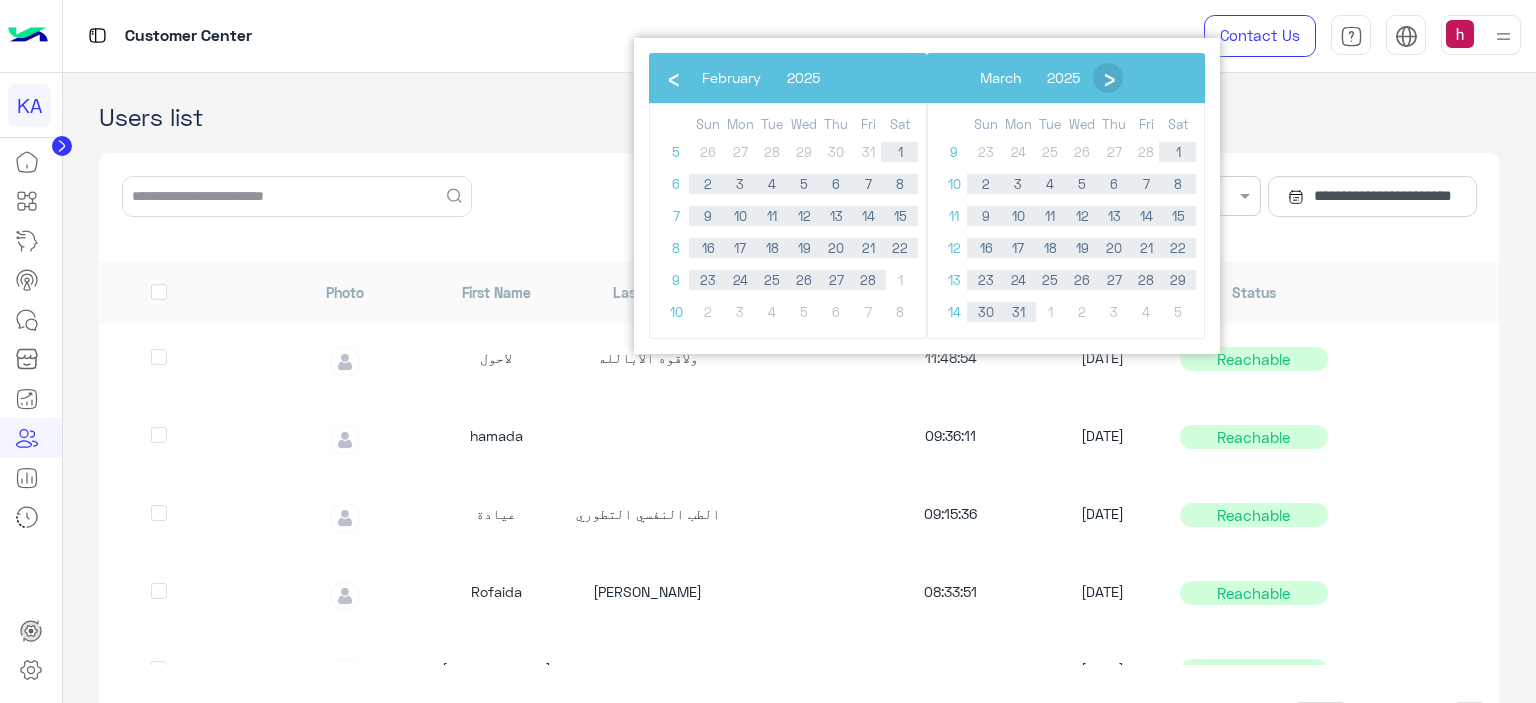 click on "›" 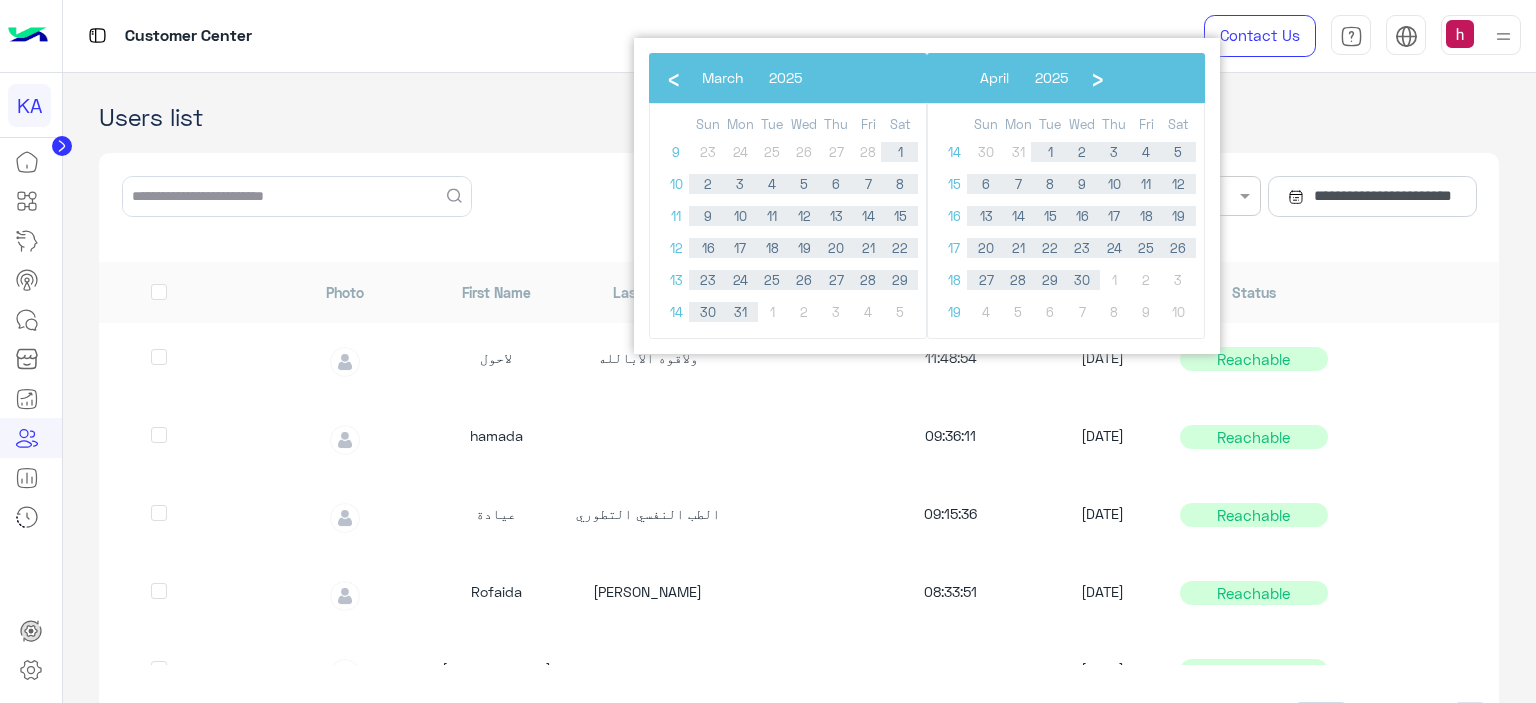 click on "›" 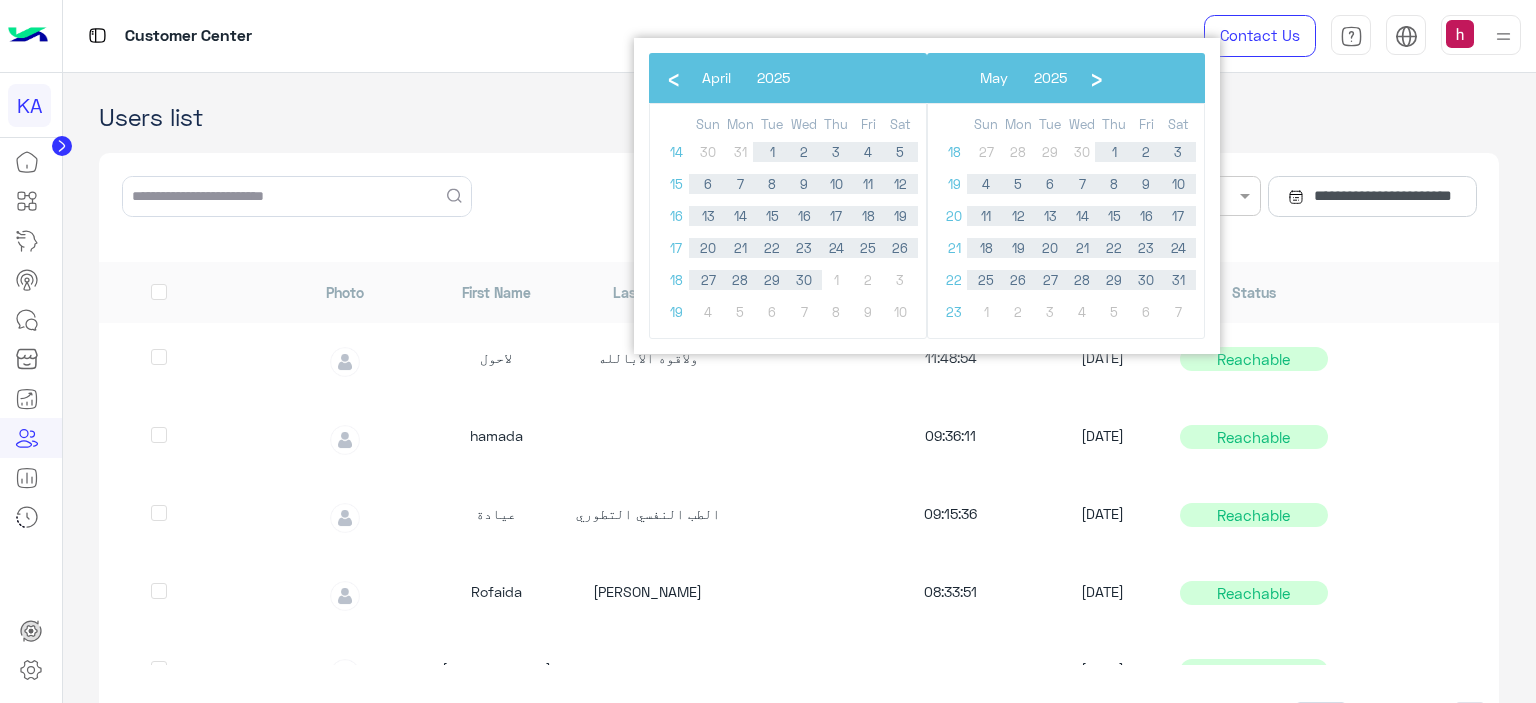 click on "›" 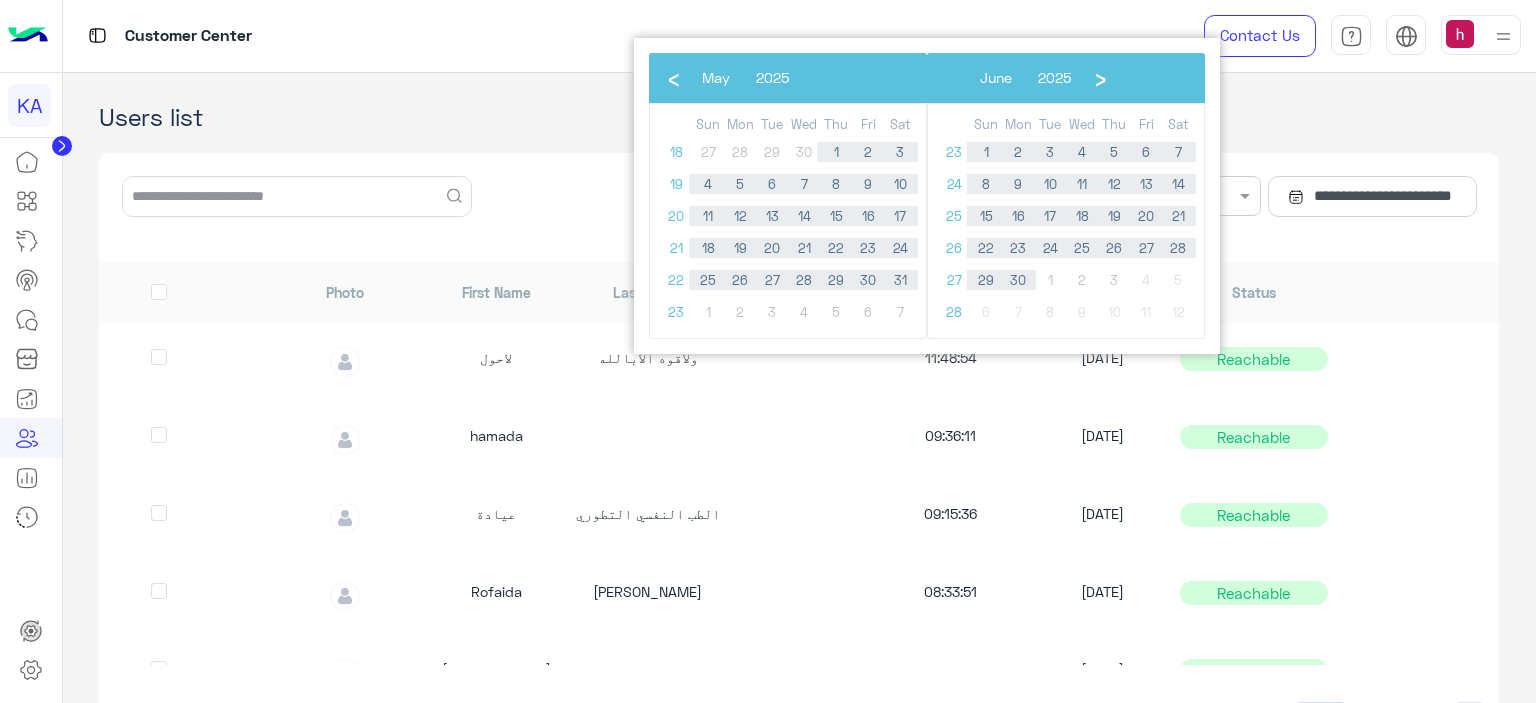 click on "›" 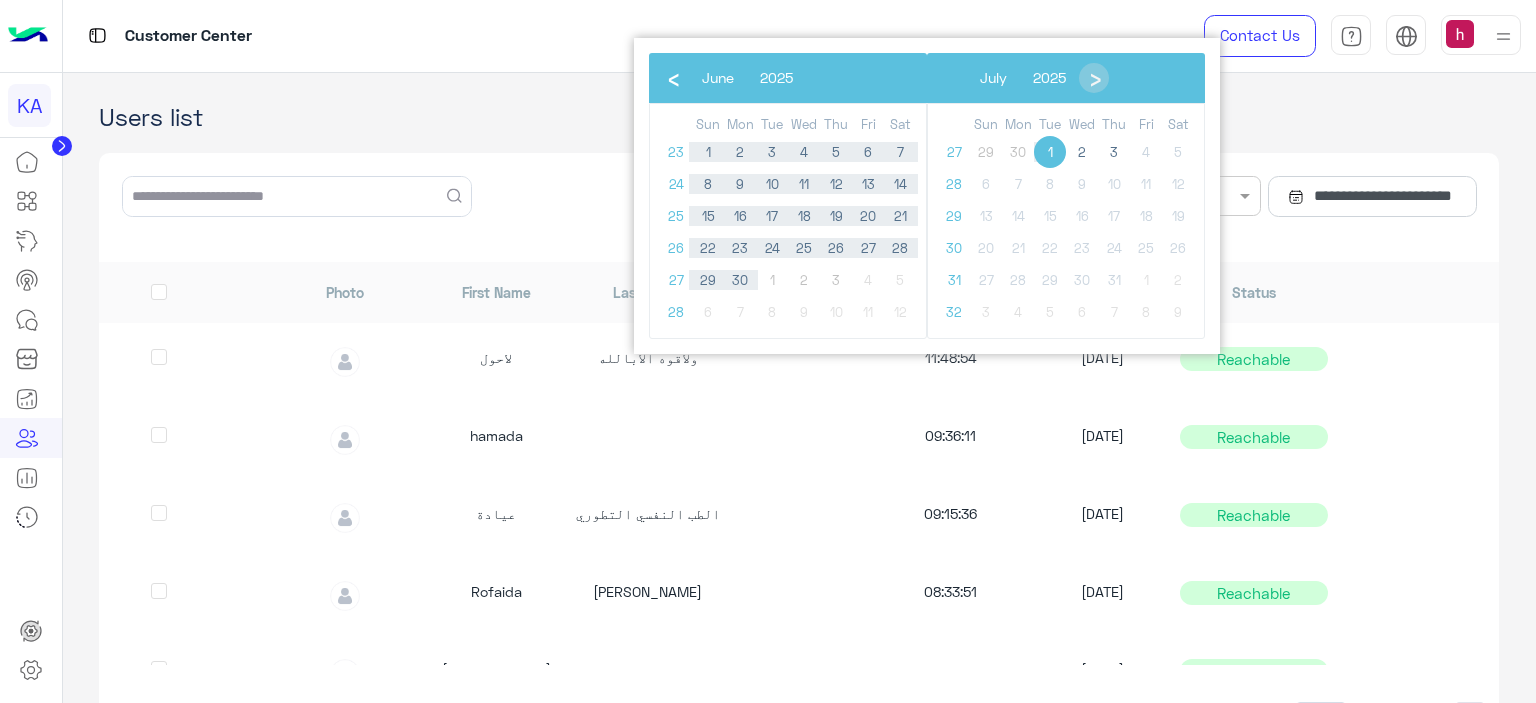 click on "30" 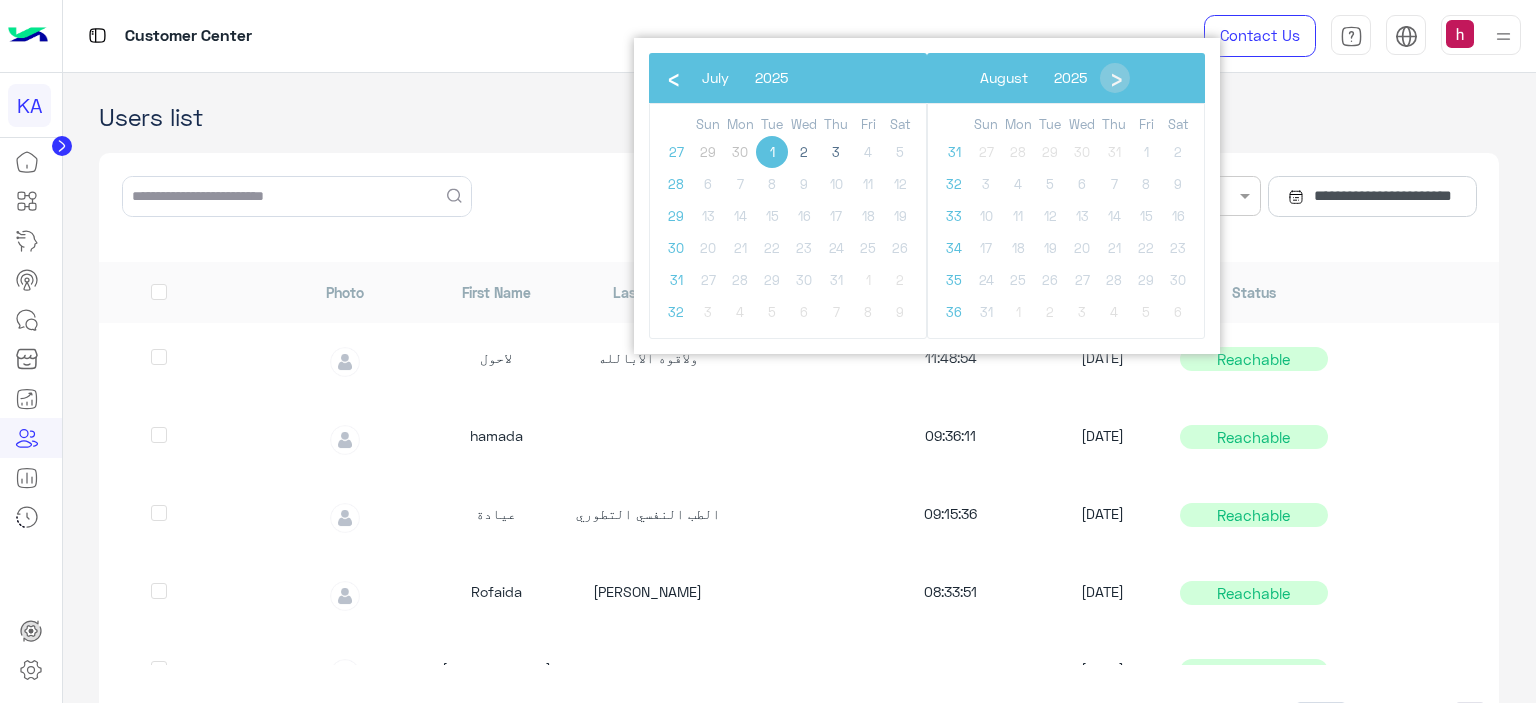 click on "[PERSON_NAME]  08:33:51   [DATE]   Reachable" 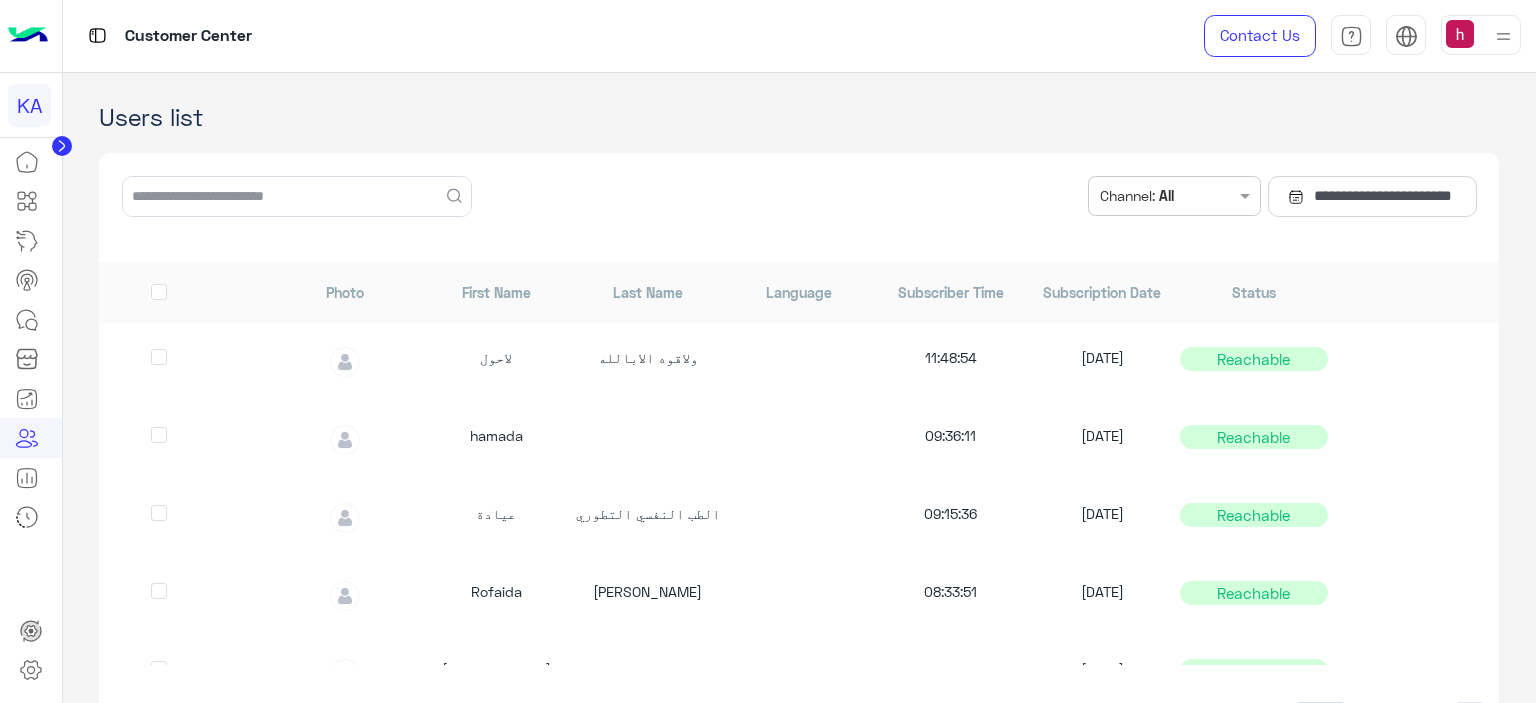 drag, startPoint x: 1301, startPoint y: 182, endPoint x: 1388, endPoint y: 259, distance: 116.18089 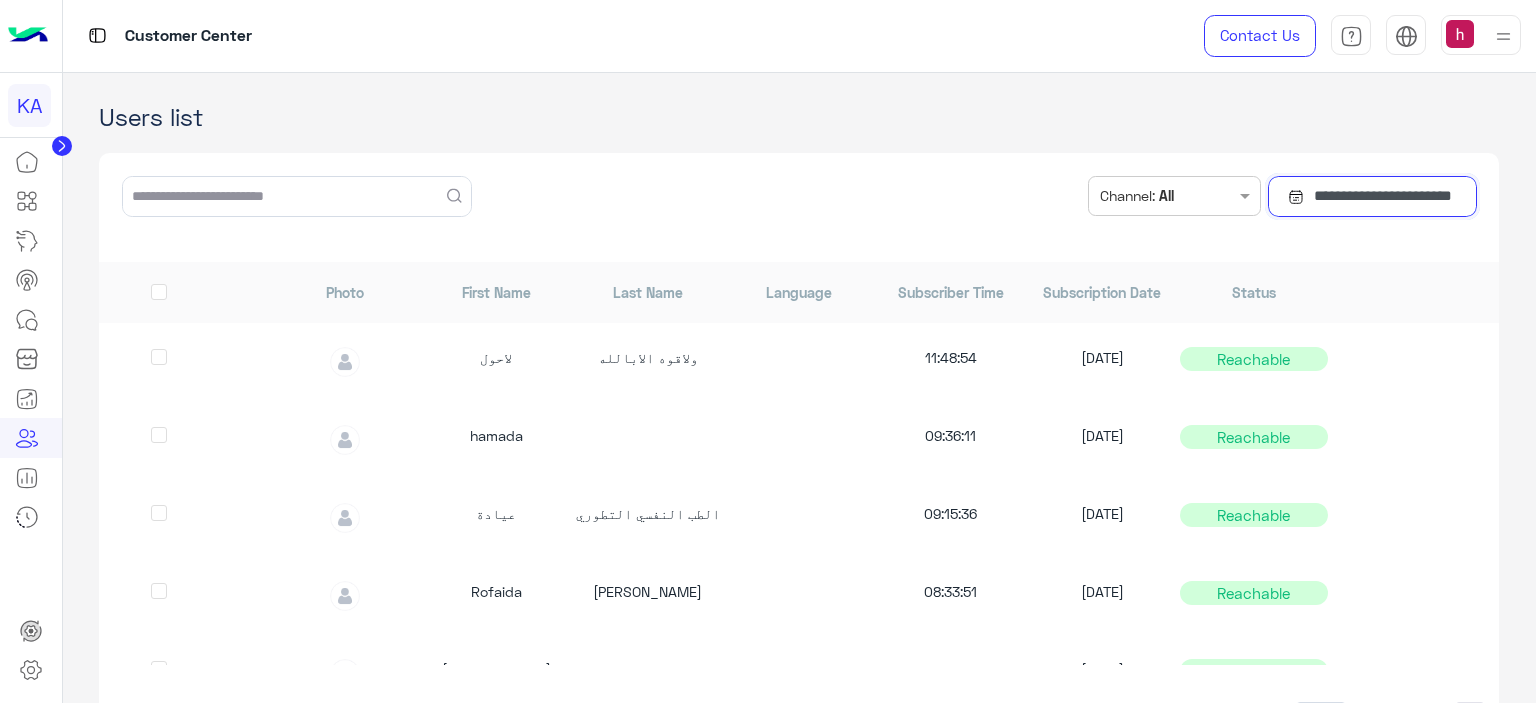 click on "**********" 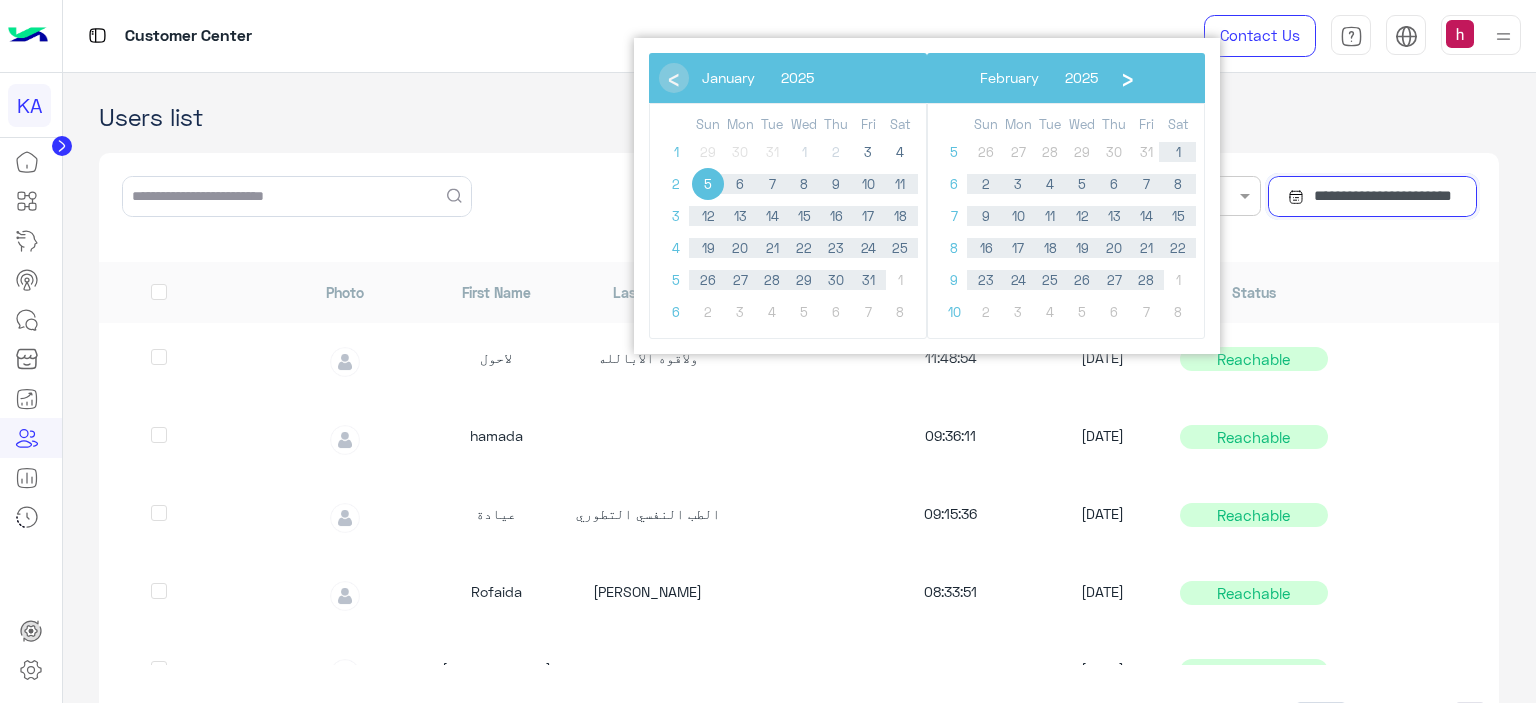click on "**********" 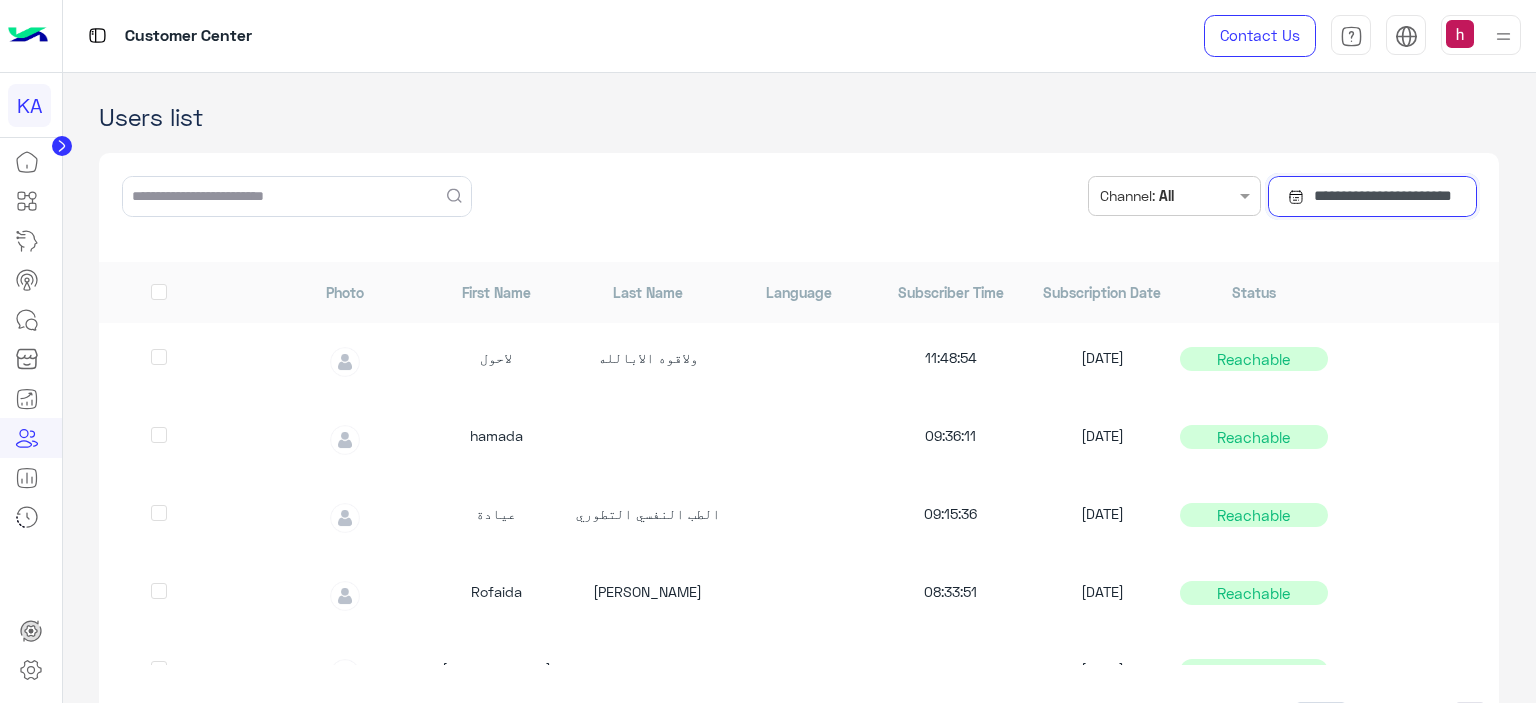 click on "**********" 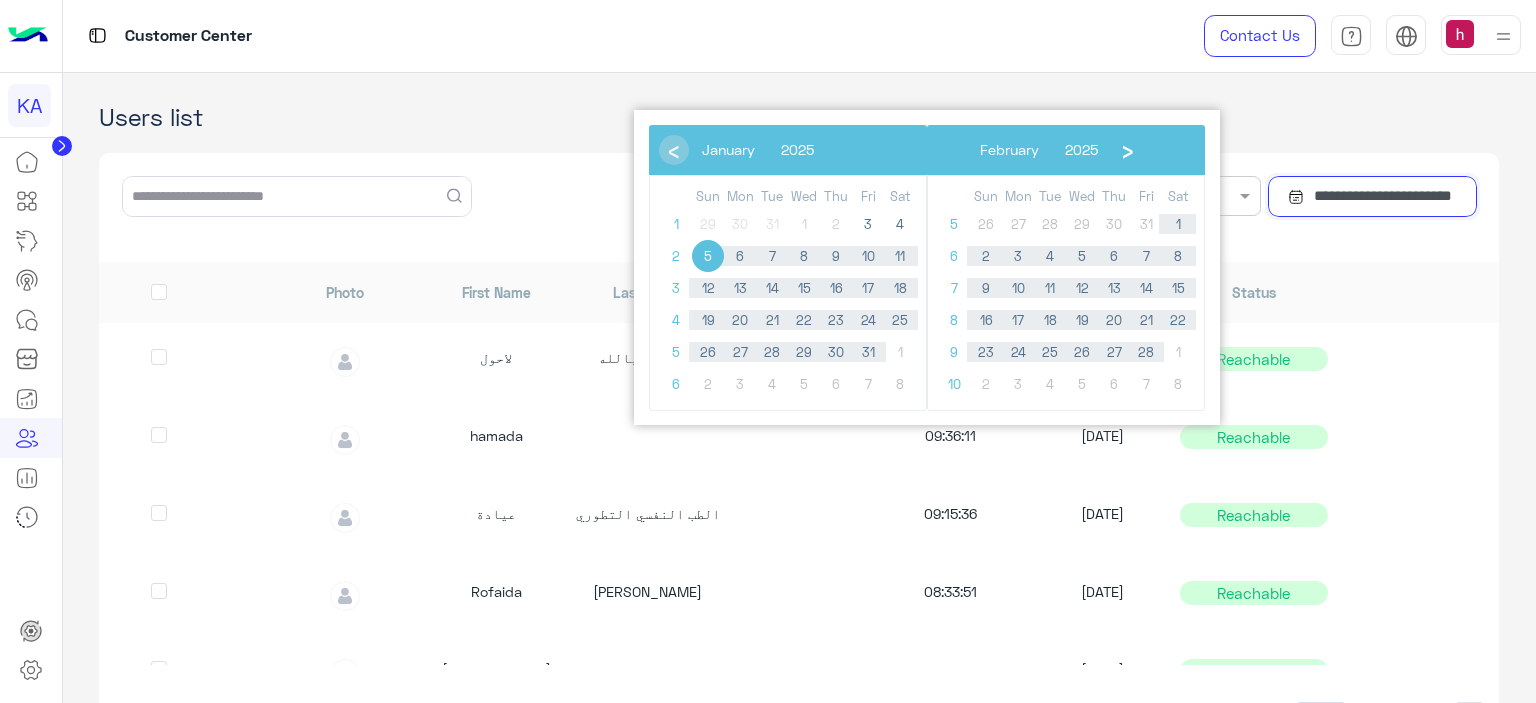 click on "**********" 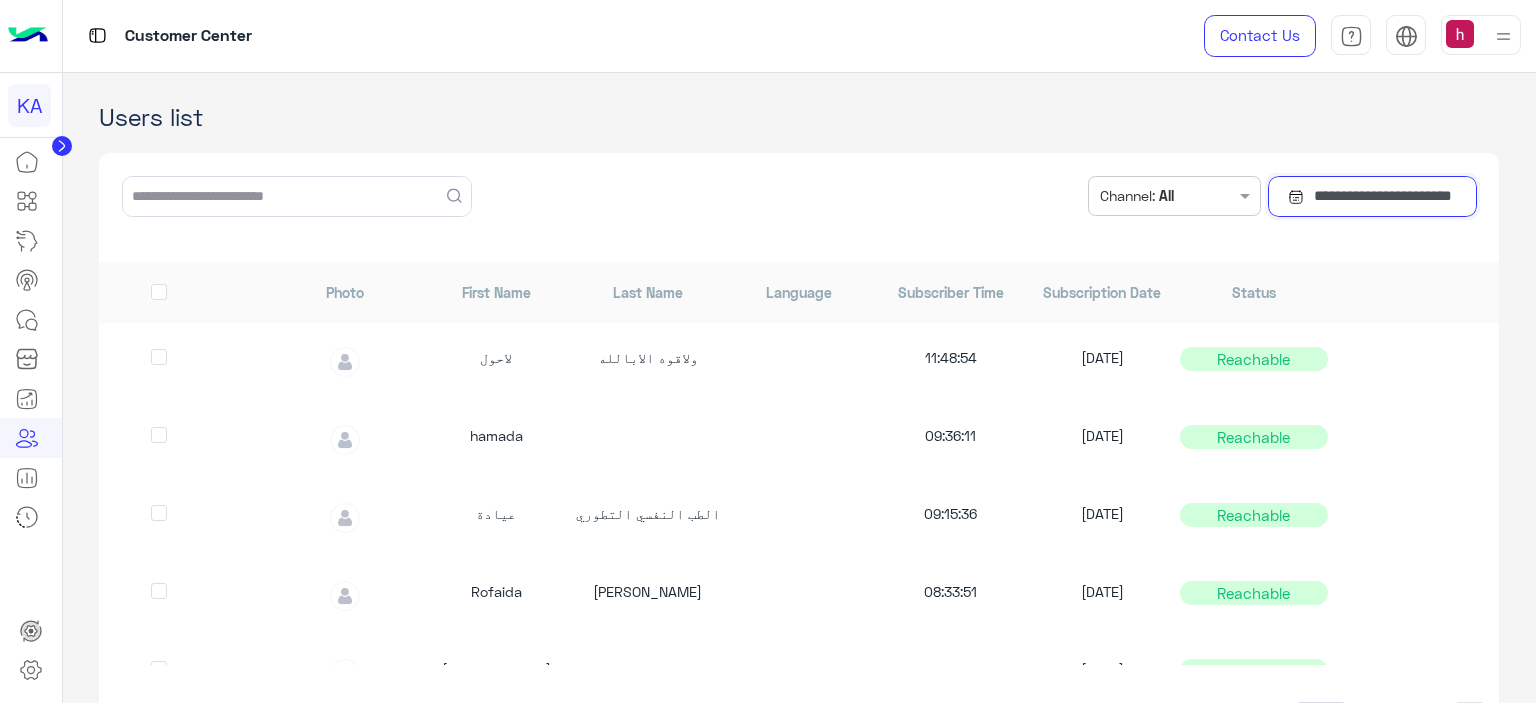 click on "**********" 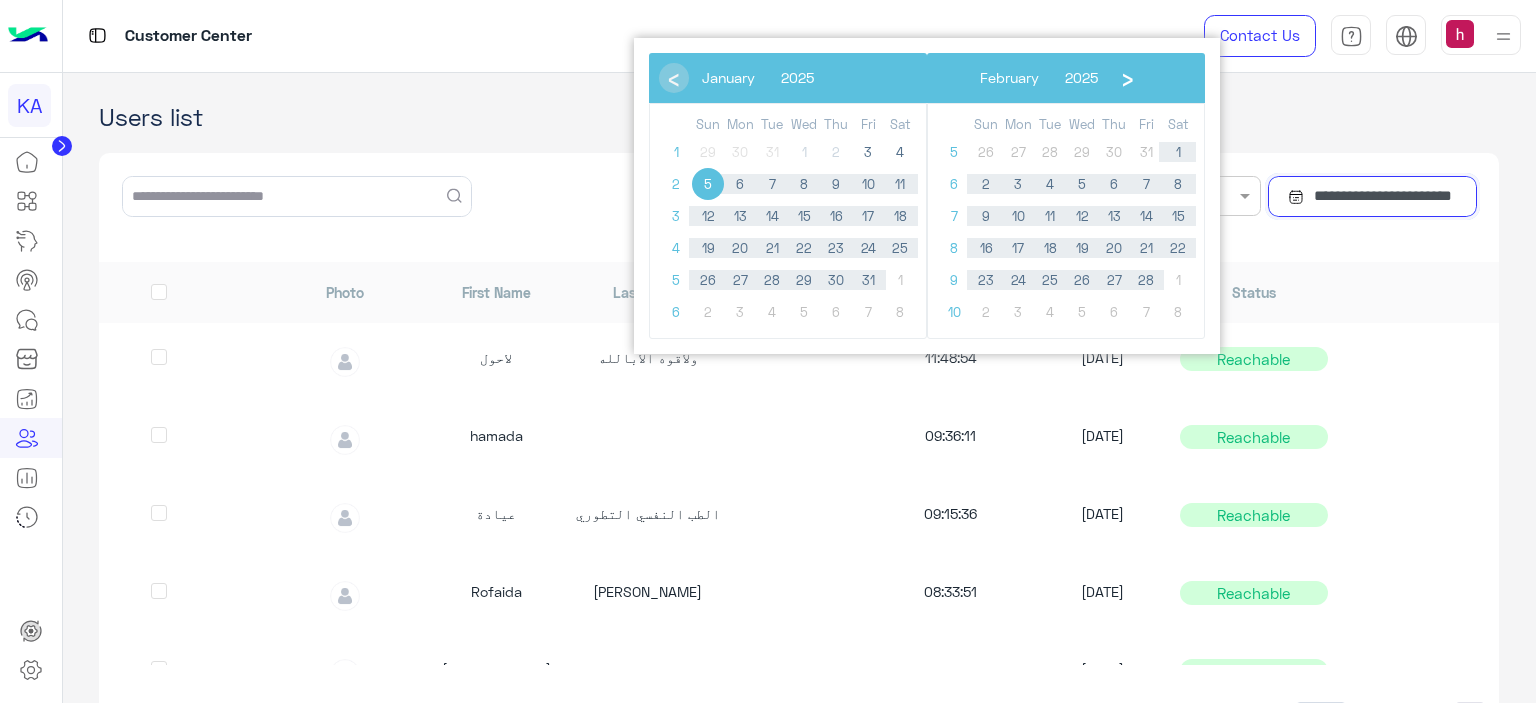 click on "**********" 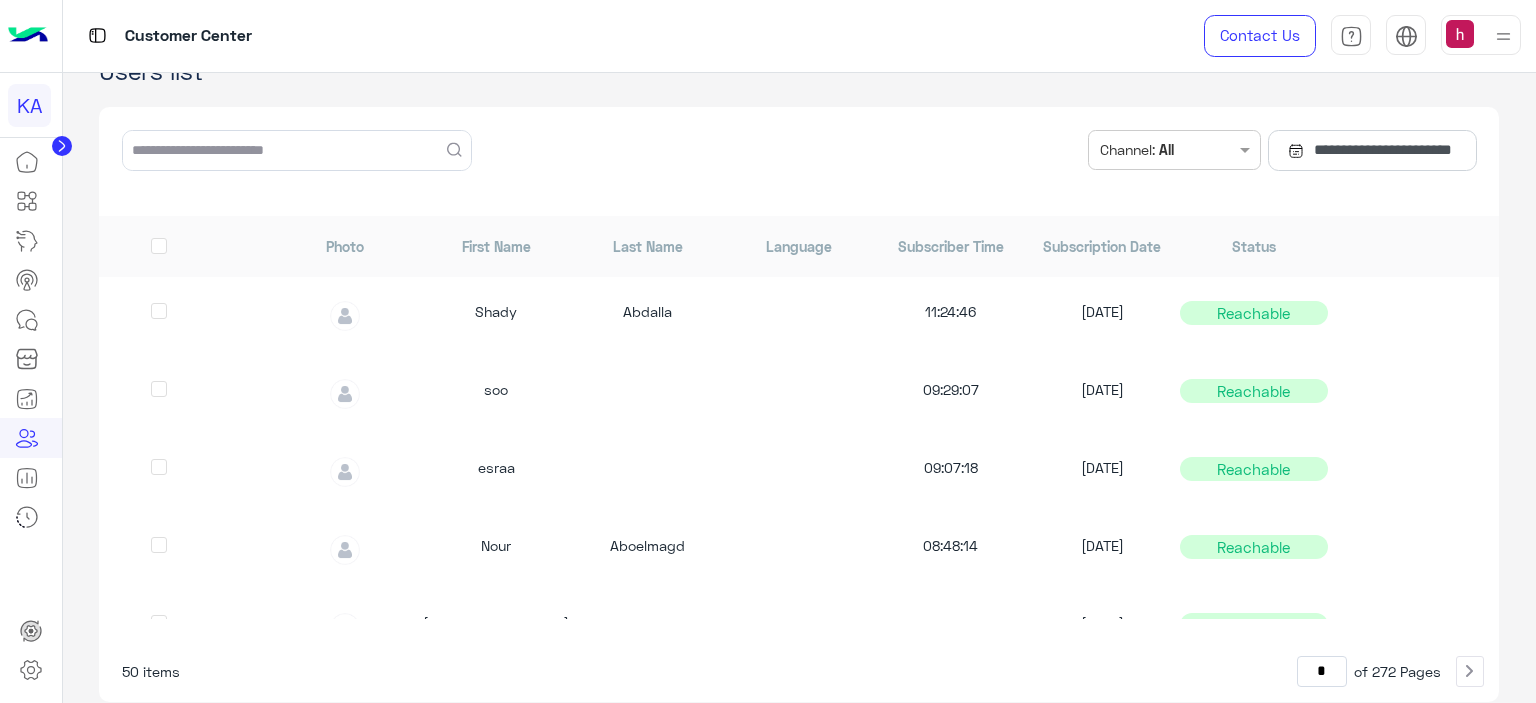 scroll, scrollTop: 58, scrollLeft: 0, axis: vertical 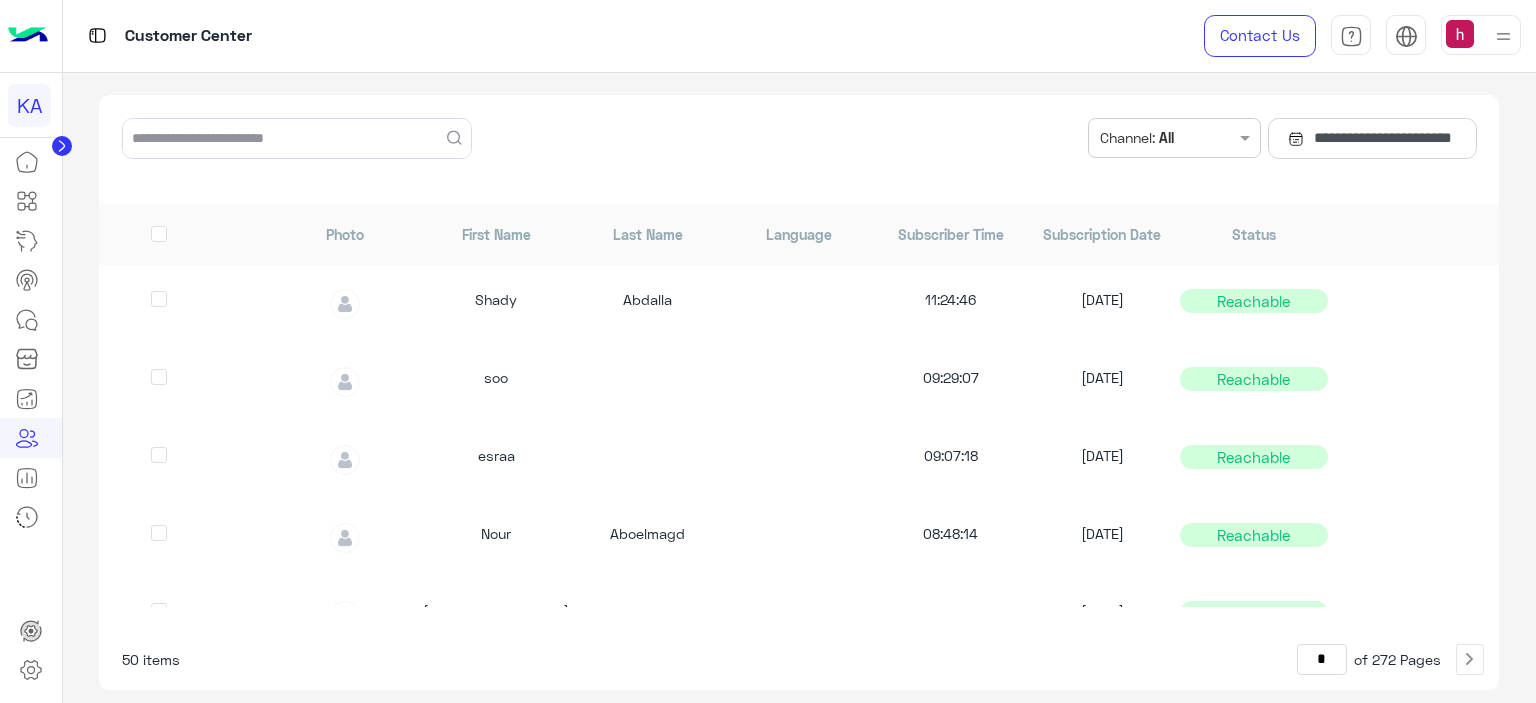 click 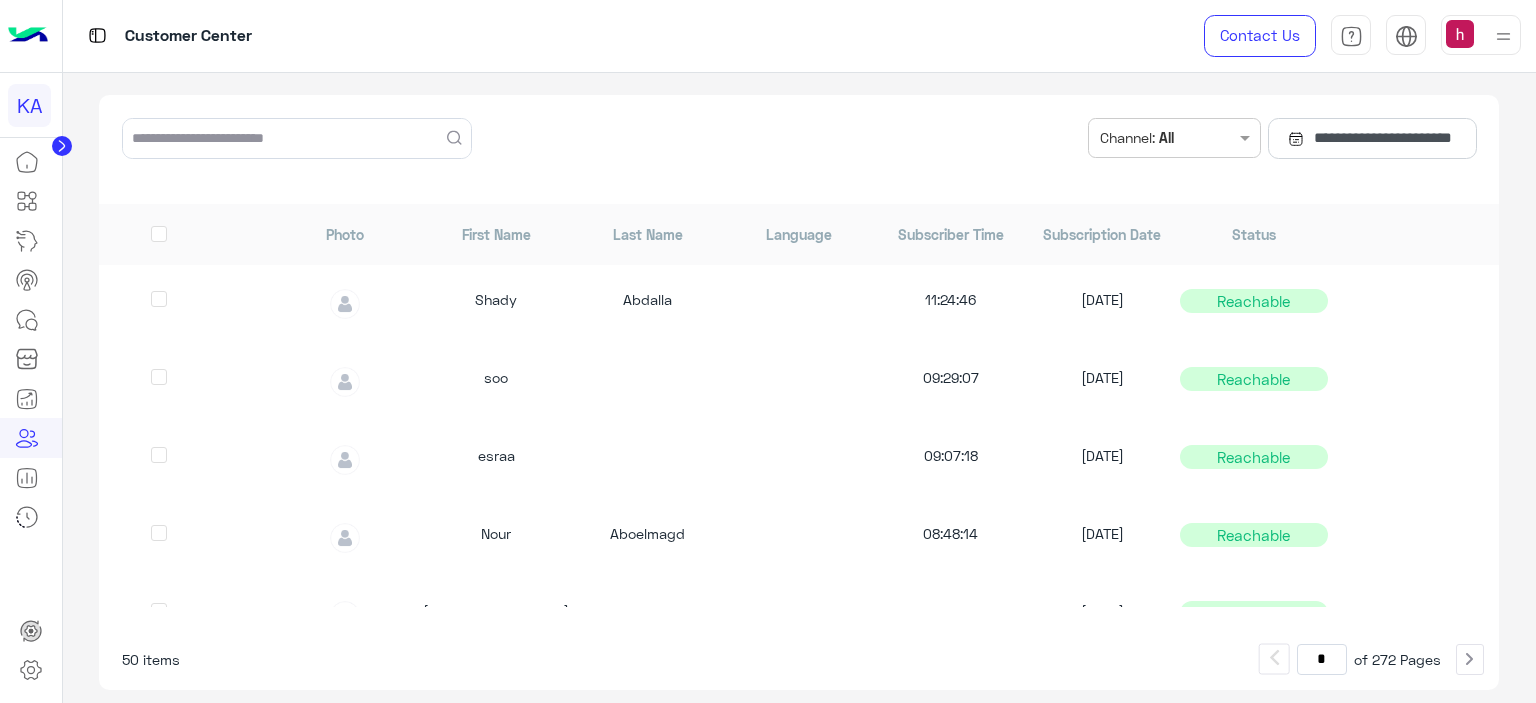 click 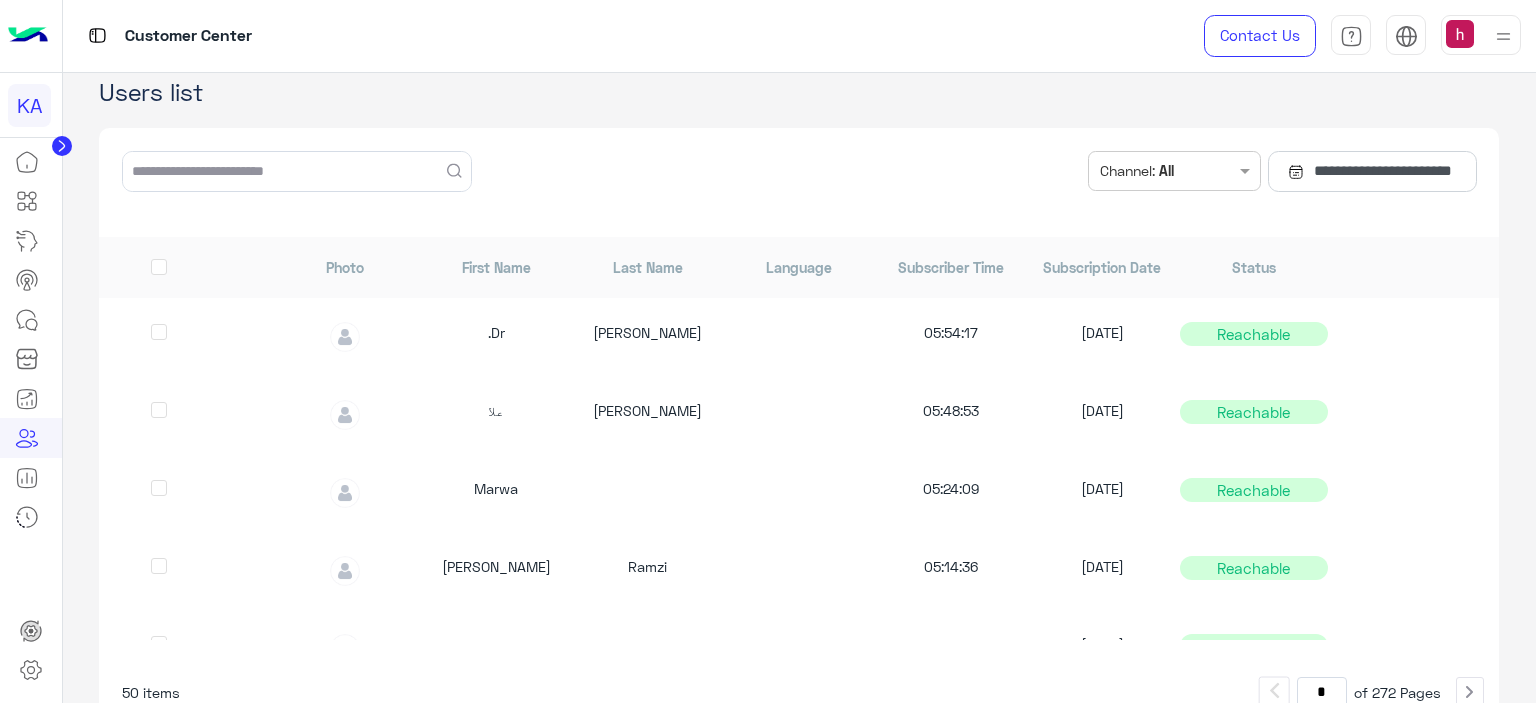 scroll, scrollTop: 0, scrollLeft: 0, axis: both 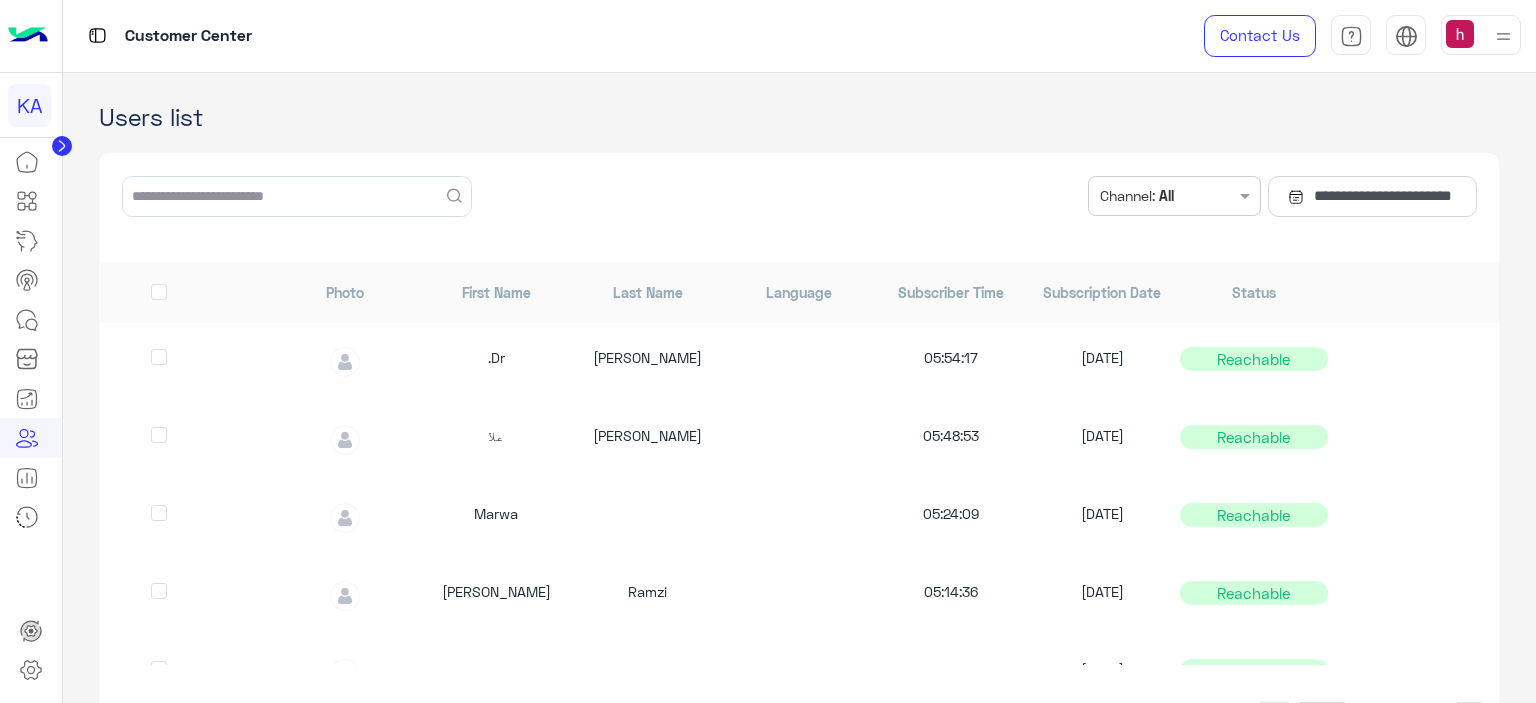 click on "**********" 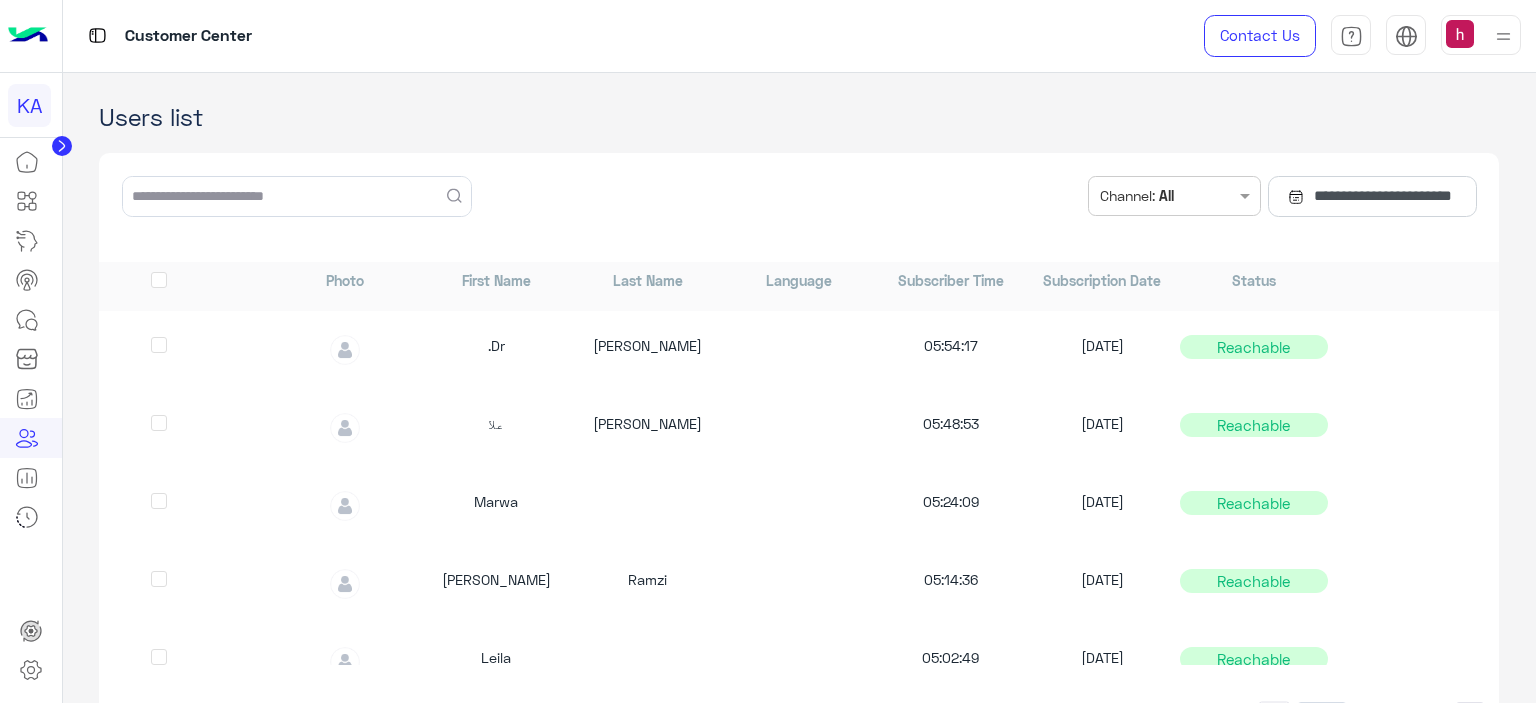 scroll, scrollTop: 0, scrollLeft: 0, axis: both 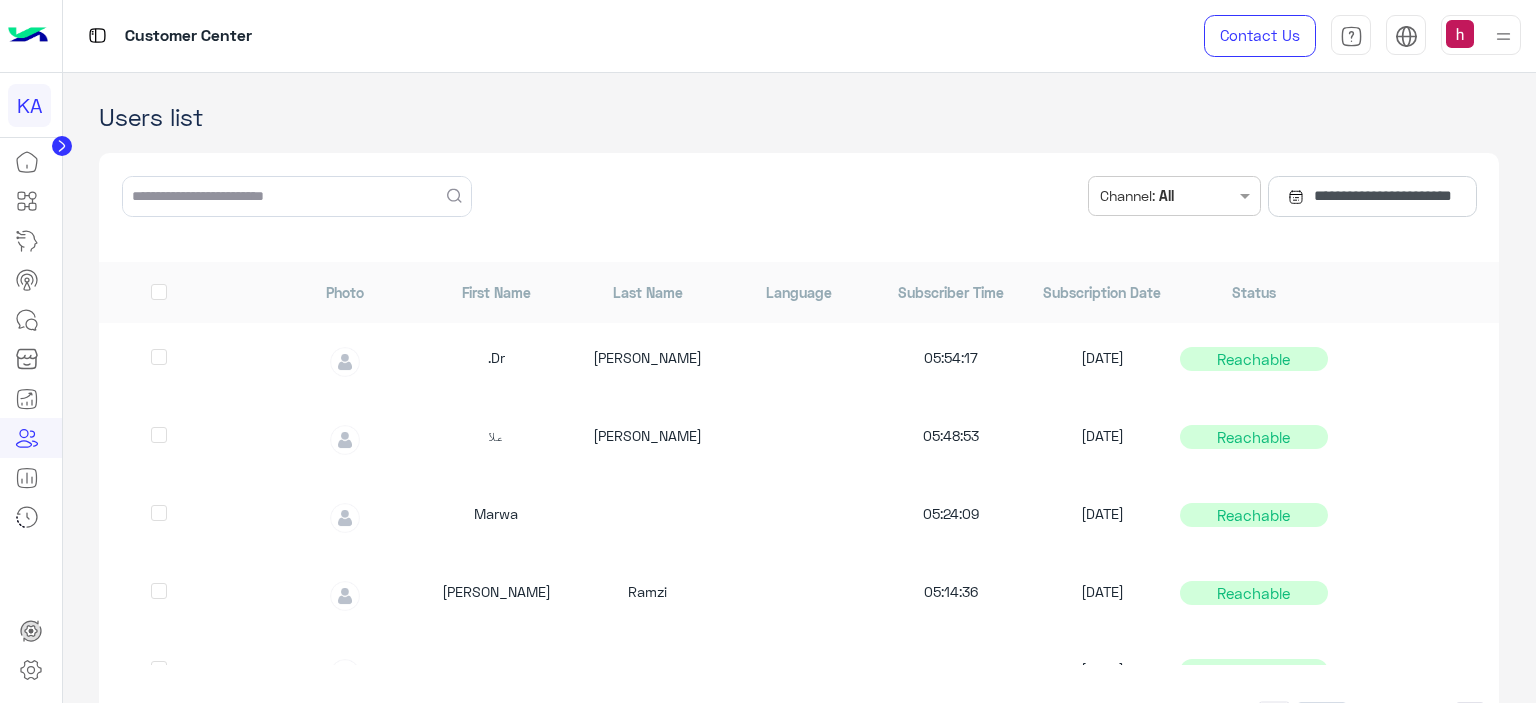 click on "Users list" 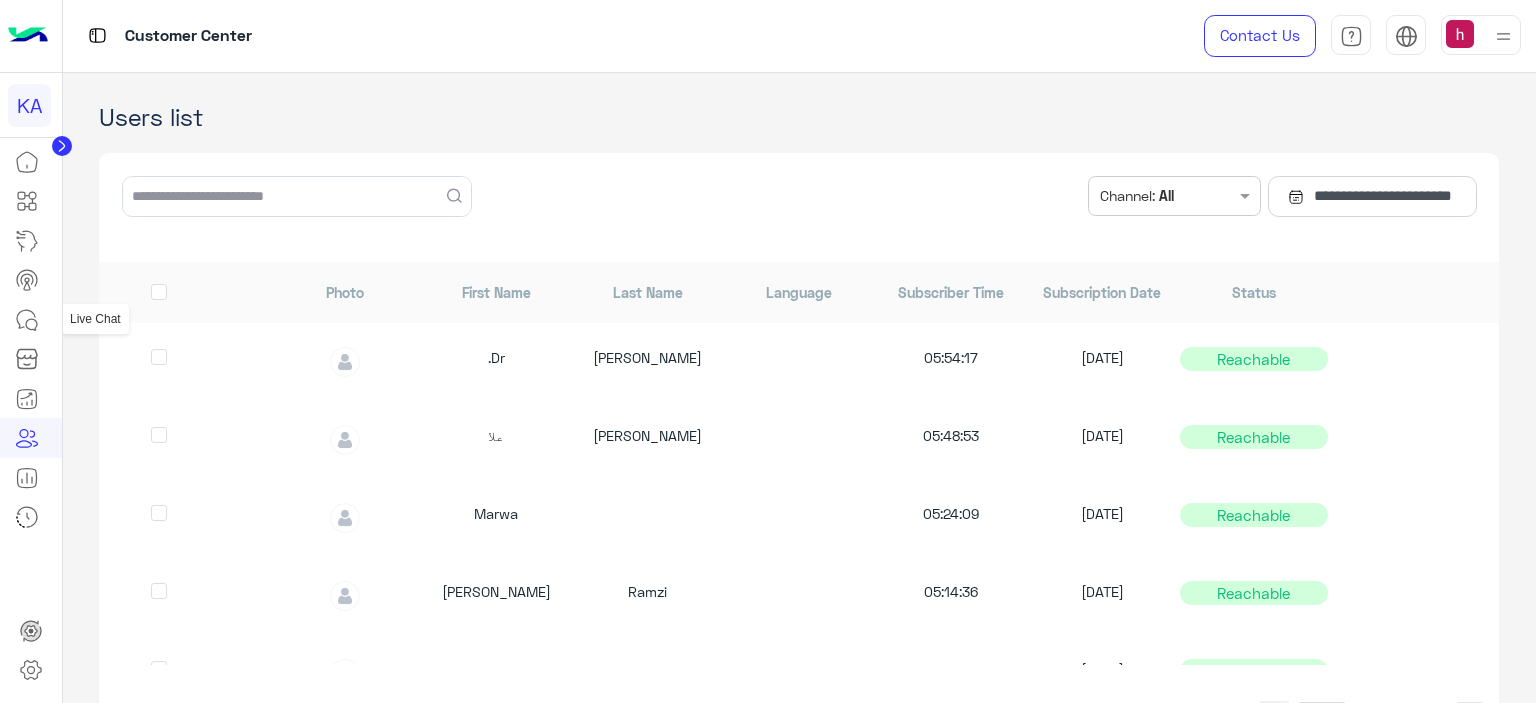 click 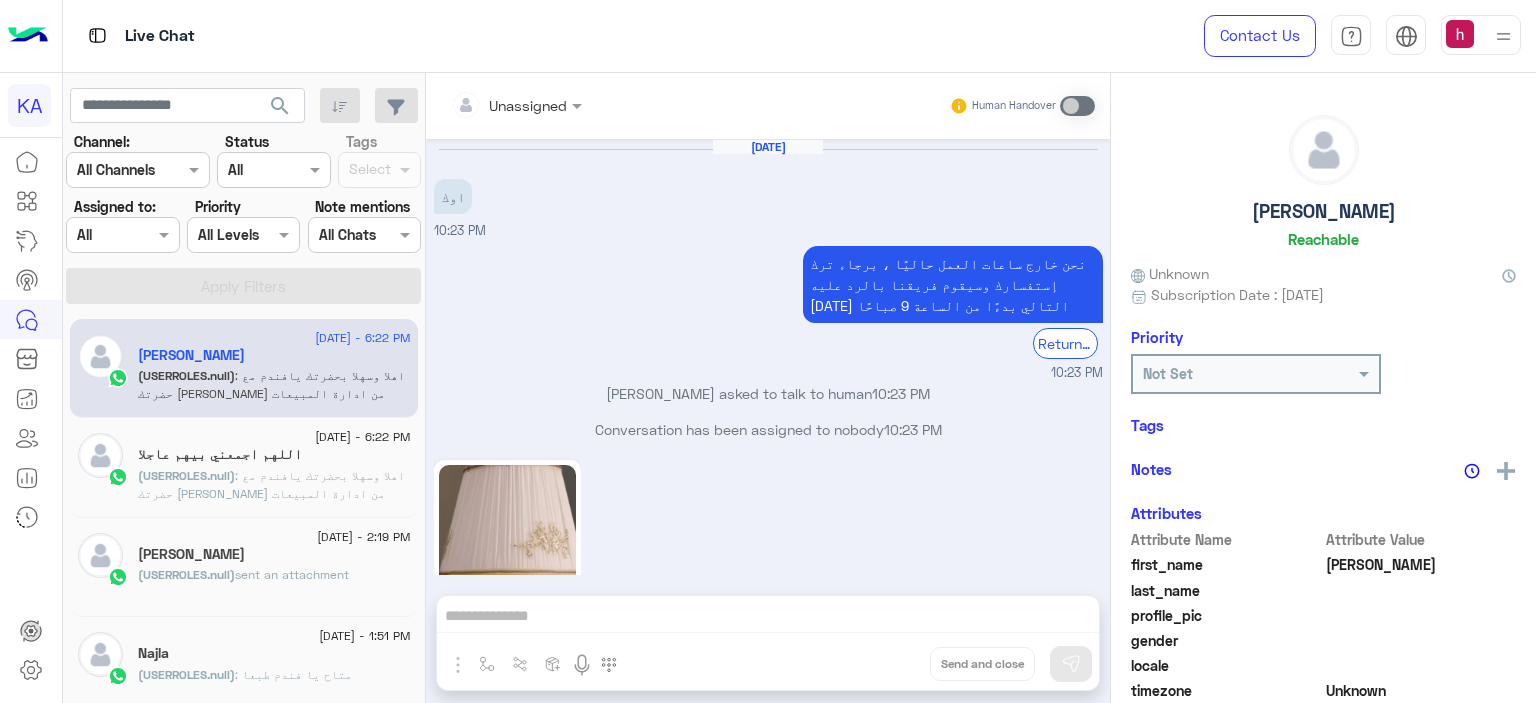 scroll, scrollTop: 377, scrollLeft: 0, axis: vertical 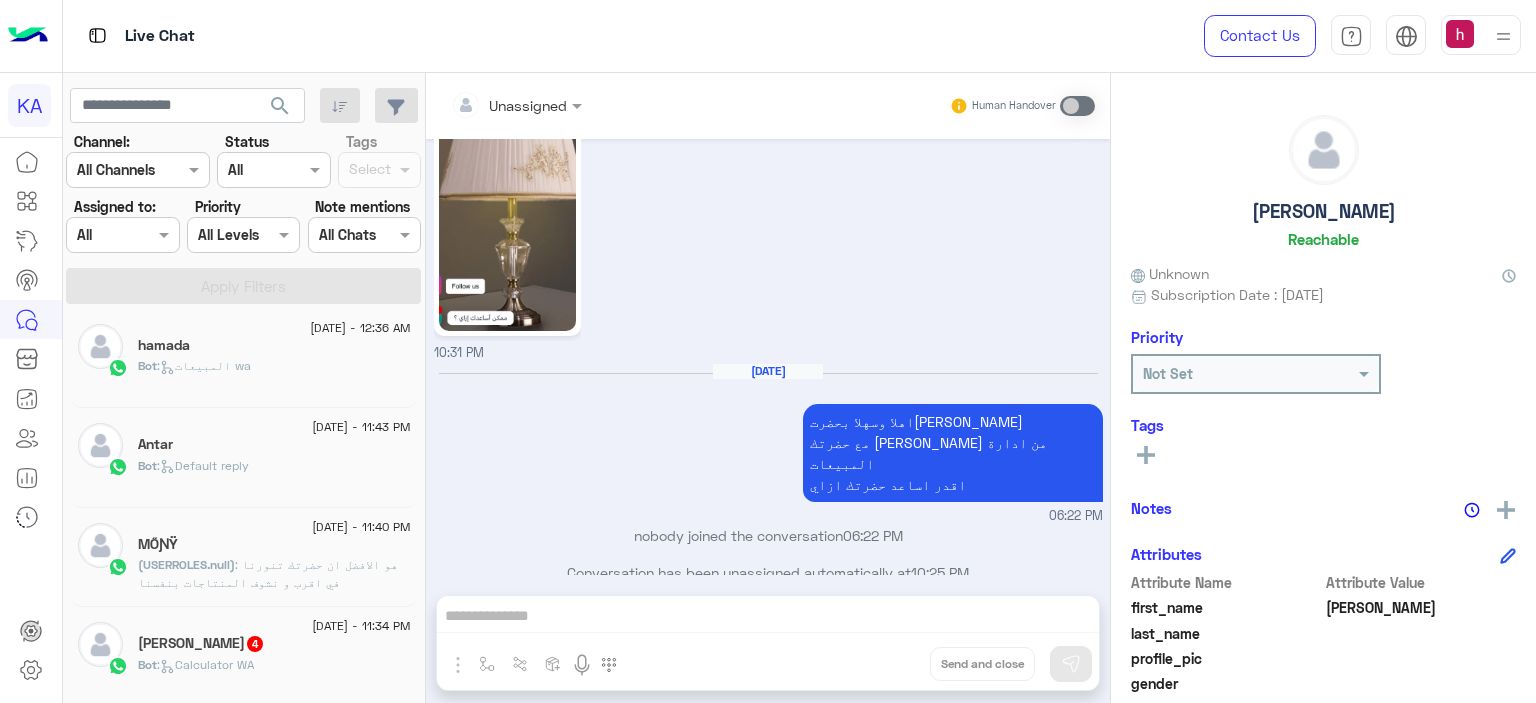 click on "[PERSON_NAME]  4" 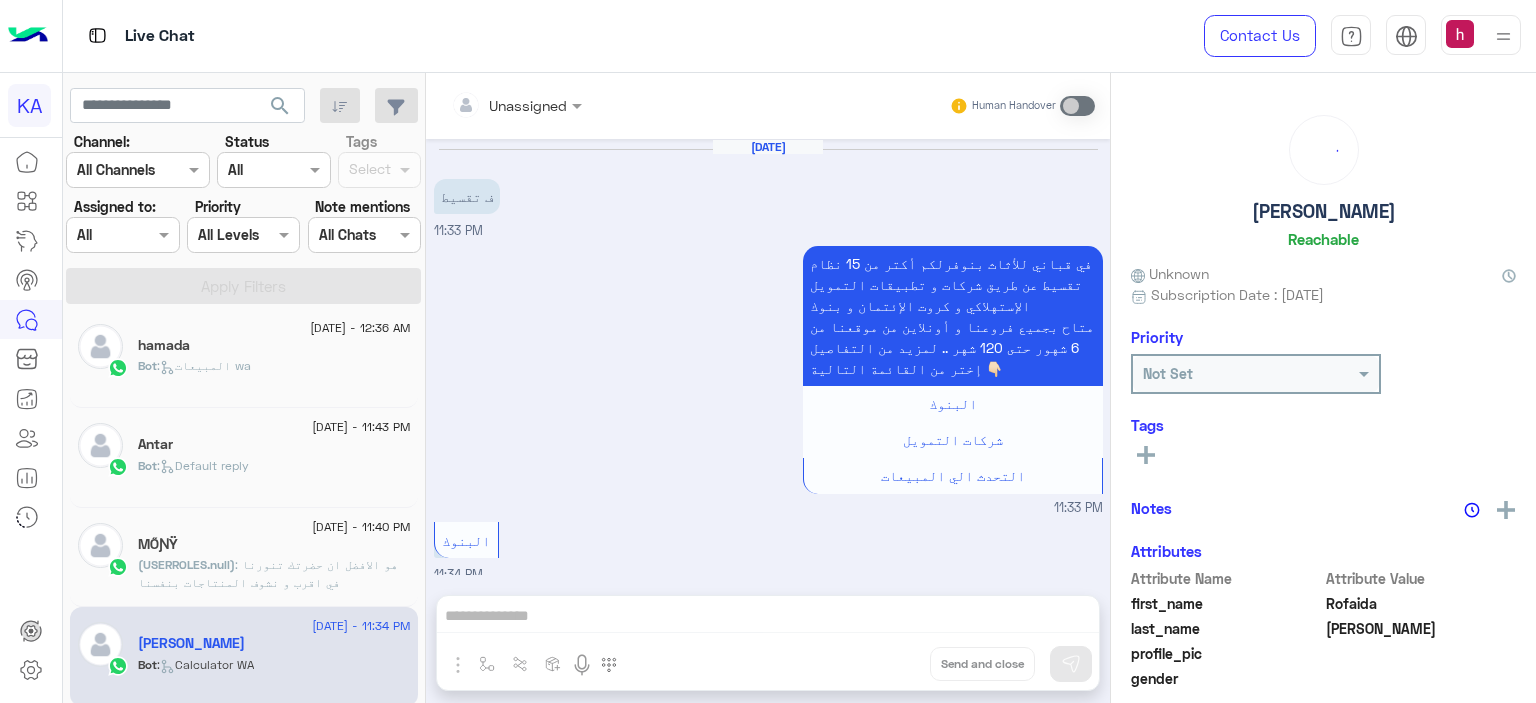 scroll, scrollTop: 1033, scrollLeft: 0, axis: vertical 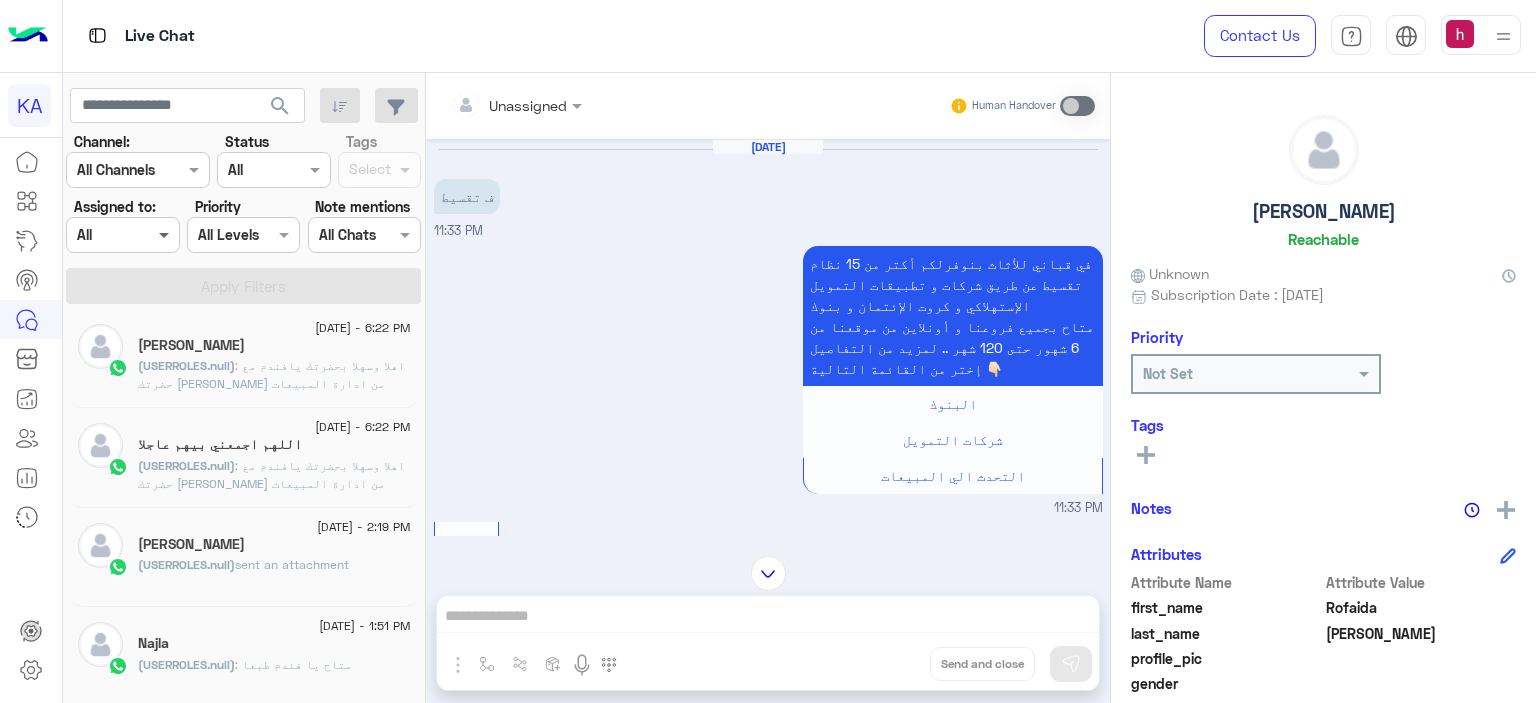 click at bounding box center (166, 234) 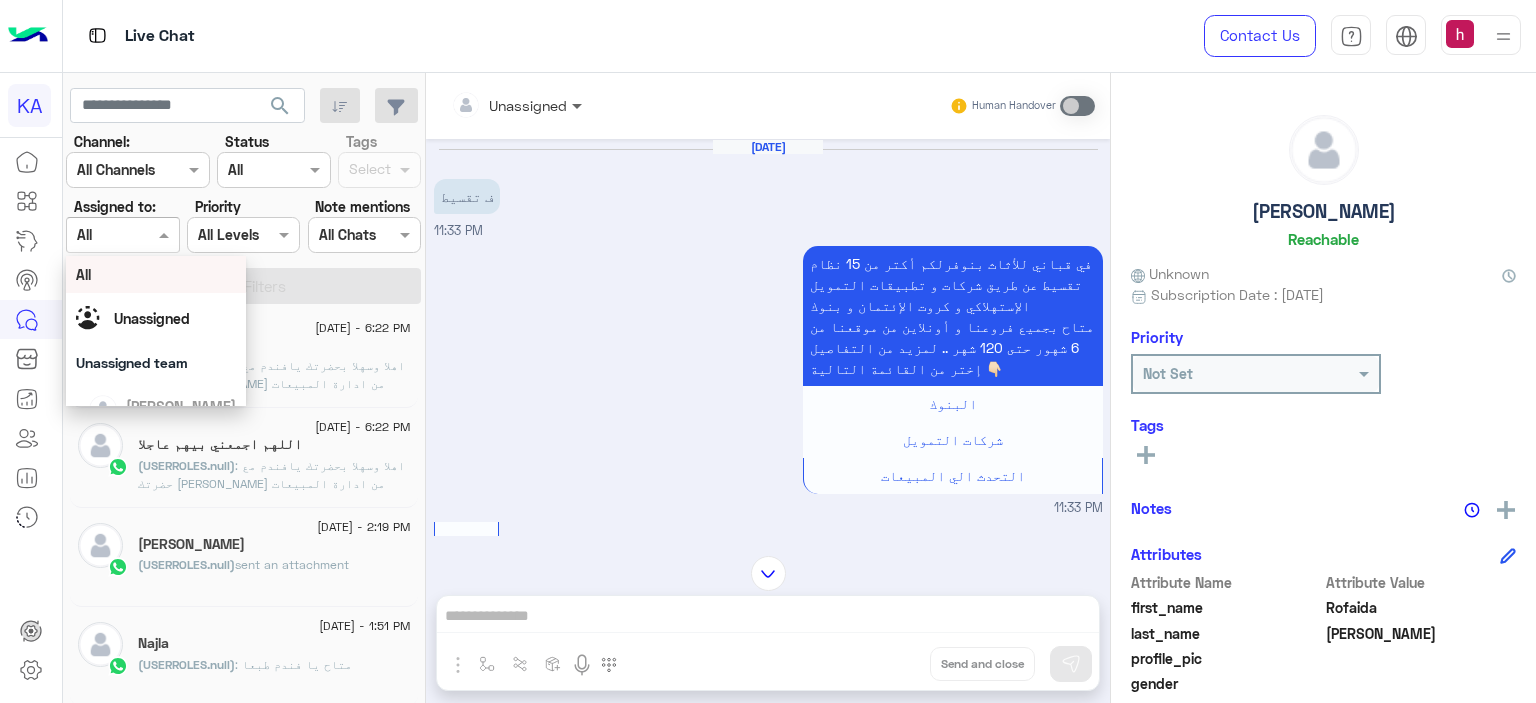 click at bounding box center (579, 105) 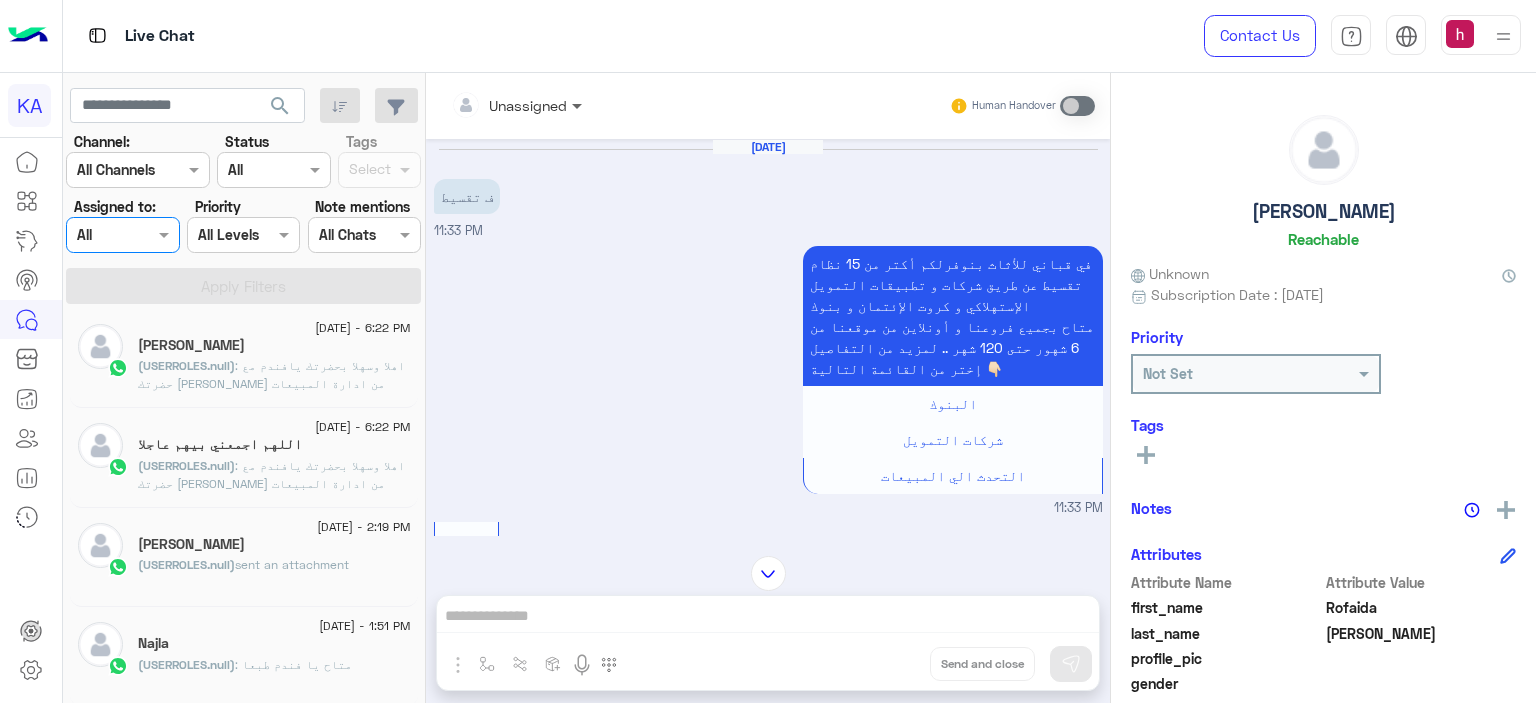 click at bounding box center (579, 105) 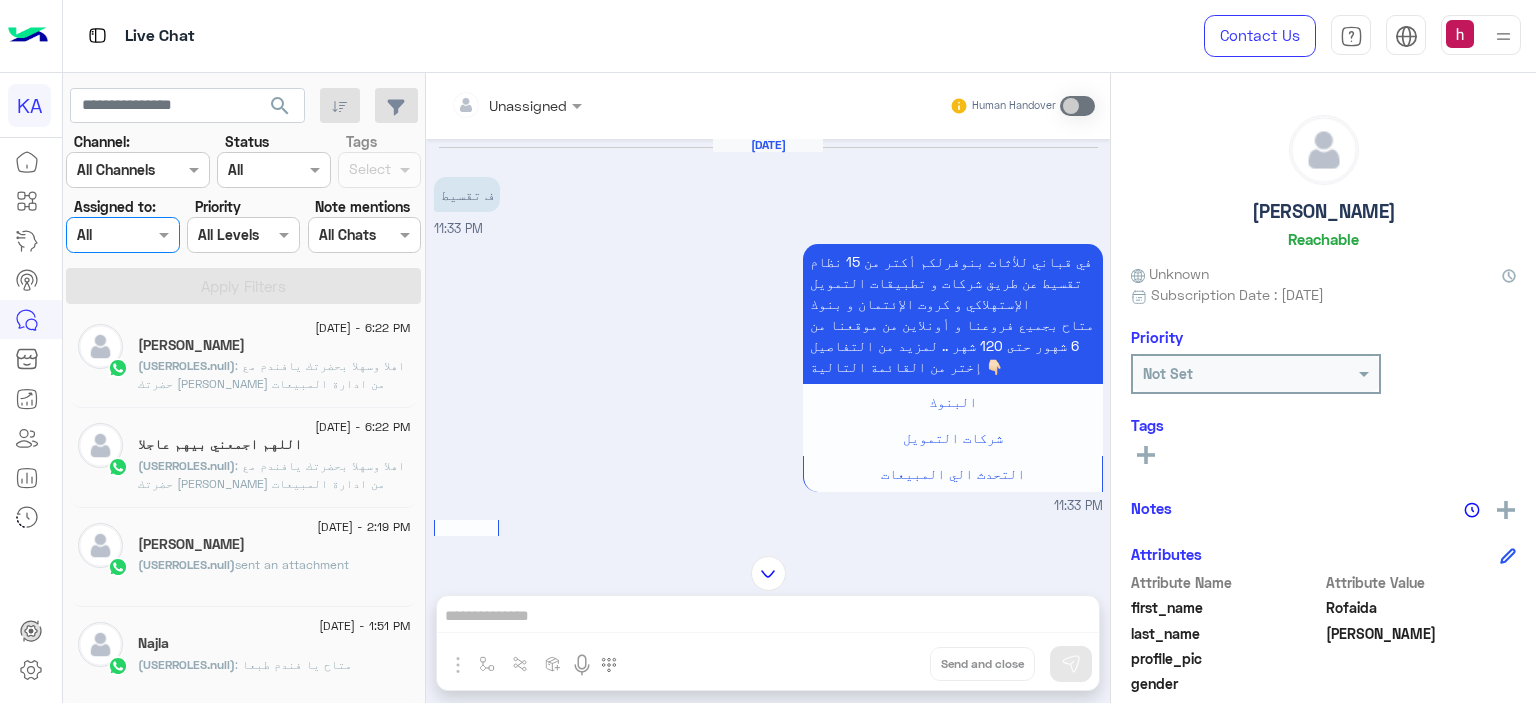 scroll, scrollTop: 0, scrollLeft: 0, axis: both 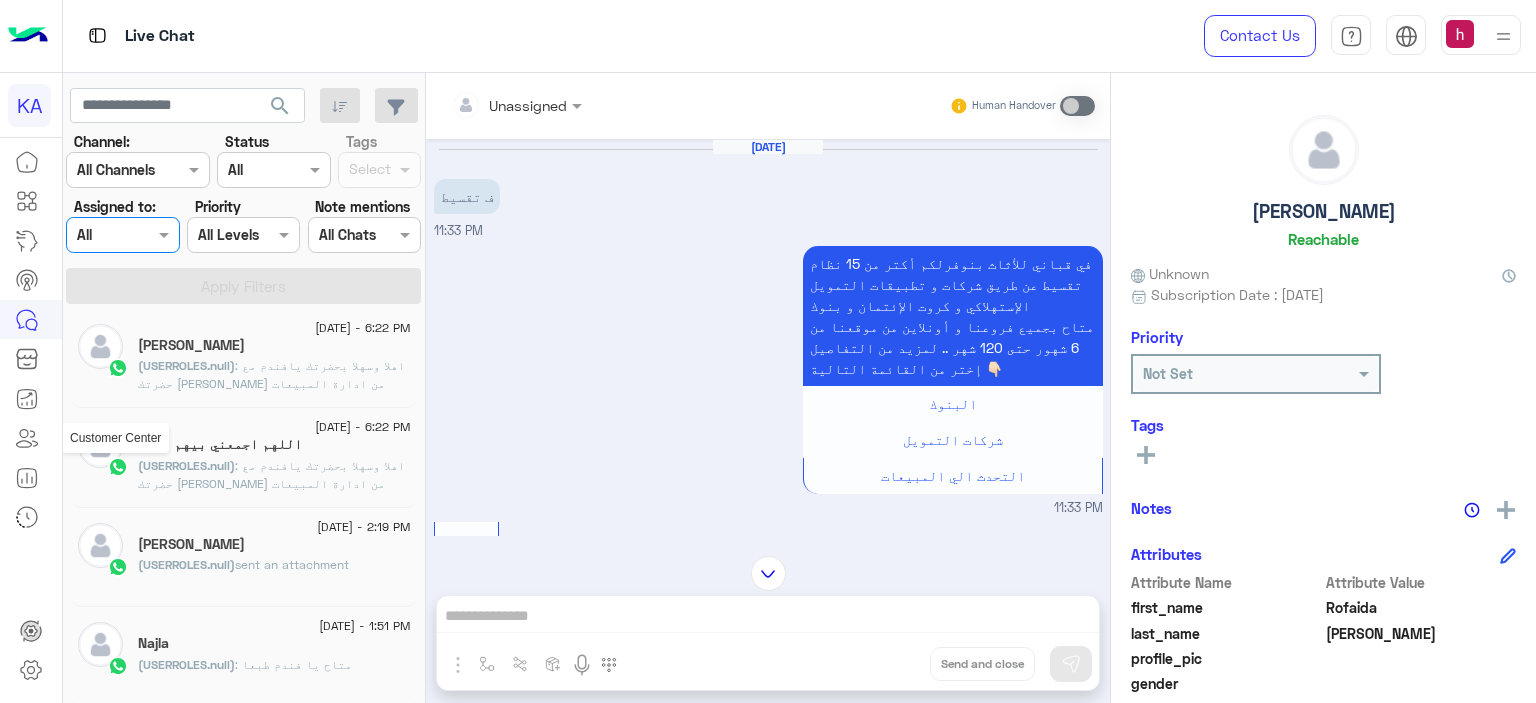 click 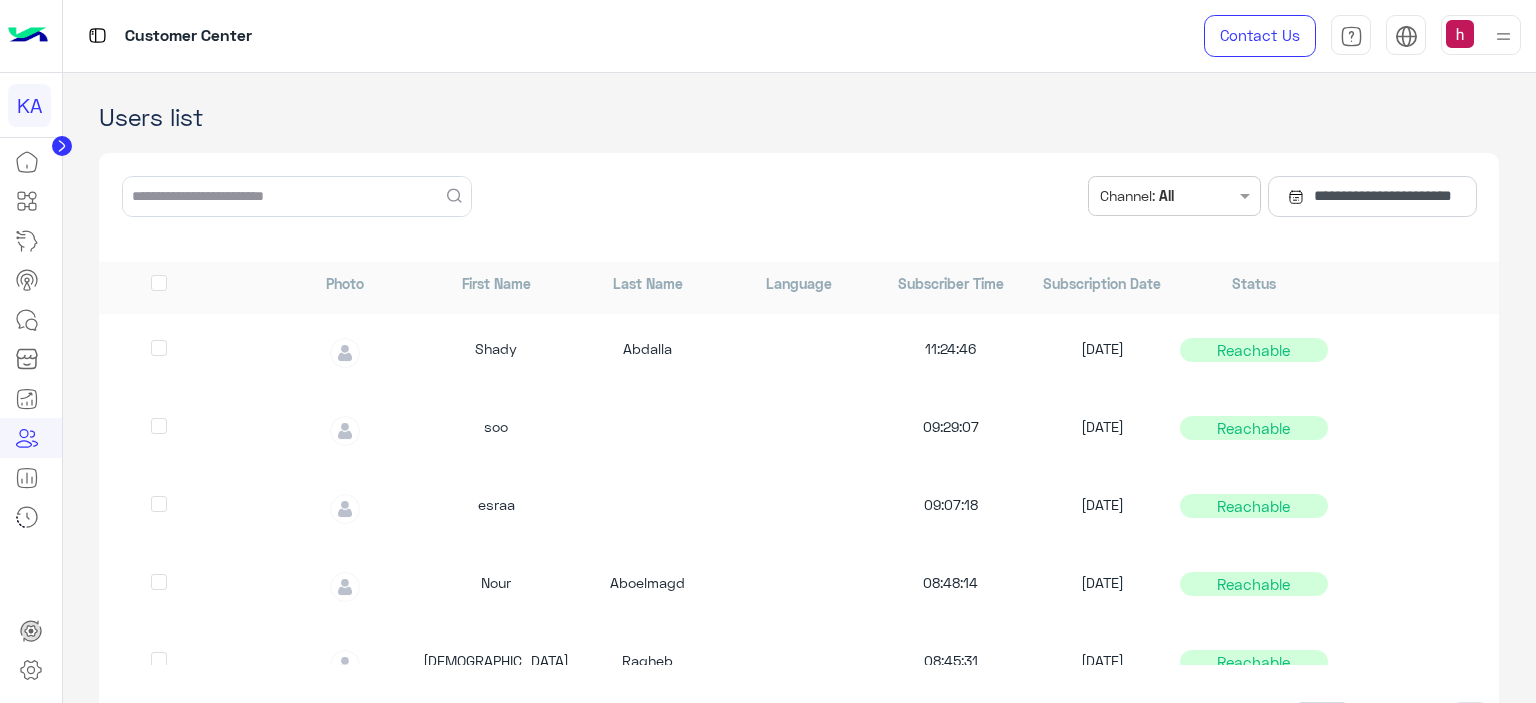 scroll, scrollTop: 0, scrollLeft: 0, axis: both 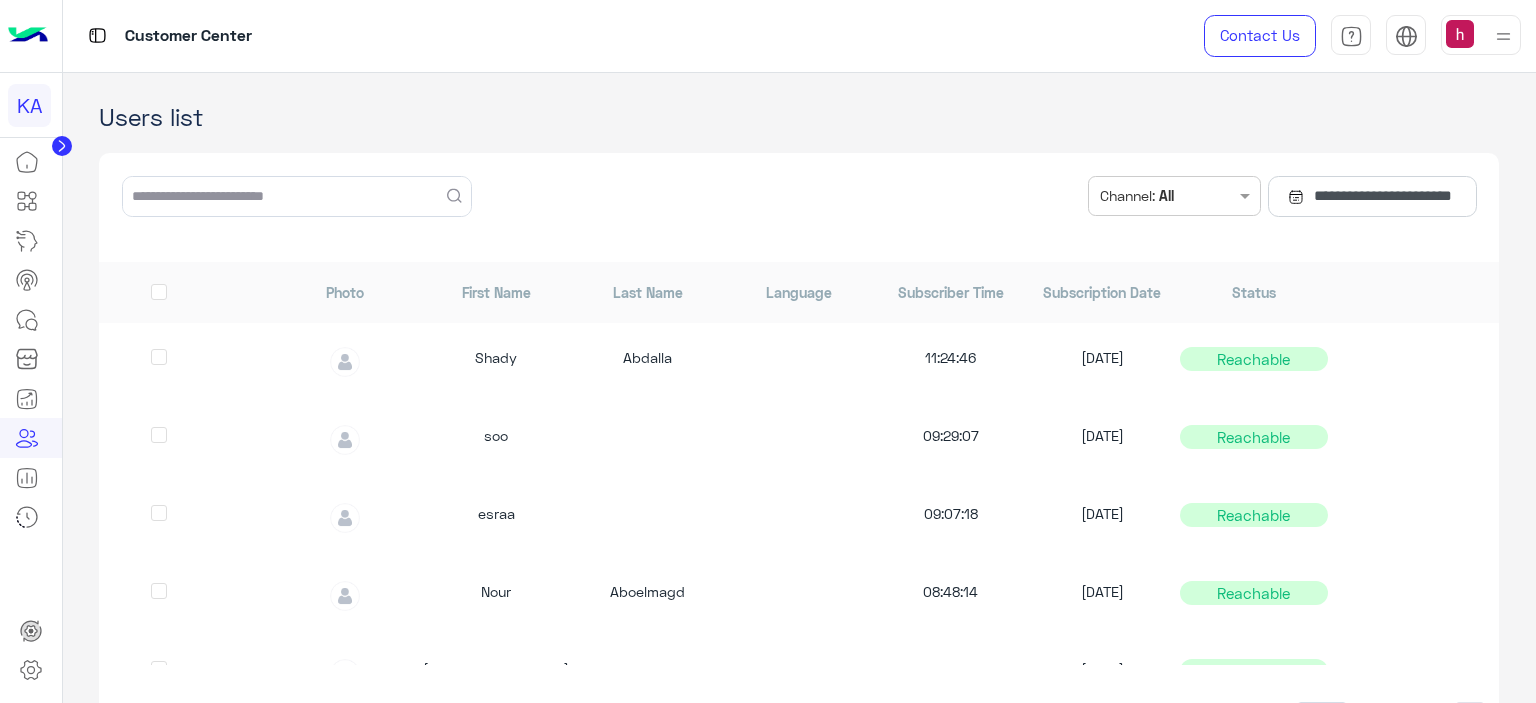 click 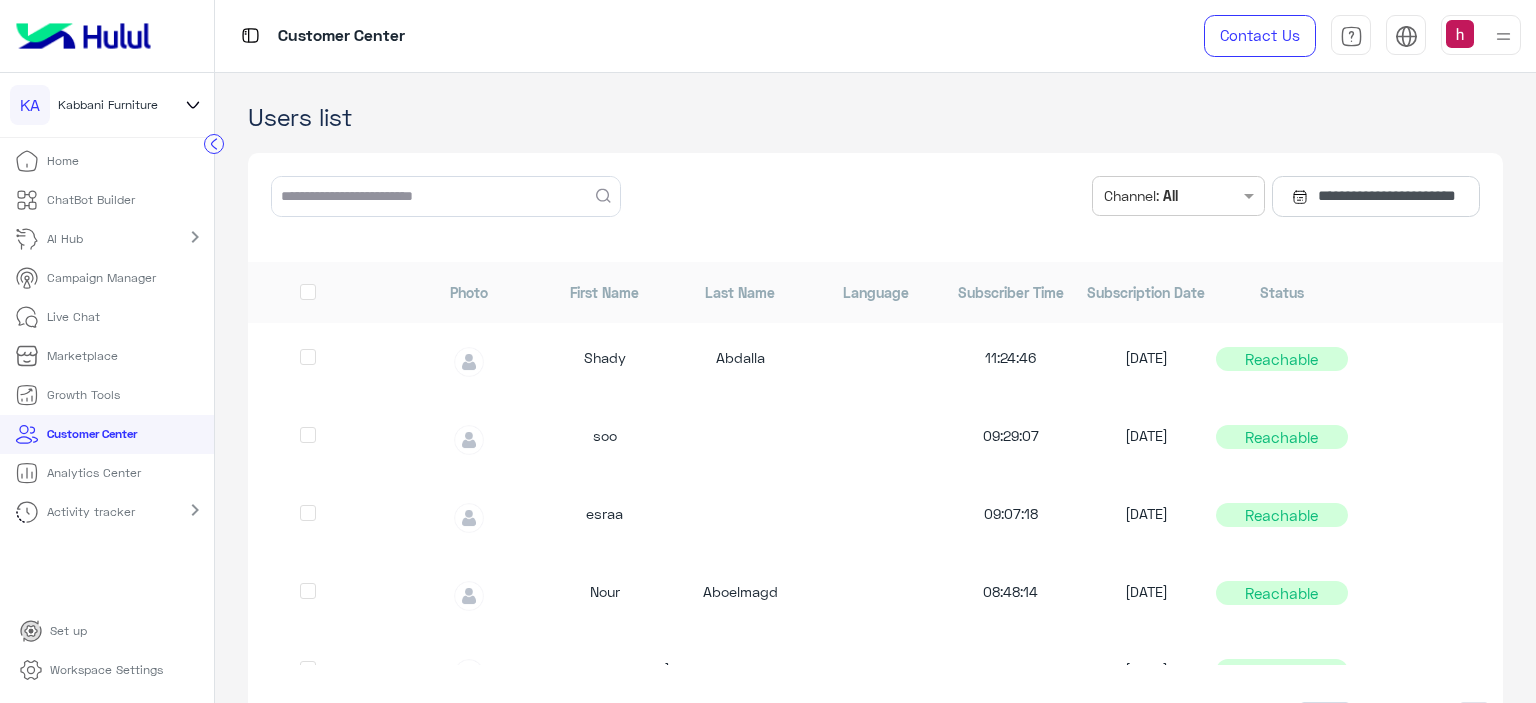 click 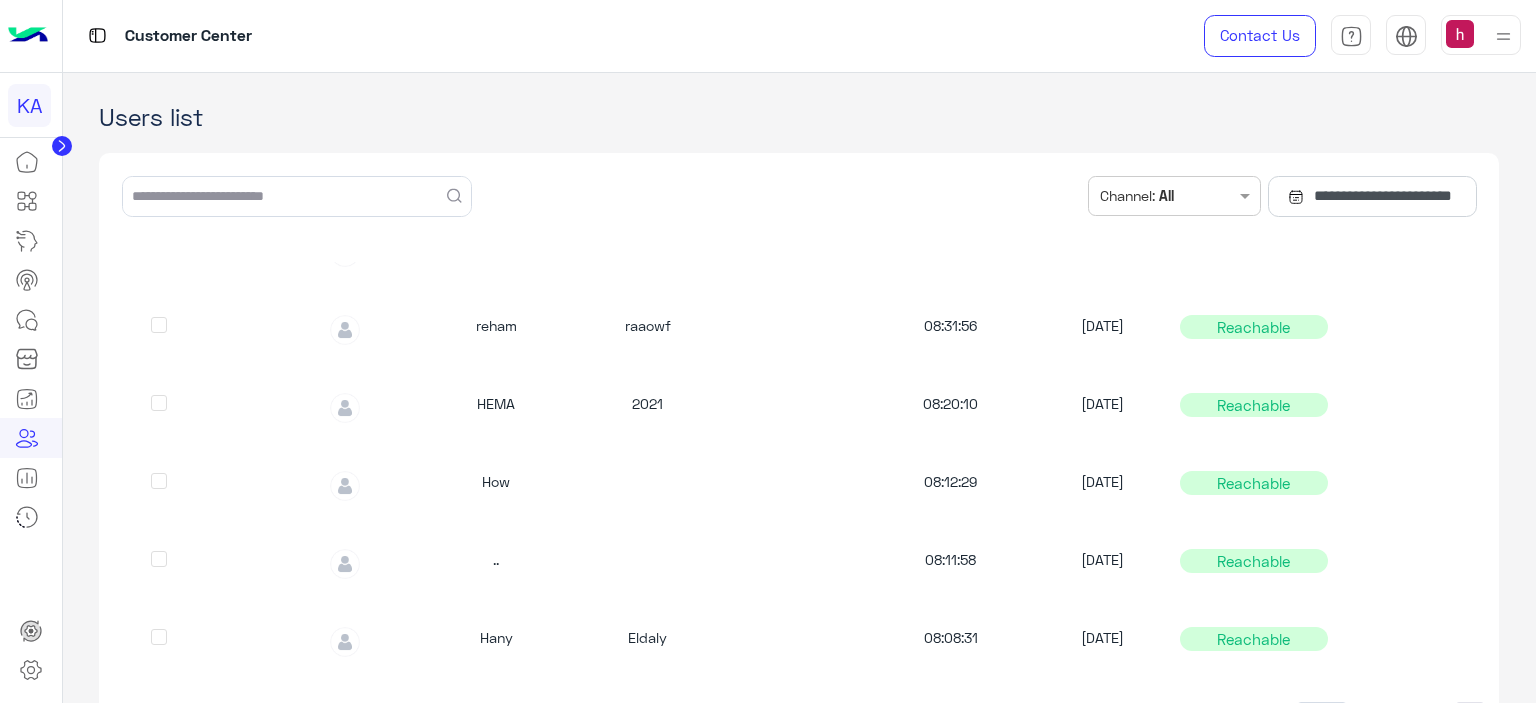 scroll, scrollTop: 1100, scrollLeft: 0, axis: vertical 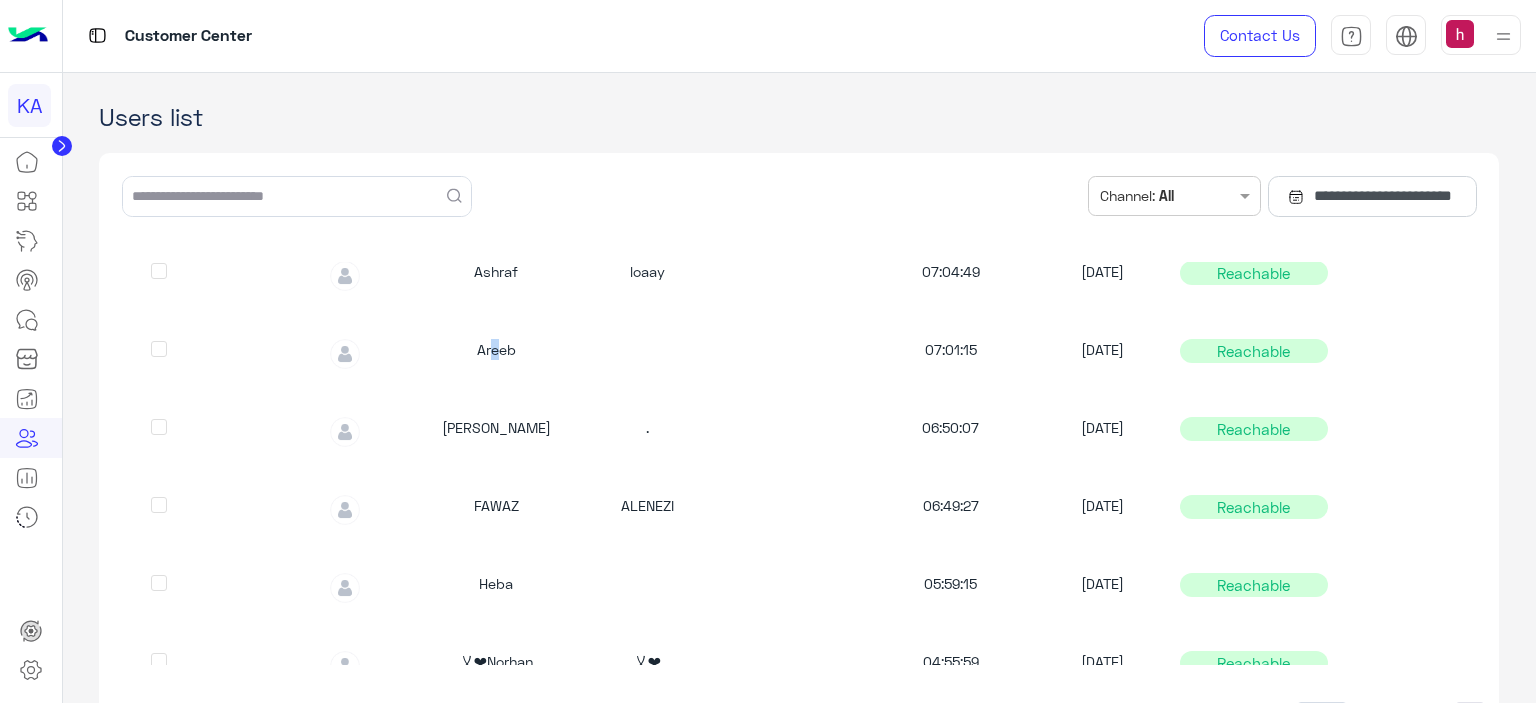 click on "Areeb" 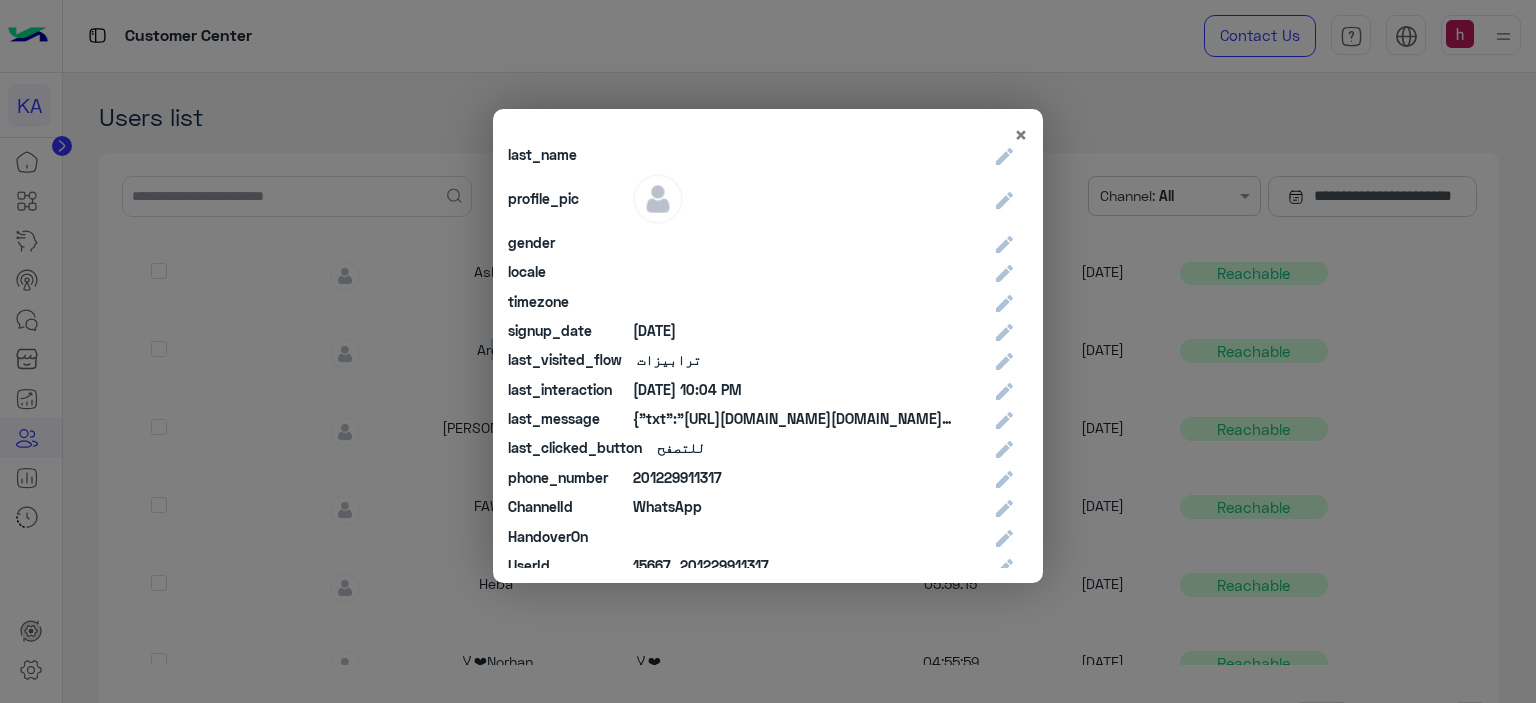 scroll, scrollTop: 0, scrollLeft: 0, axis: both 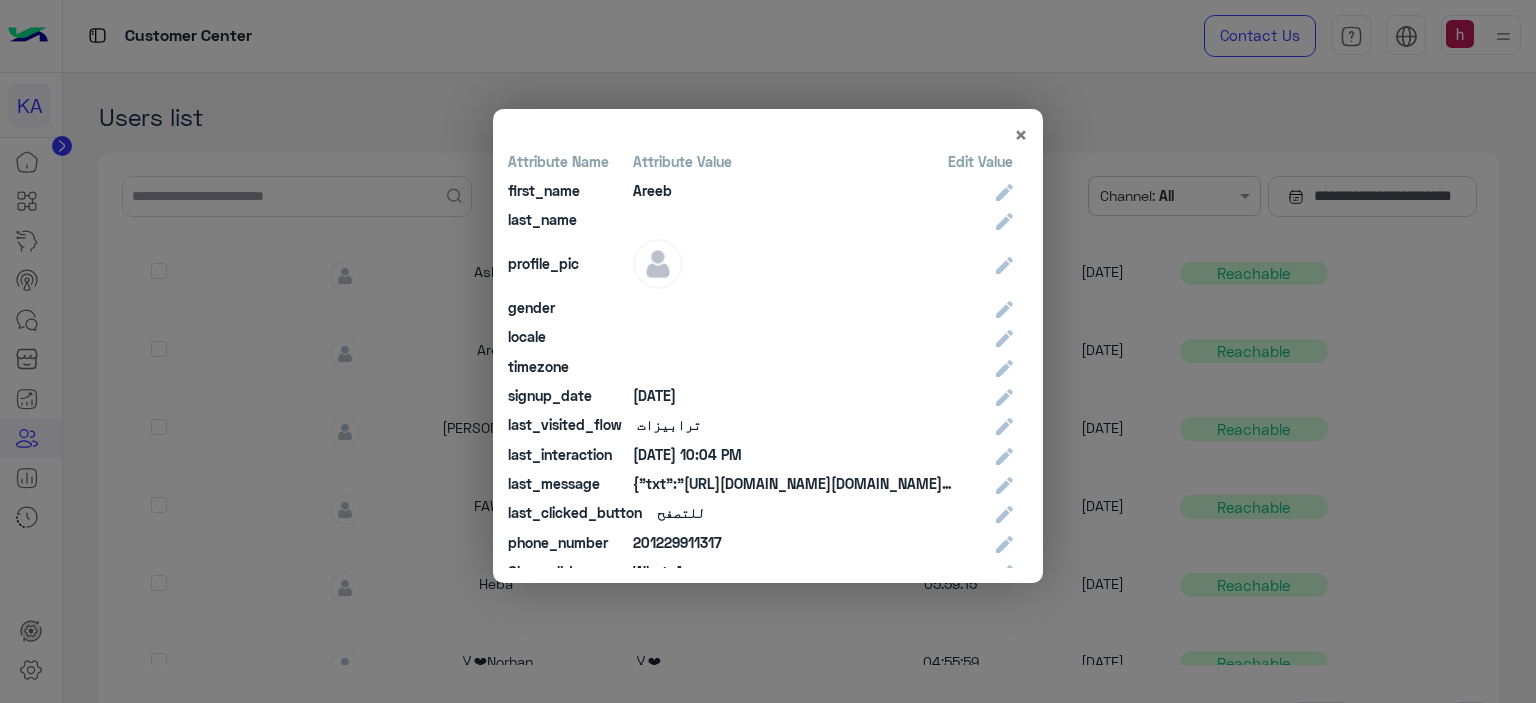 click on "× Attribute Name Attribute Value Edit Value first_name  [PERSON_NAME]  last_name    profile_pic gender    locale    timezone    signup_date  [DATE]  last_visited_flow  ترابيزات  last_interaction  [DATE] 10:04 PM  last_message  {"txt":"[URL][DOMAIN_NAME][DOMAIN_NAME]","t":4,"ti":"للتصفح"}  last_clicked_button  للتصفح  phone_number  201229911317  ChannelId  WhatsApp  HandoverOn    UserId  15667_201229911317  email    last_message_sentiment  Neutral  last_message_id  wamid.HBgMMjAxMjI5OTExMzE3FQIAEhgUM0EwRTM2RjYwQzUzRDU1REU1M0QA" 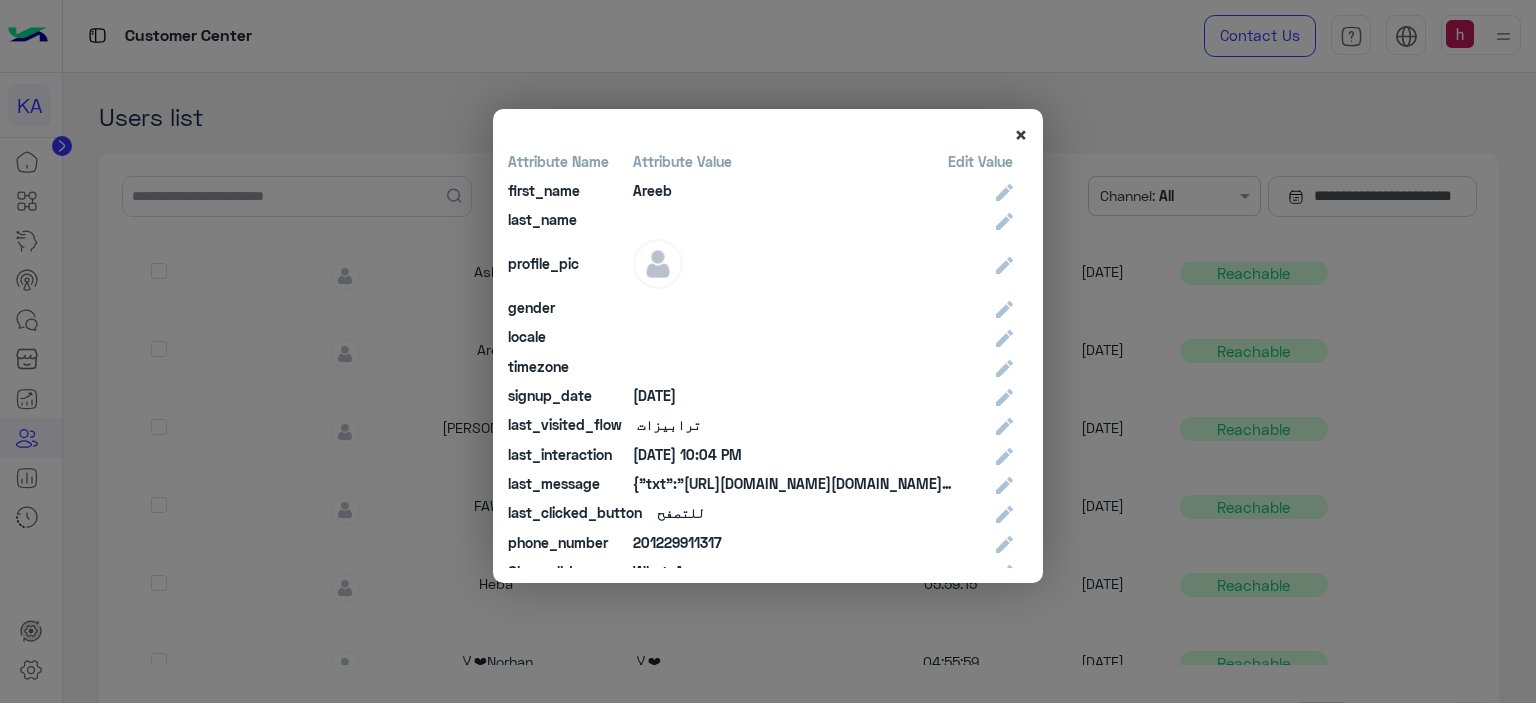 click on "×" 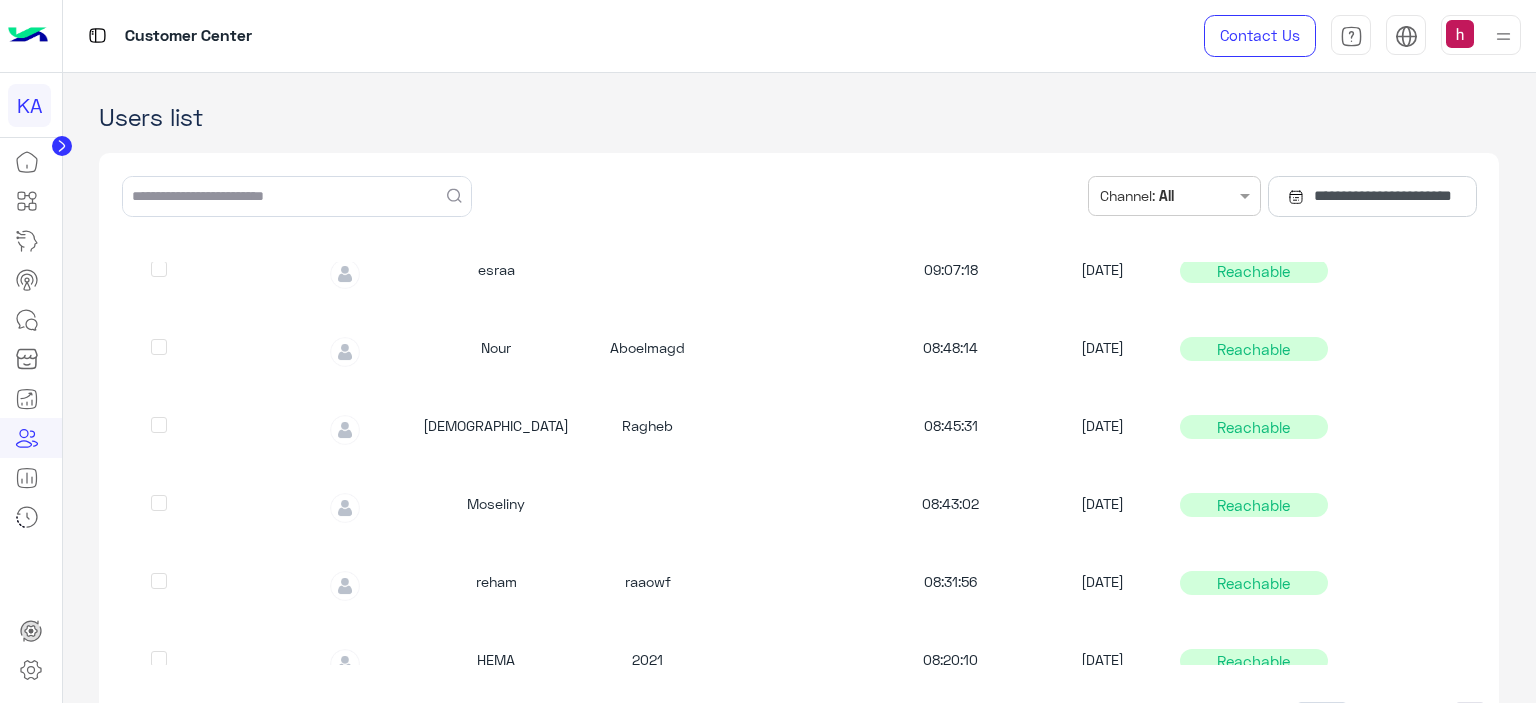 scroll, scrollTop: 0, scrollLeft: 0, axis: both 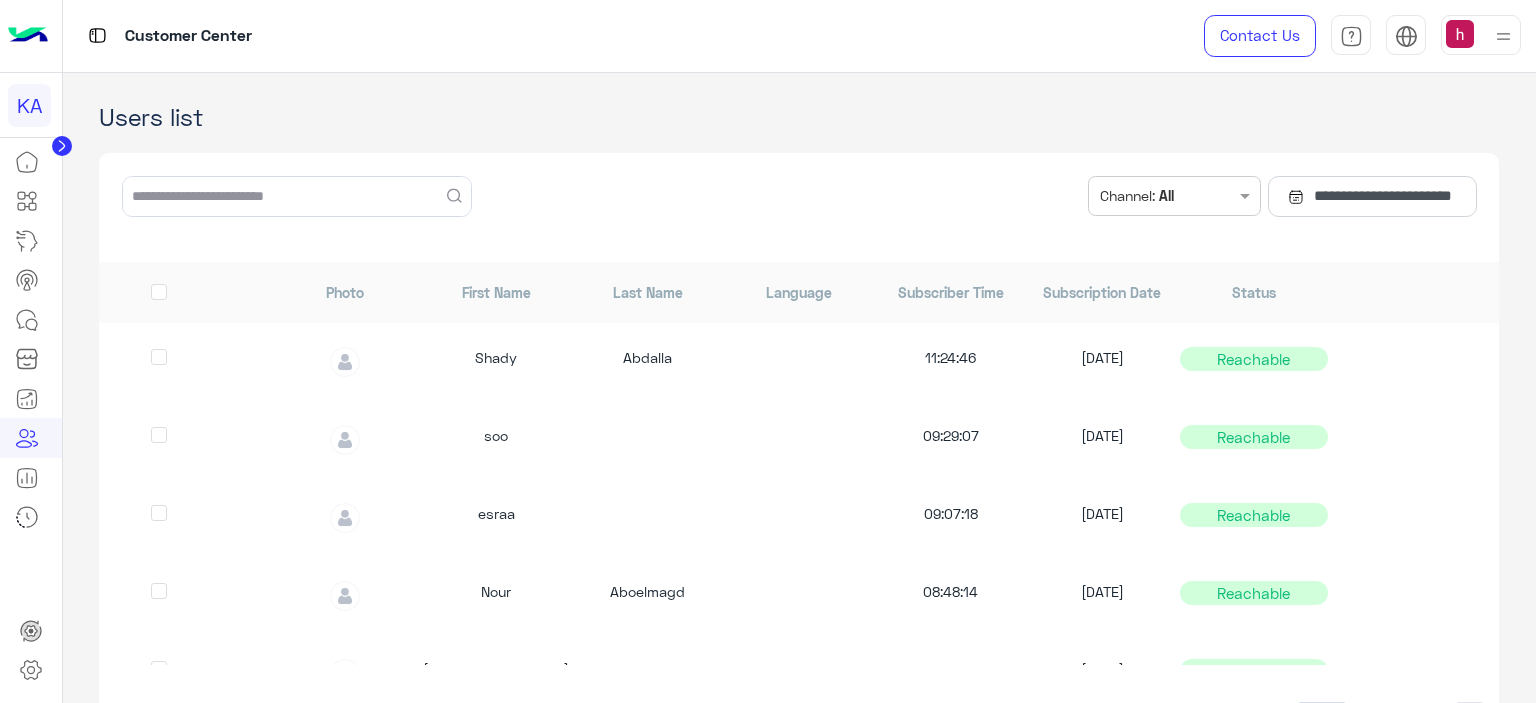 drag, startPoint x: 1248, startPoint y: 139, endPoint x: 1277, endPoint y: 127, distance: 31.38471 